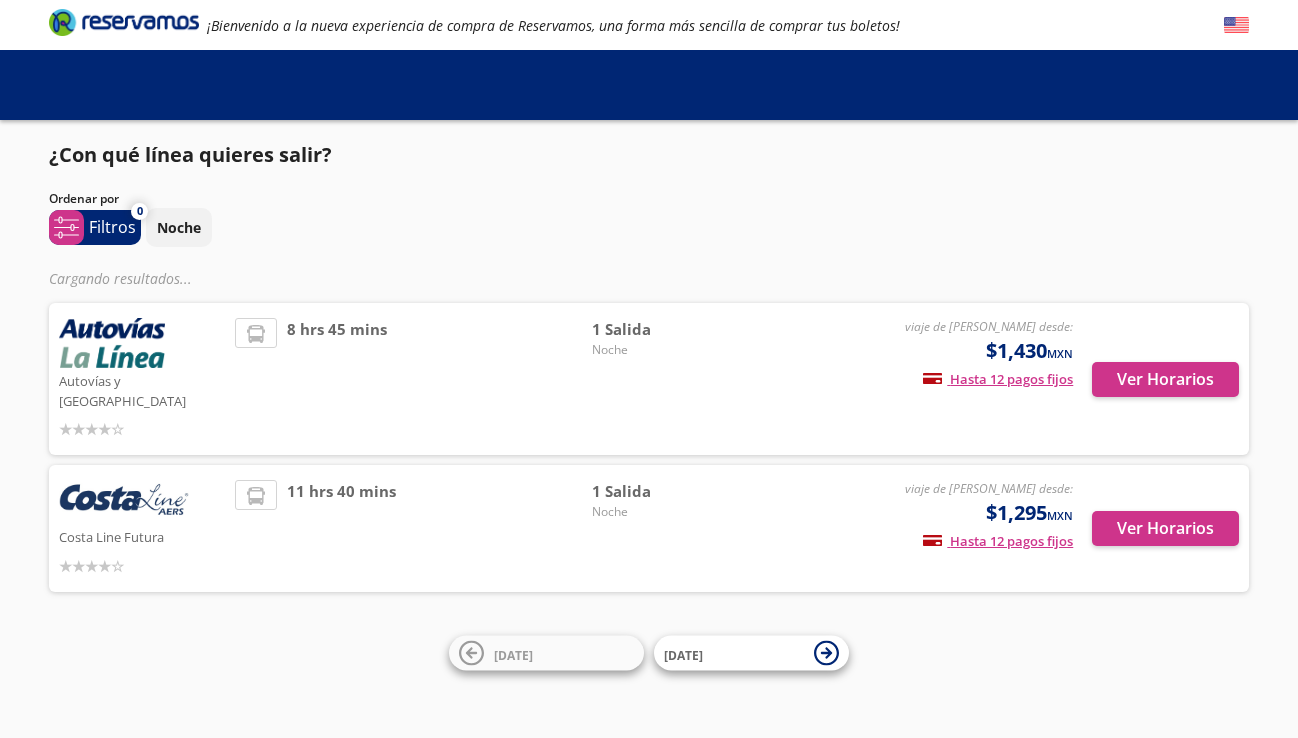 scroll, scrollTop: 0, scrollLeft: 0, axis: both 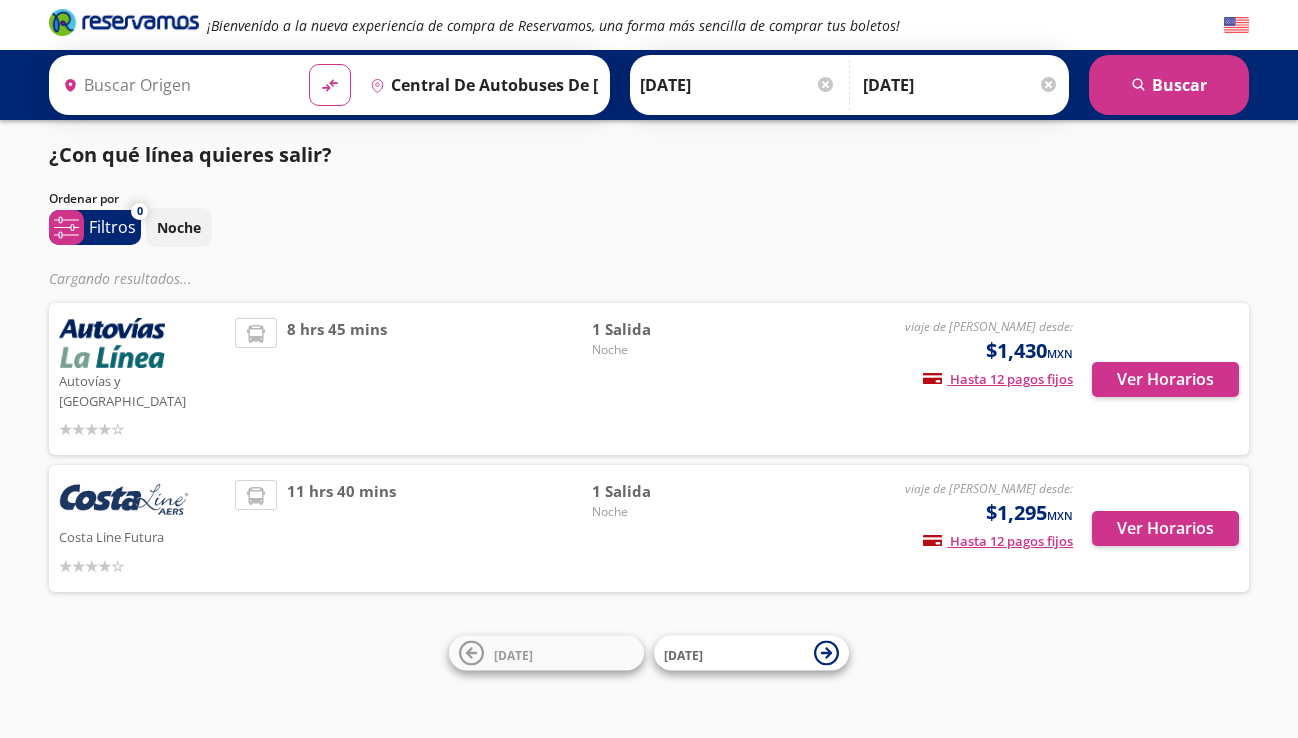 type on "[GEOGRAPHIC_DATA], [GEOGRAPHIC_DATA]" 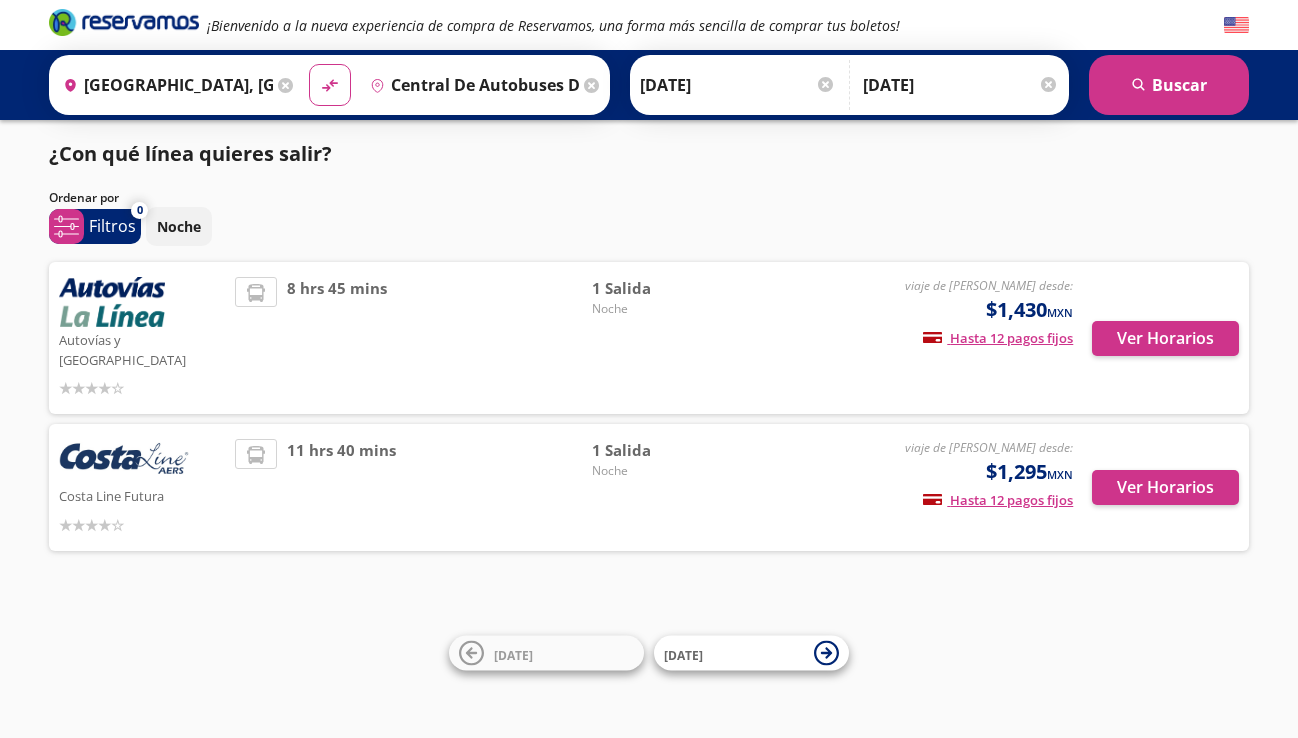 scroll, scrollTop: 1, scrollLeft: 0, axis: vertical 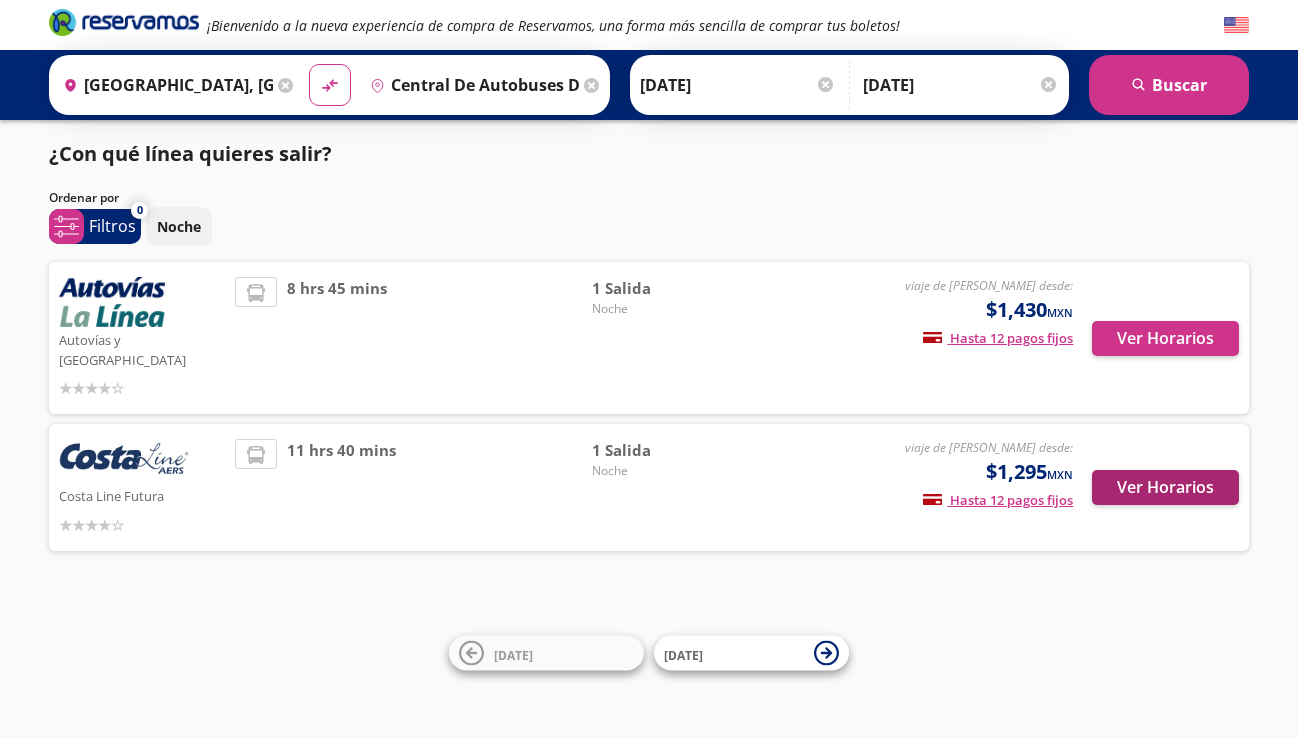 click on "Ver Horarios" at bounding box center (1165, 487) 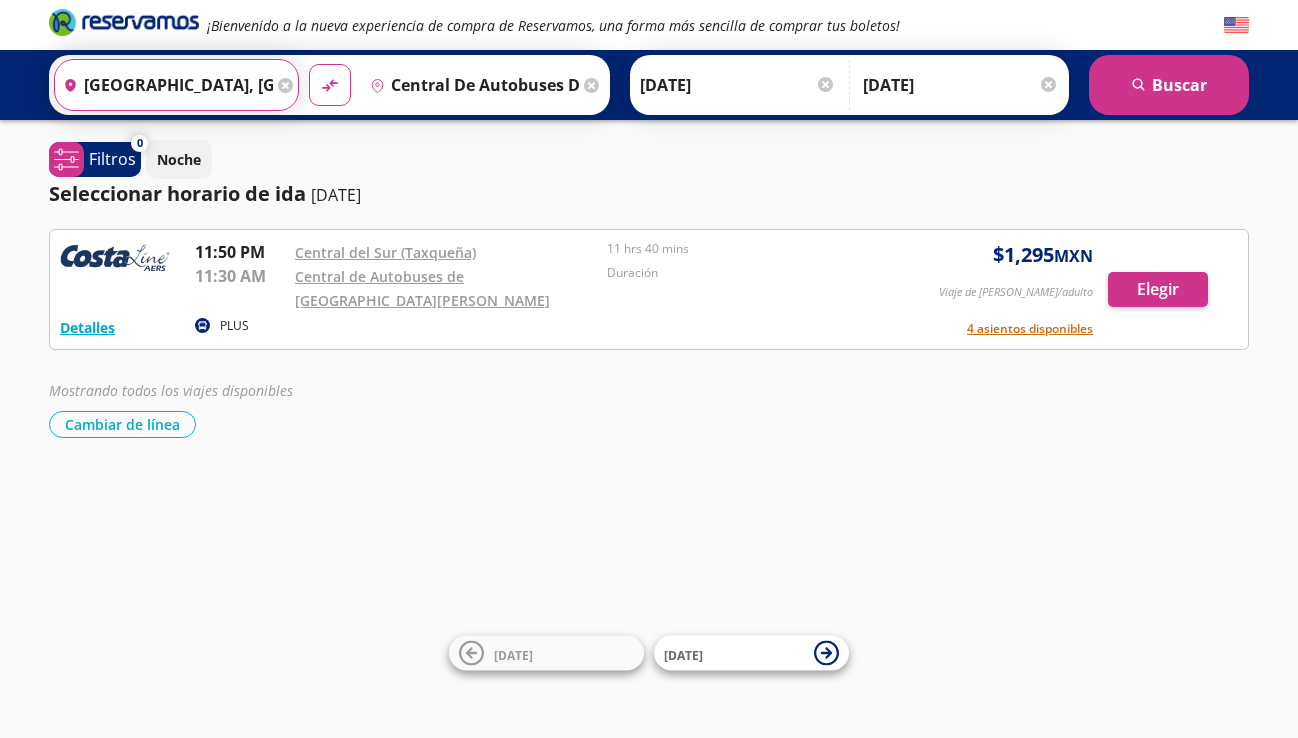 click on "Ciudad de México, Distrito Federal" at bounding box center (164, 85) 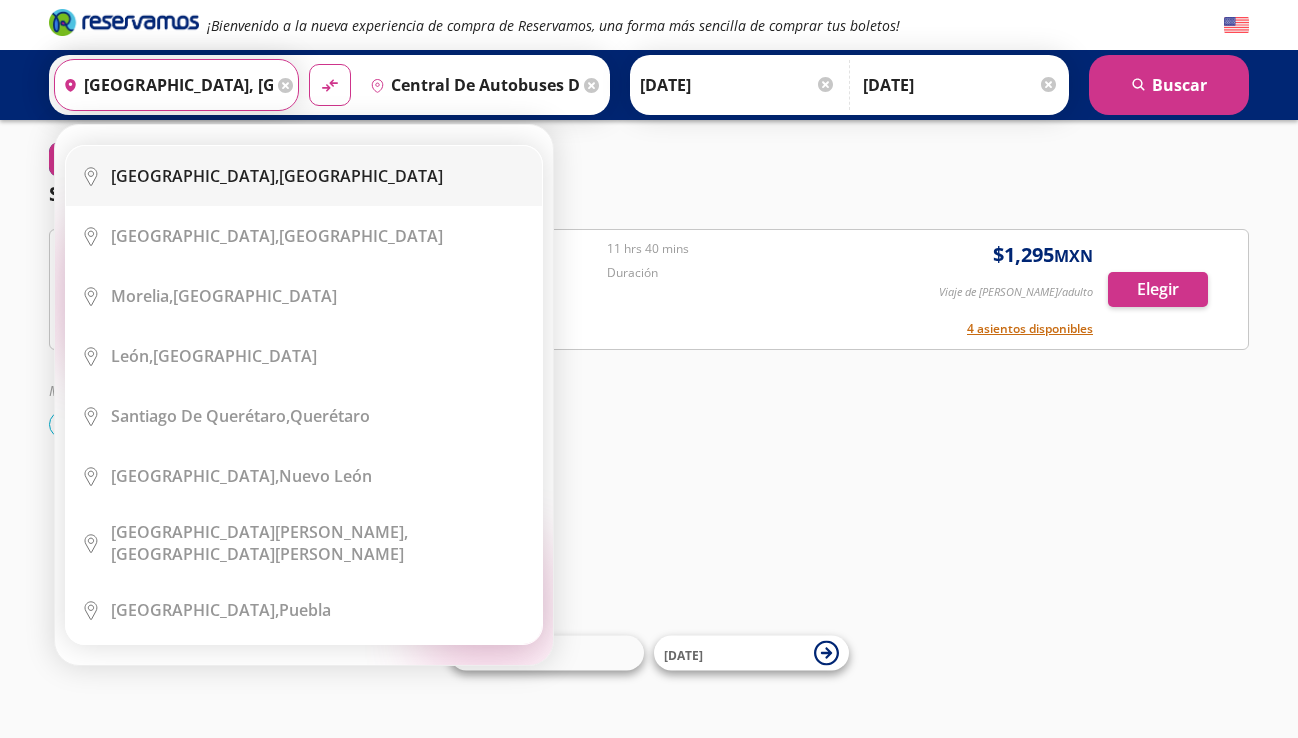 click on "Ciudad de México,  Distrito Federal" at bounding box center [277, 176] 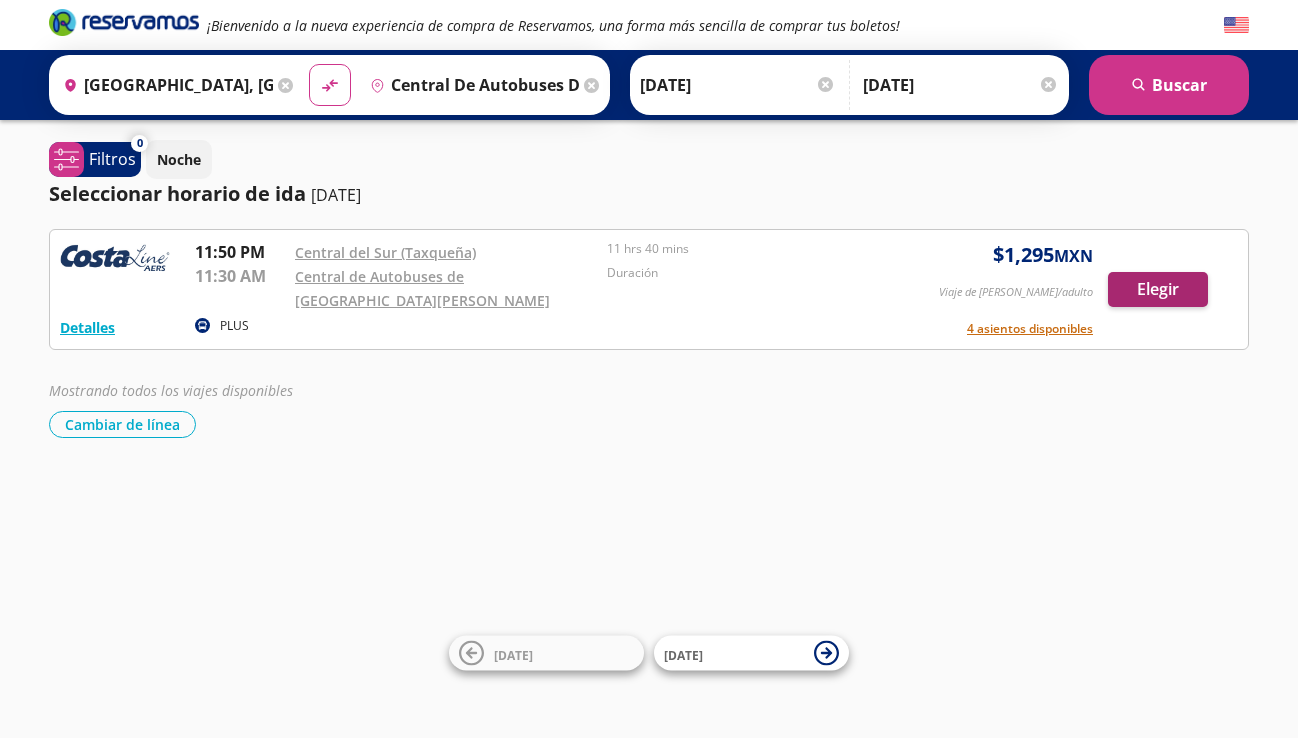 click on "Elegir" at bounding box center [1158, 289] 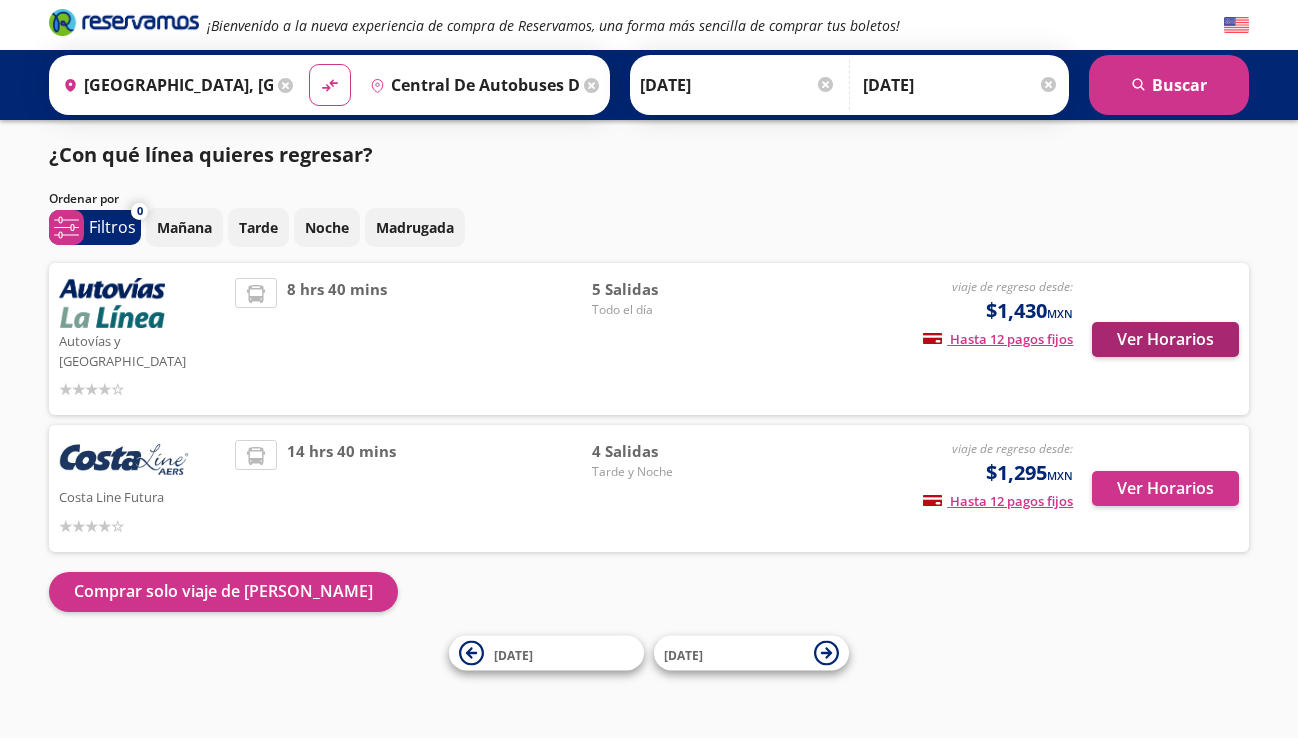 click on "Ver Horarios" at bounding box center (1165, 339) 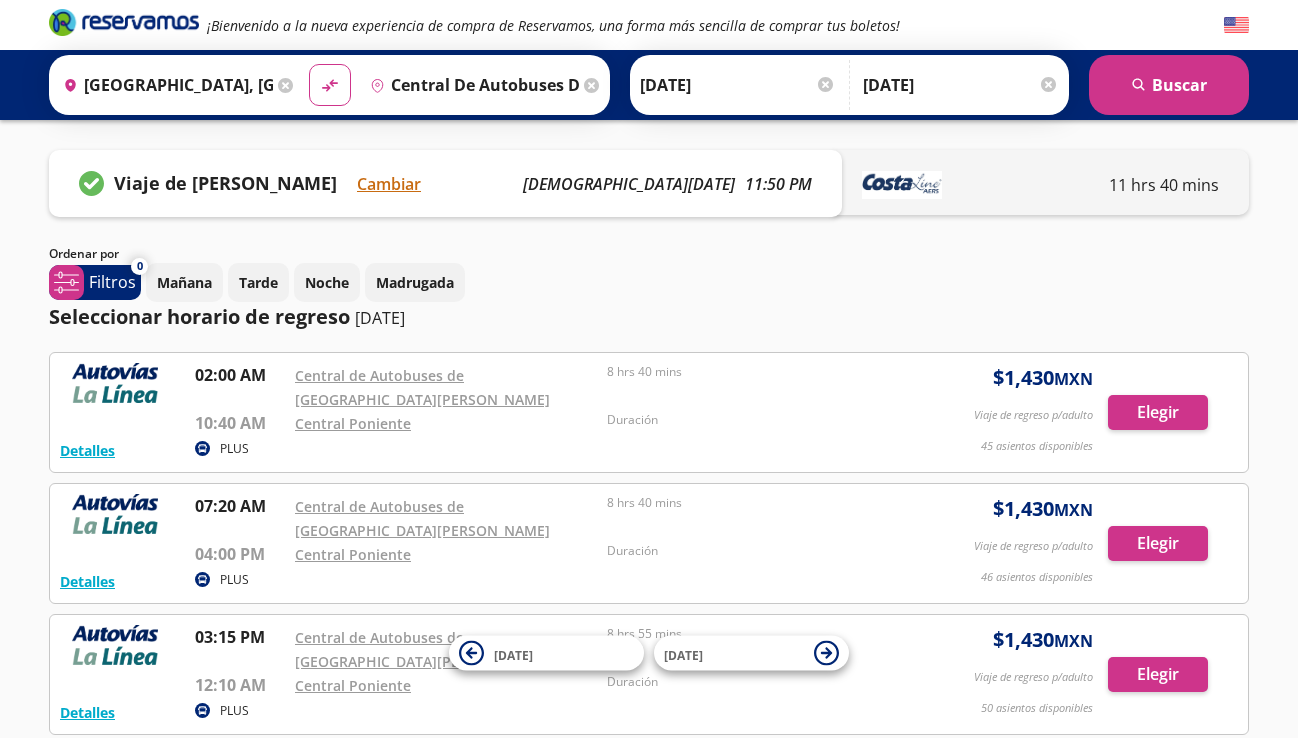 scroll, scrollTop: 0, scrollLeft: 0, axis: both 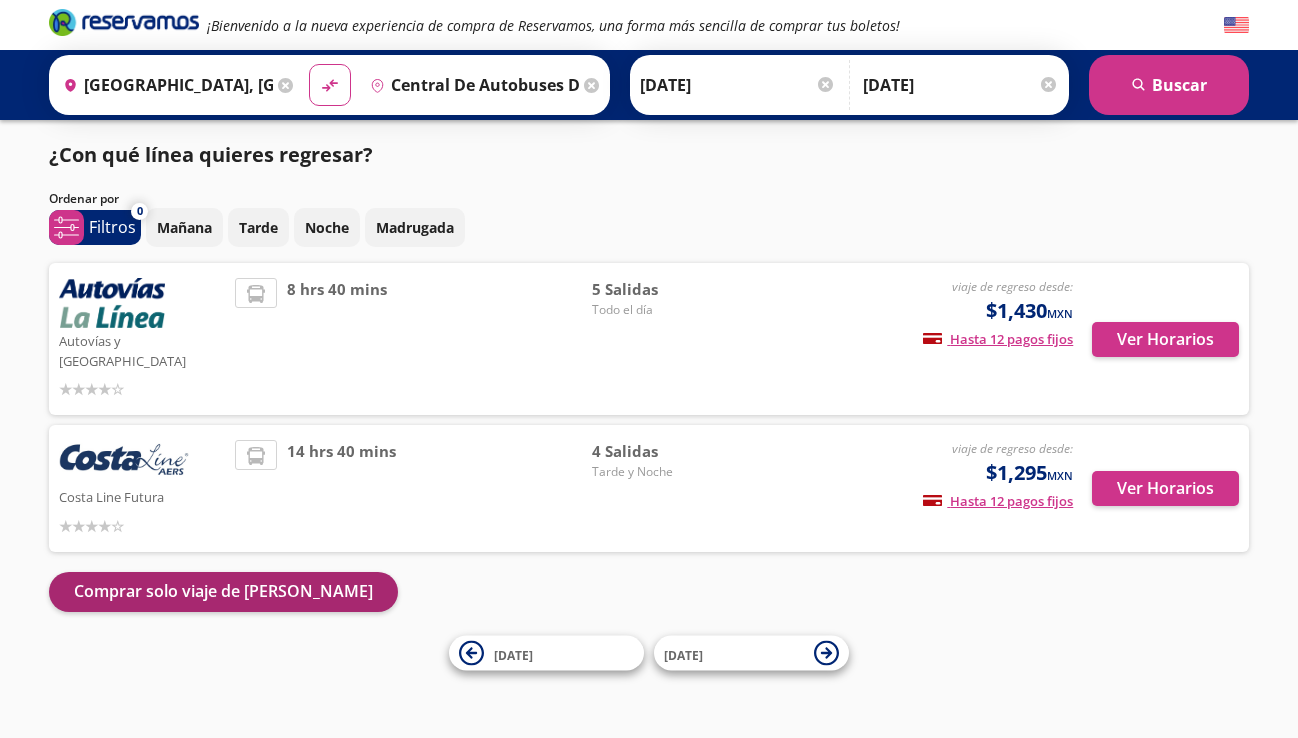click on "Comprar solo viaje de ida" at bounding box center [223, 592] 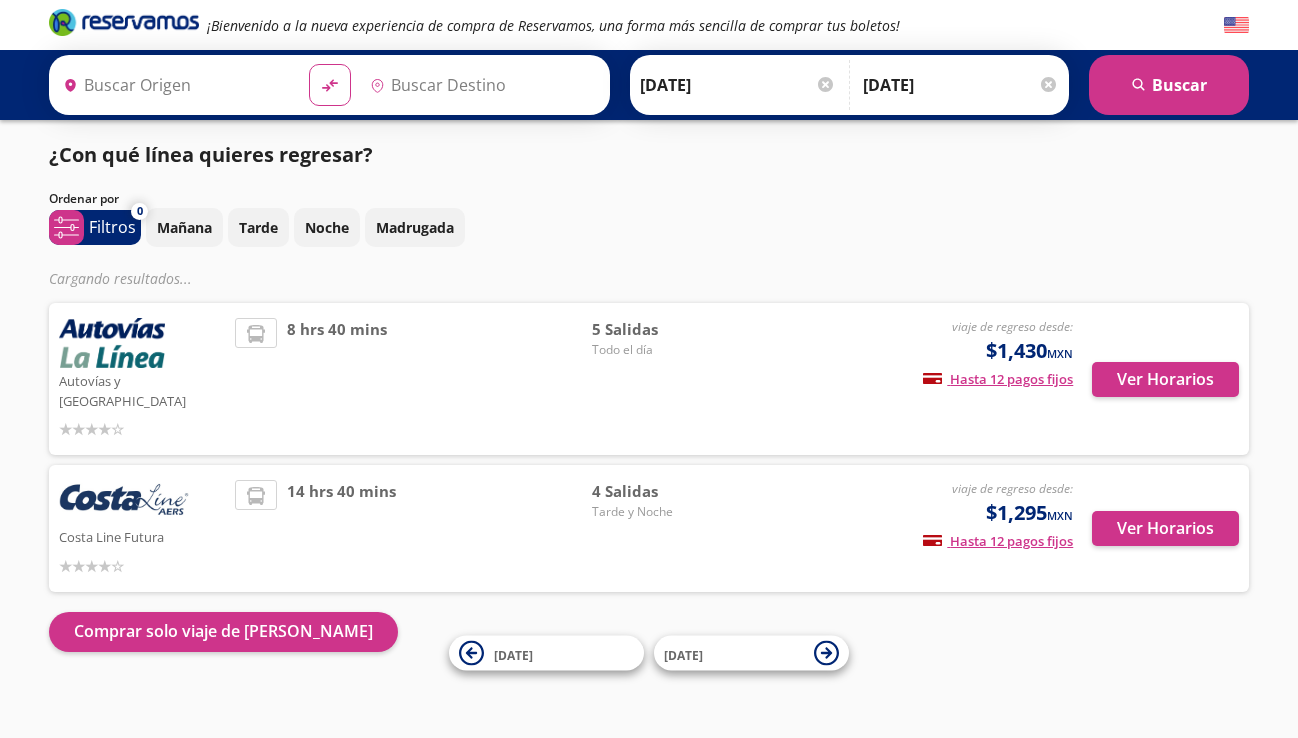 type on "Ciudad de México, Distrito Federal" 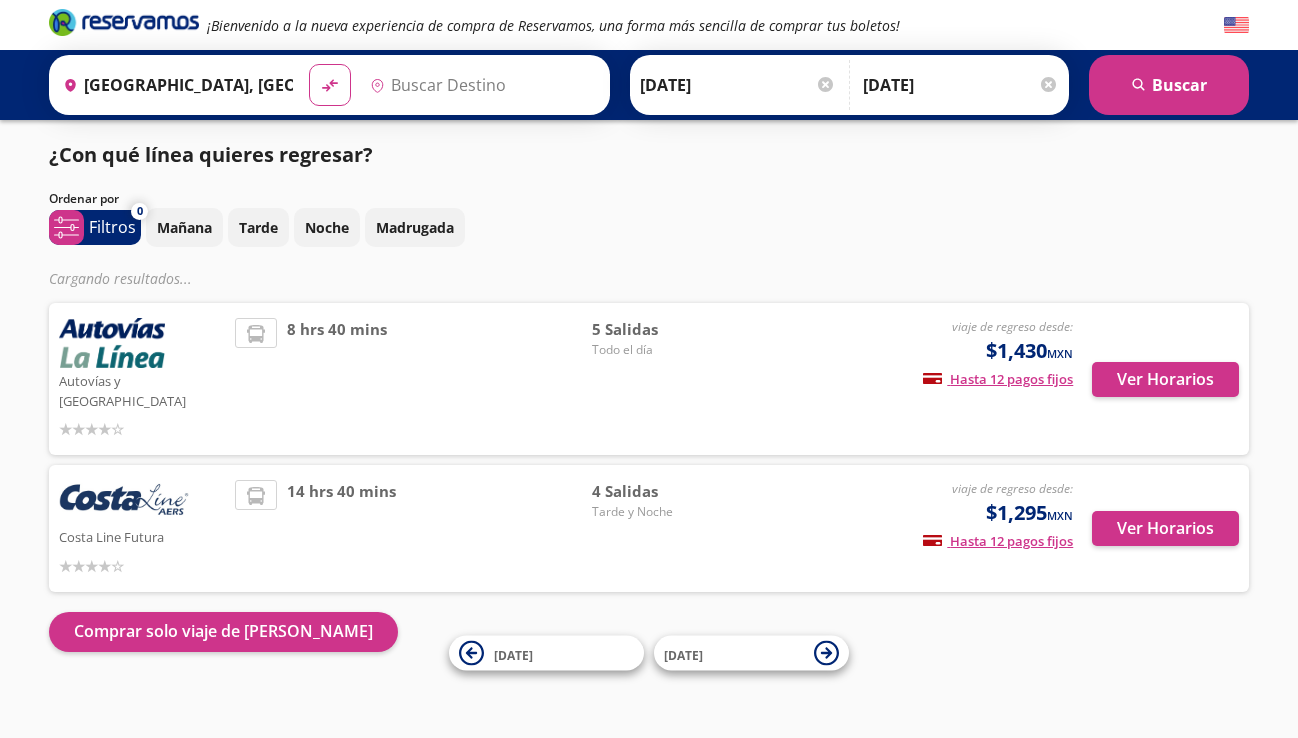 type on "Central de Autobuses de Ciudad Lázaro Cárdenas, Michoacán" 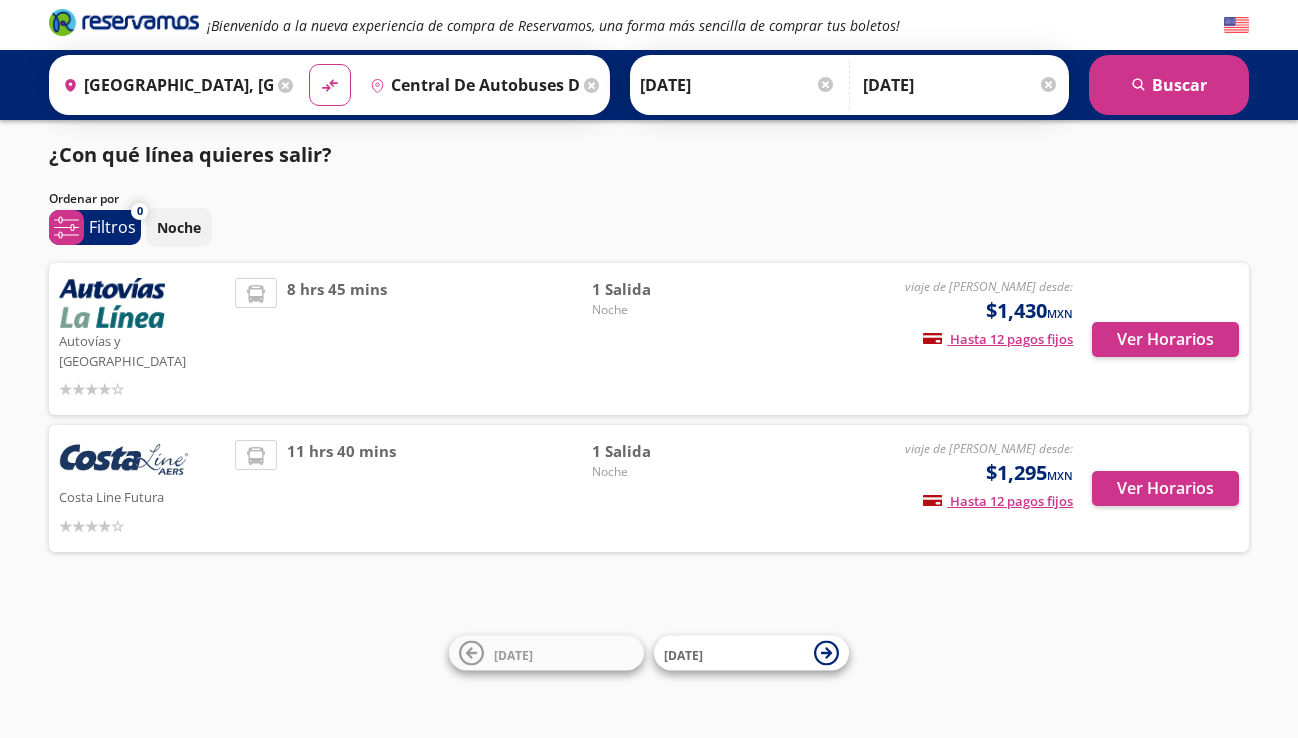 scroll, scrollTop: 1, scrollLeft: 0, axis: vertical 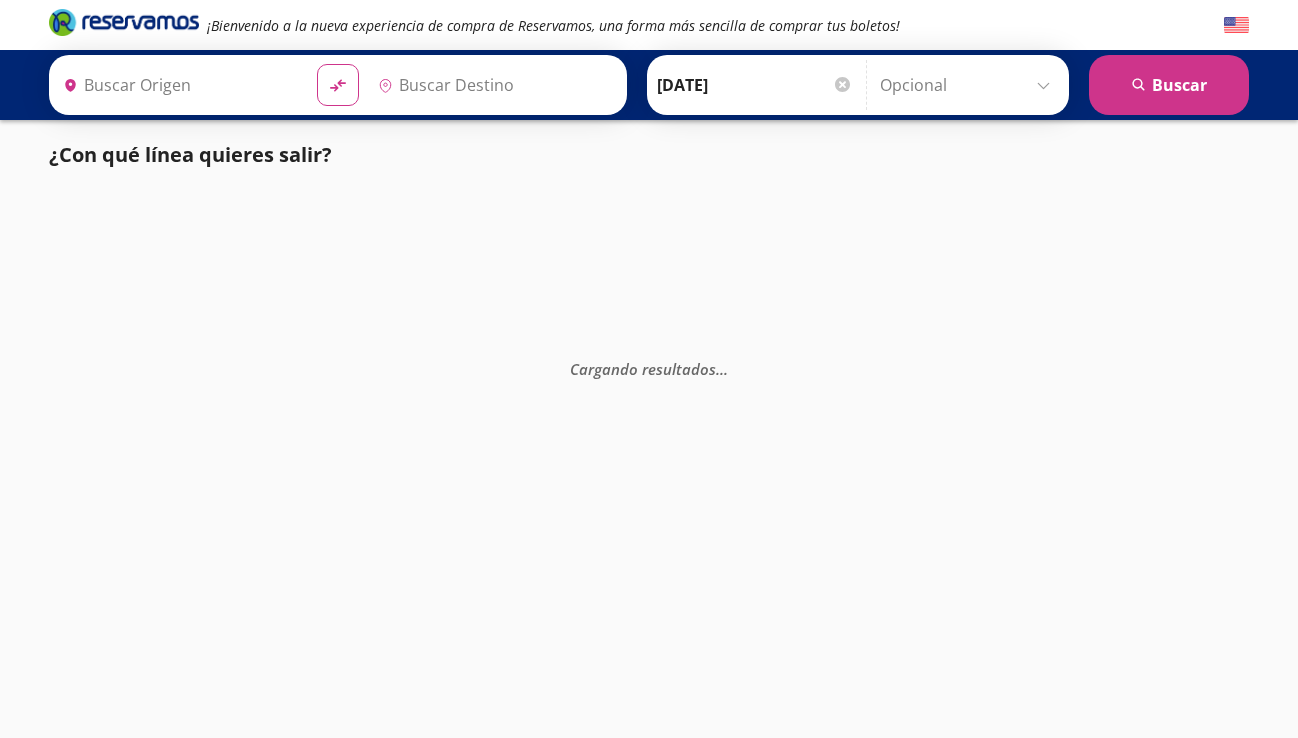 type on "[GEOGRAPHIC_DATA], [GEOGRAPHIC_DATA]" 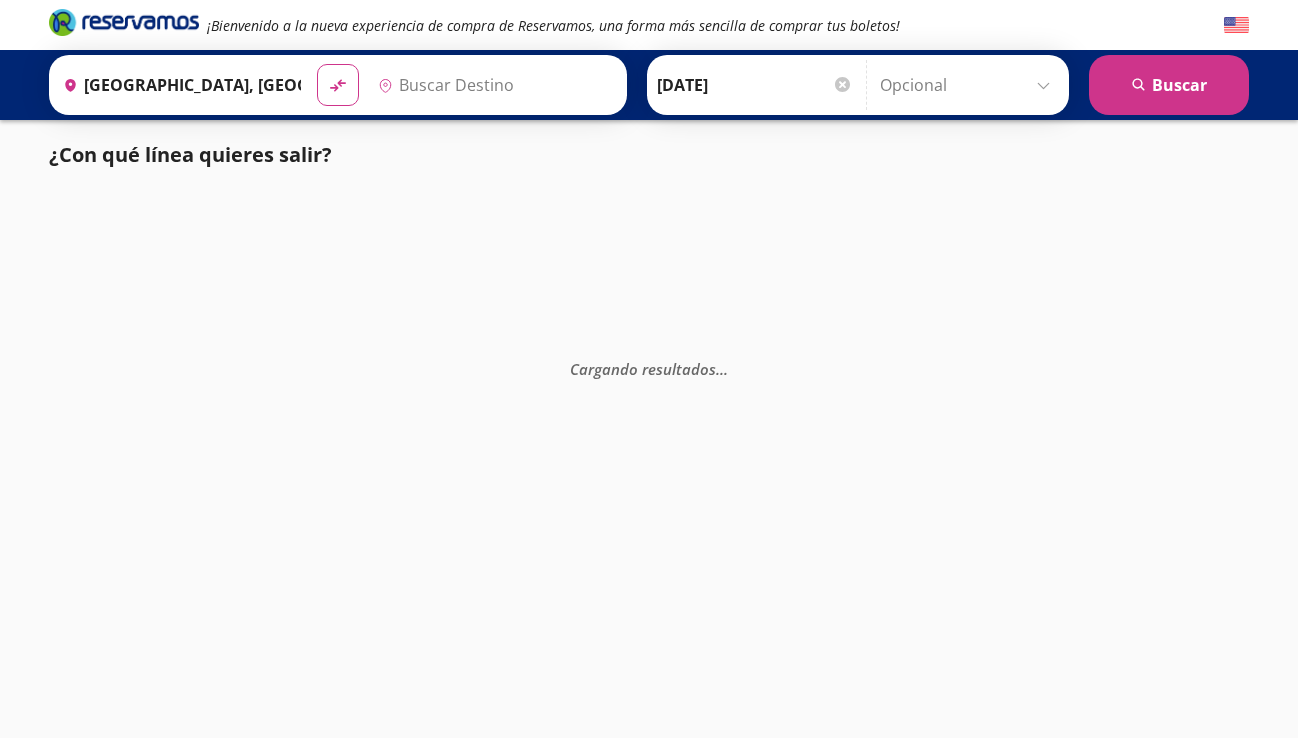 type on "Central de Autobuses de [GEOGRAPHIC_DATA][PERSON_NAME], [GEOGRAPHIC_DATA]" 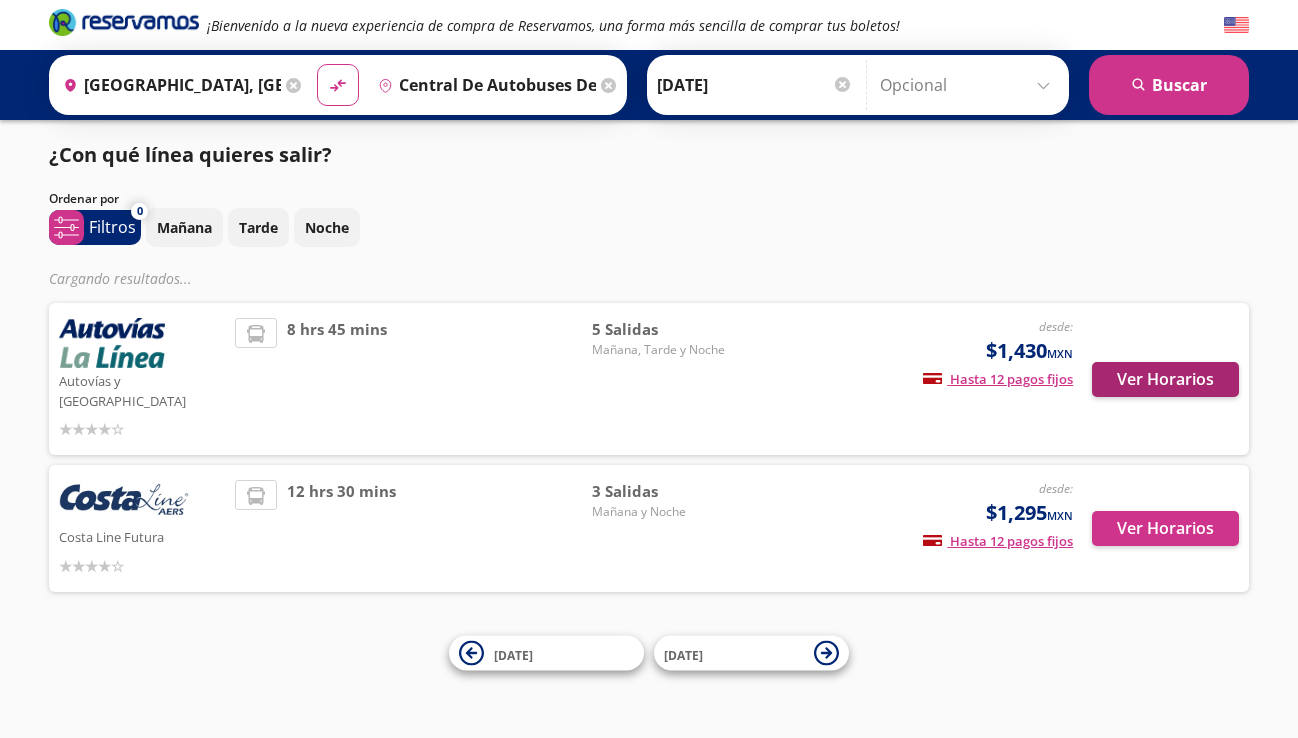 click on "Ver Horarios" at bounding box center (1165, 379) 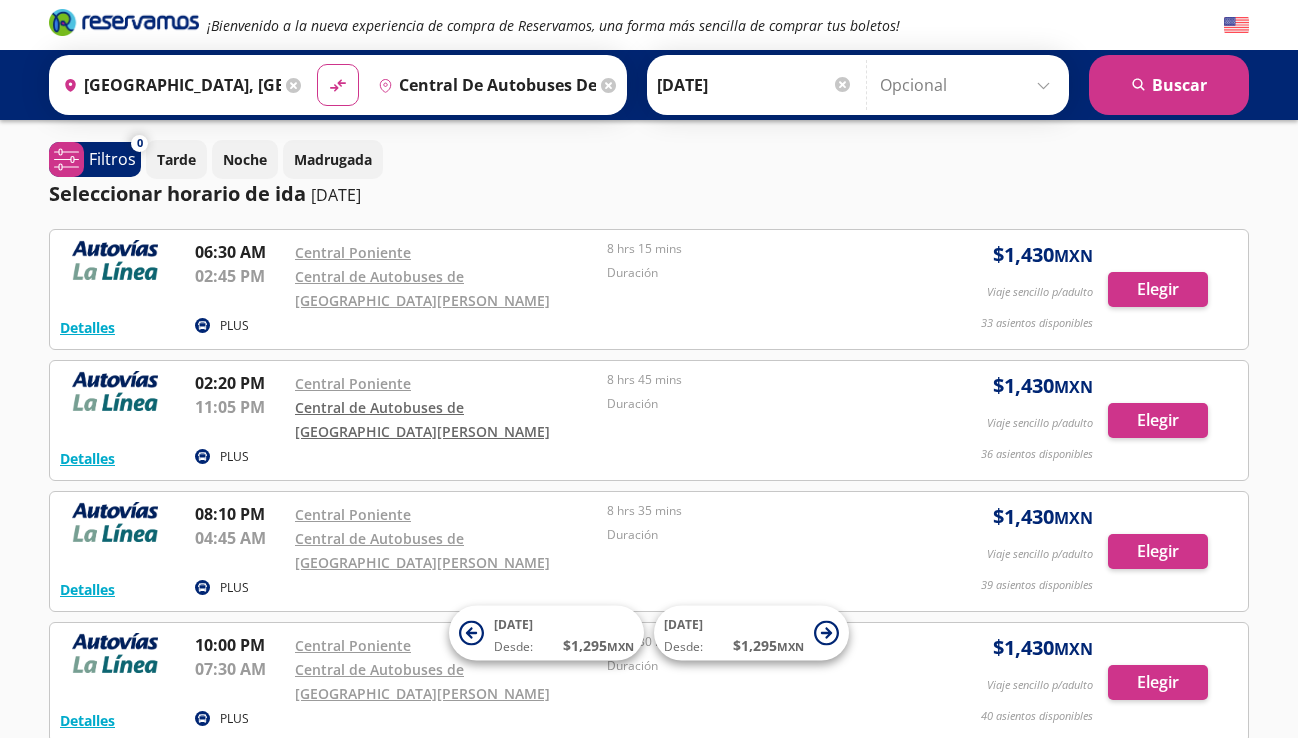 scroll, scrollTop: 0, scrollLeft: 0, axis: both 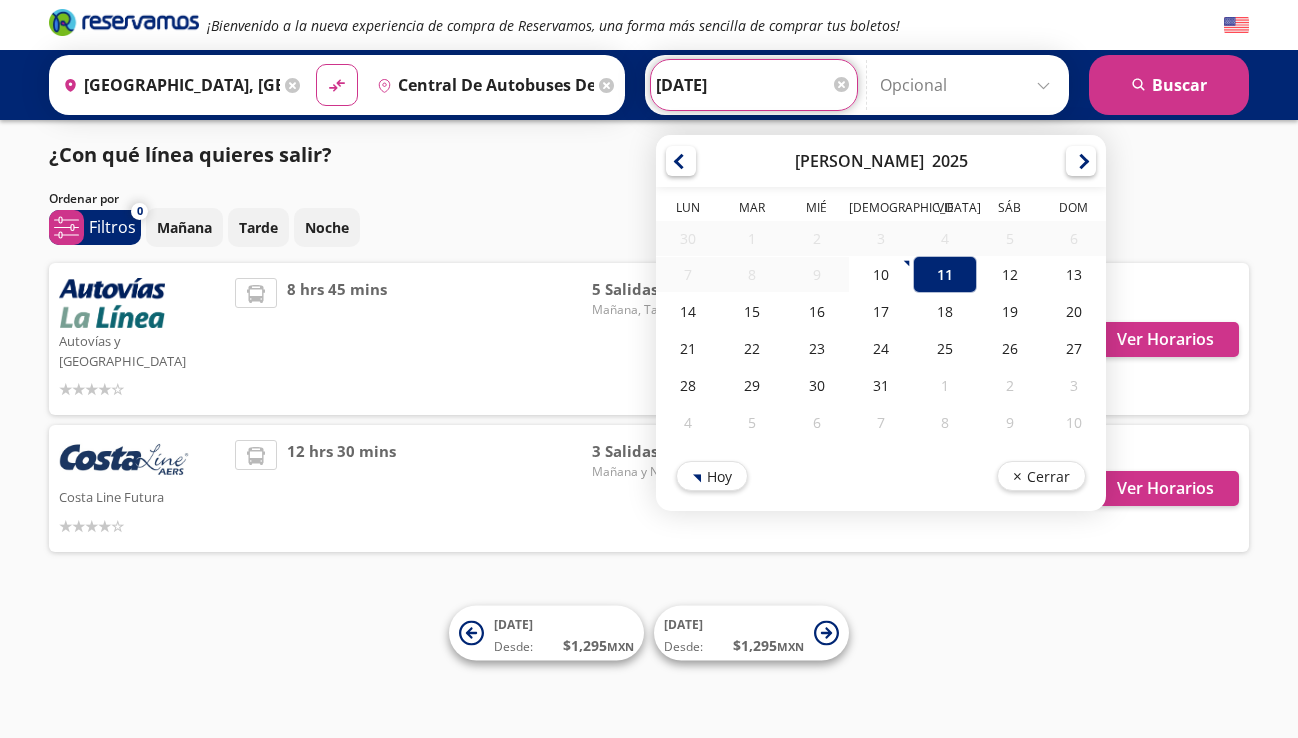 click on "11-Jul-25" at bounding box center (754, 85) 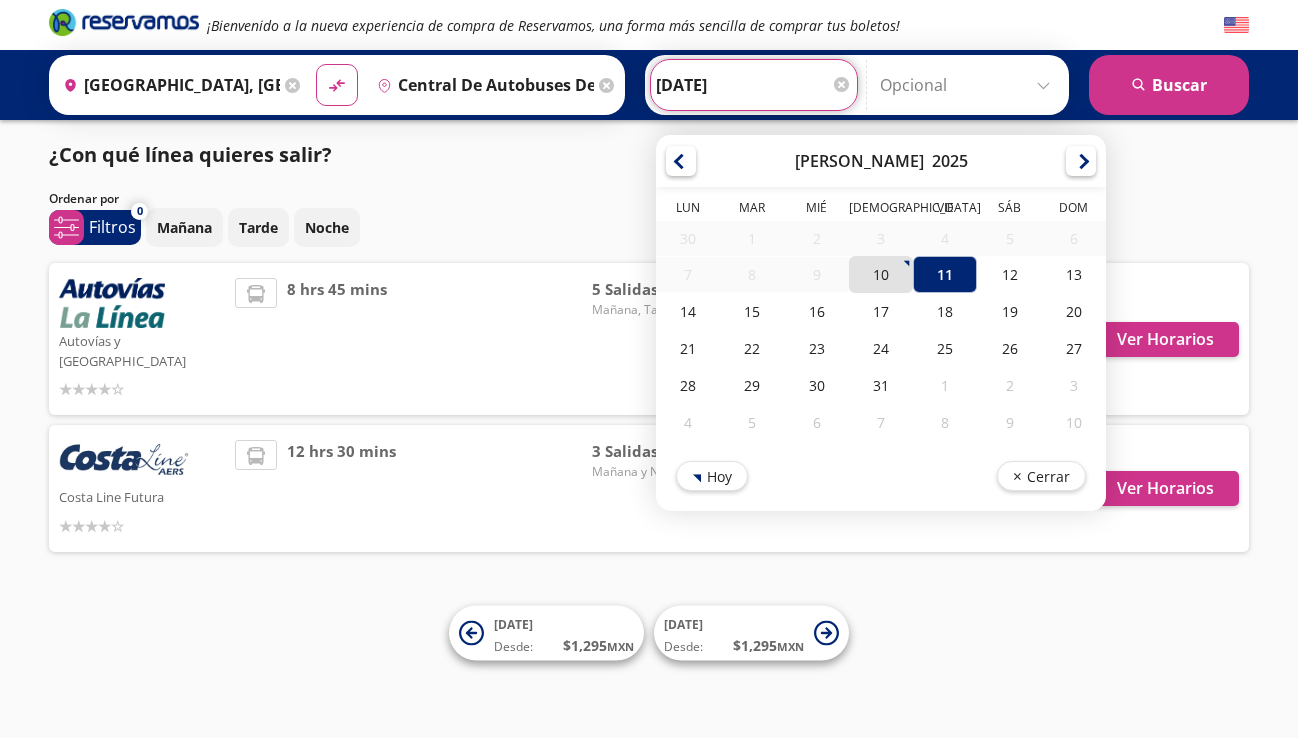 click on "10" at bounding box center [881, 274] 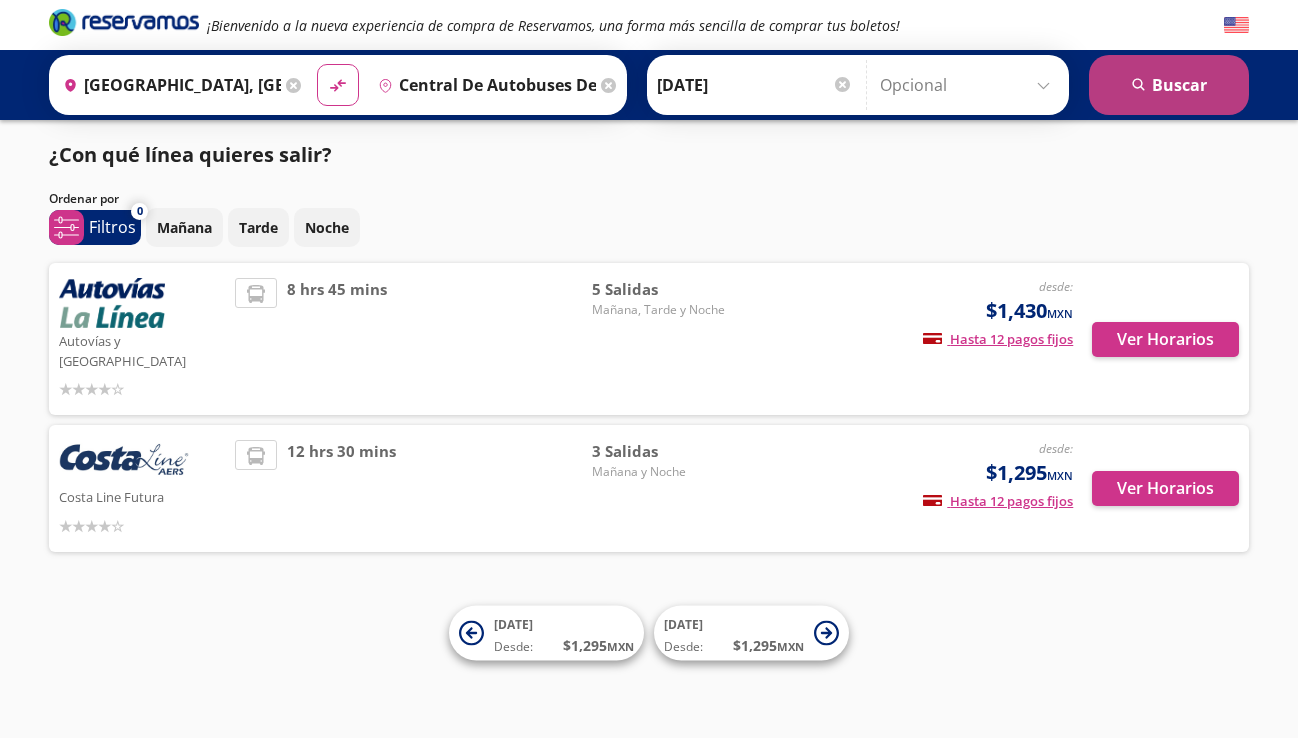 click on "search
Buscar" at bounding box center [1169, 85] 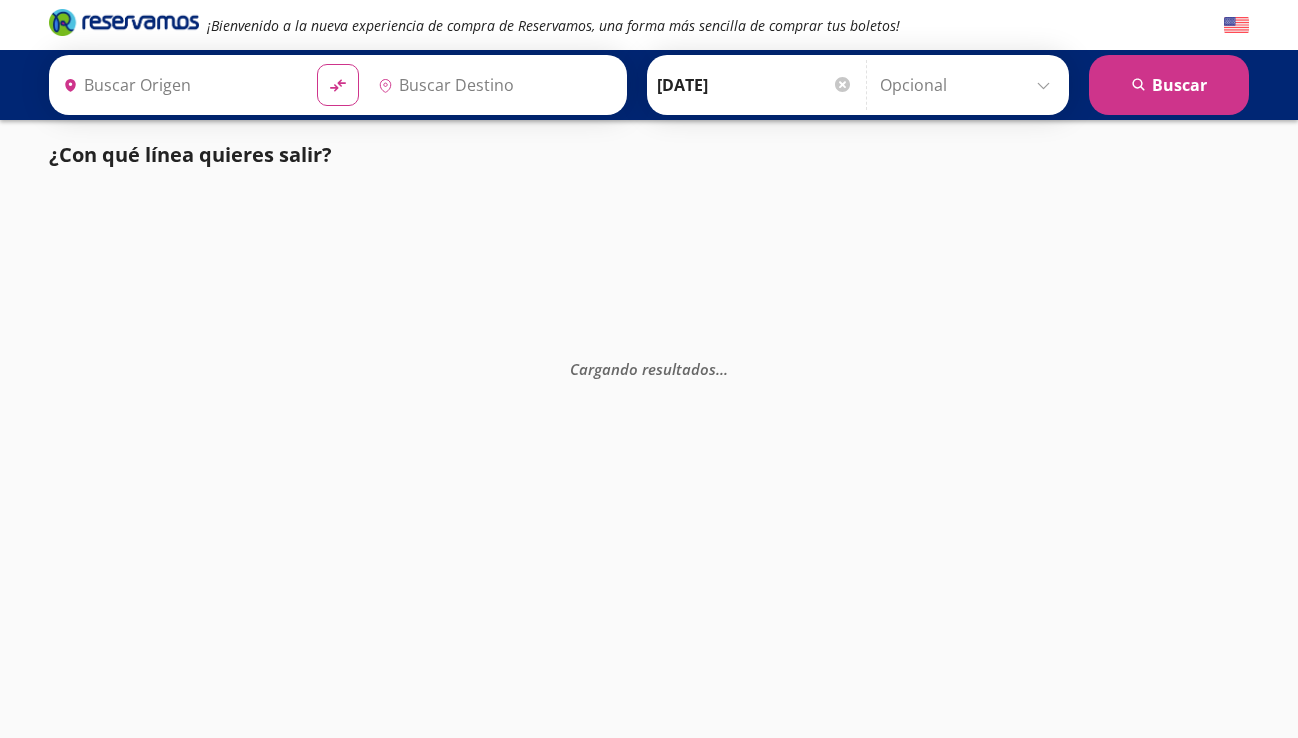 type on "Ciudad de México, Distrito Federal" 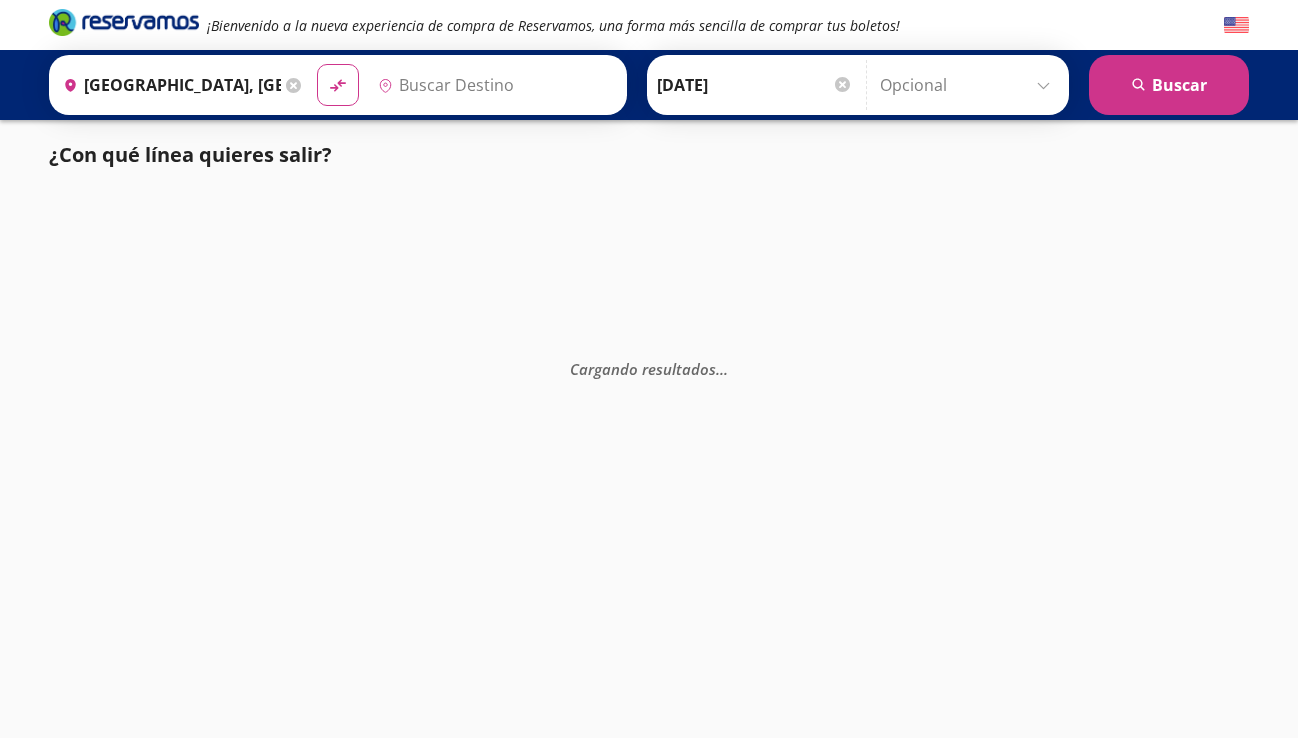 type on "Central de Autobuses de Ciudad Lázaro Cárdenas, Michoacán" 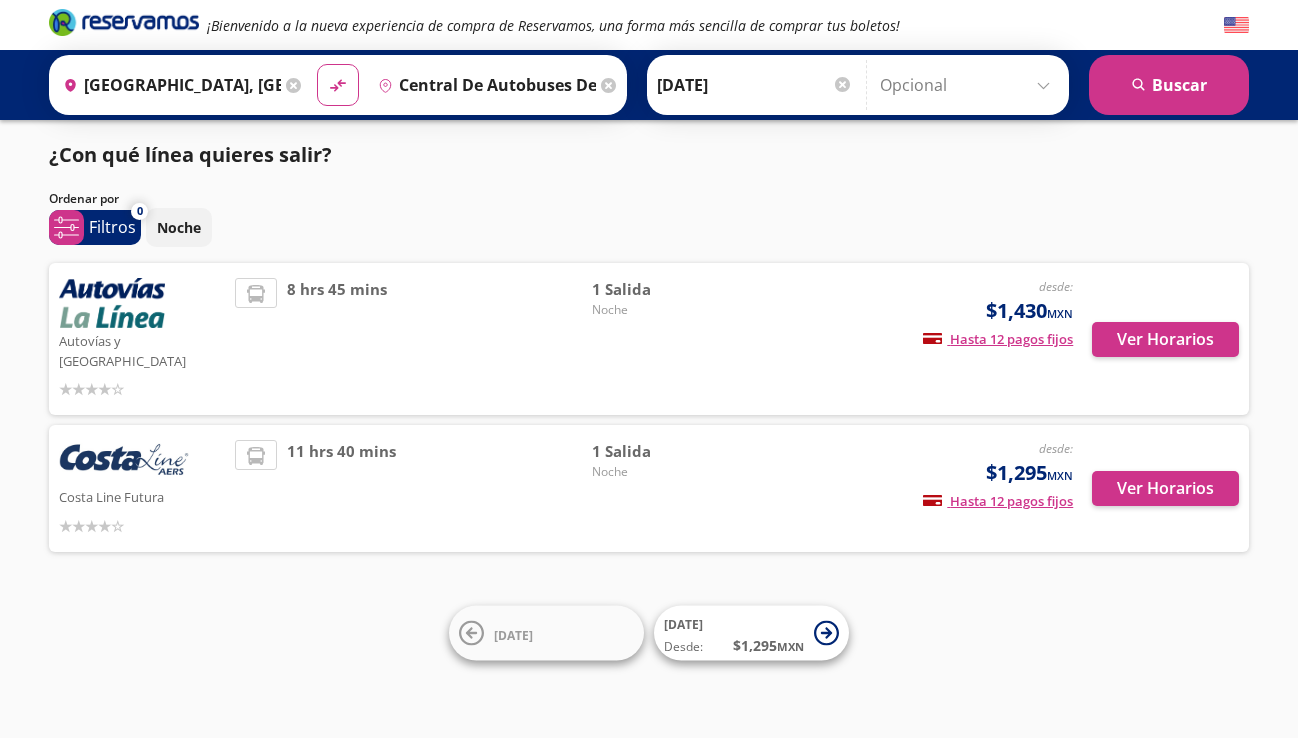 click on "Ver Horarios" at bounding box center (1156, 339) 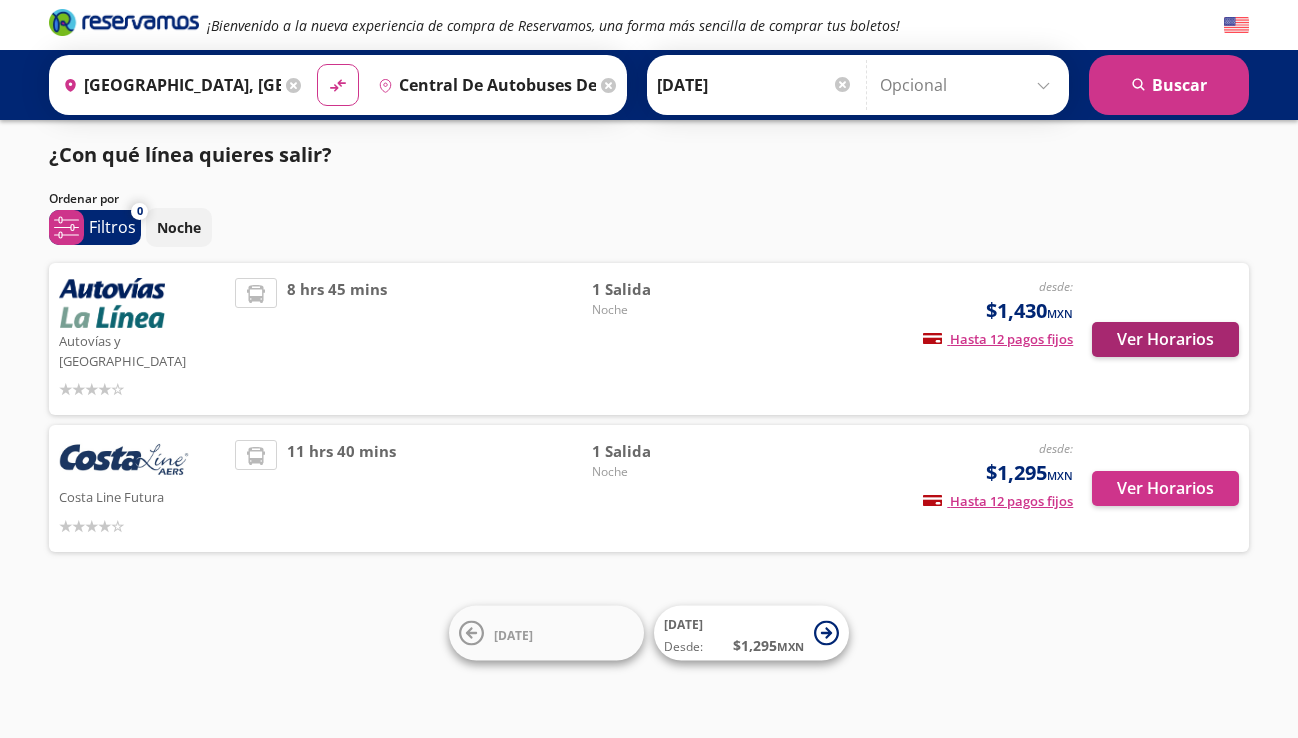 click on "Ver Horarios" at bounding box center (1165, 339) 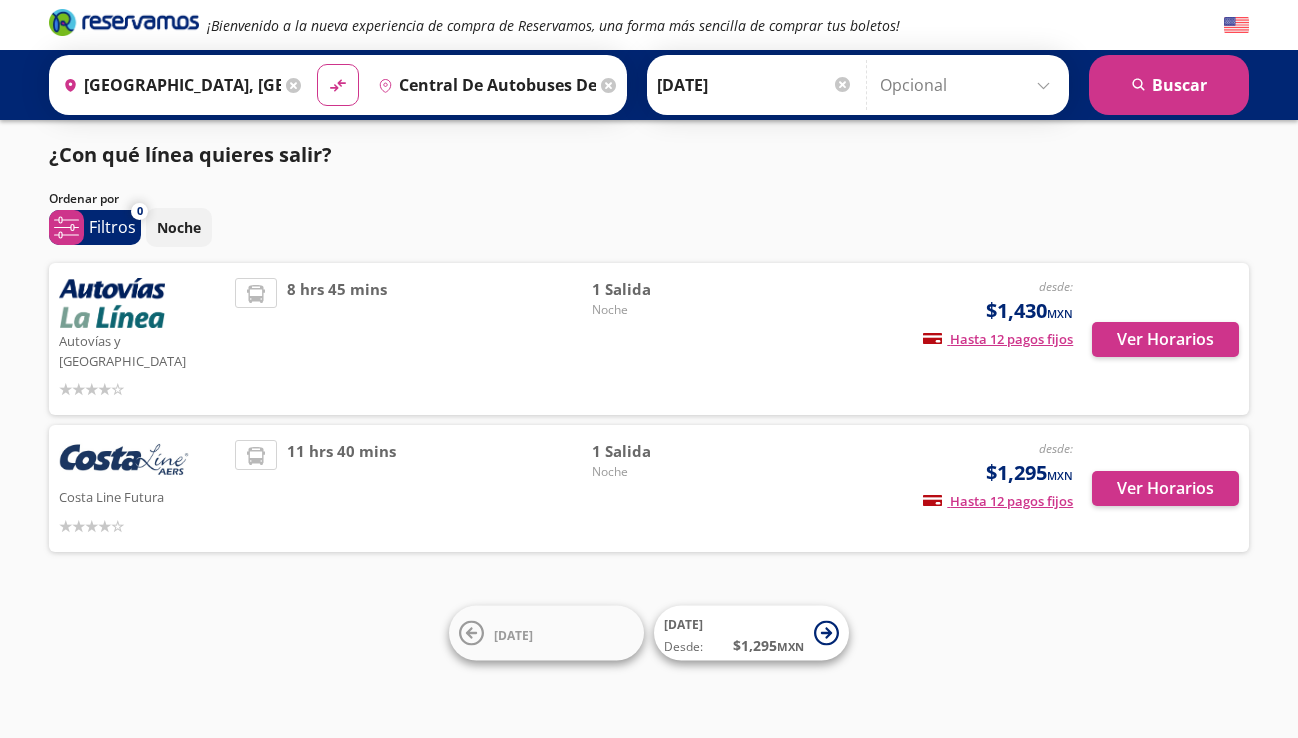 click on "11 hrs 40 mins" at bounding box center (341, 488) 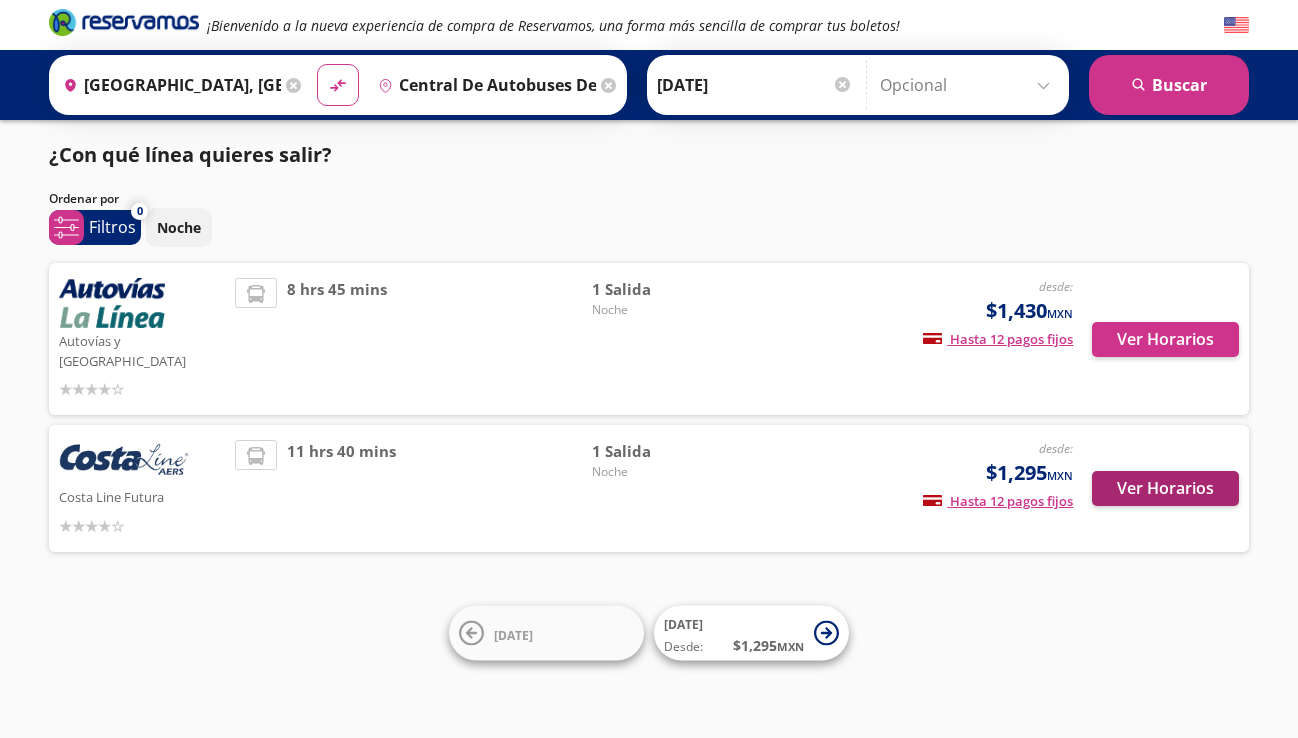 click on "Ver Horarios" at bounding box center (1165, 488) 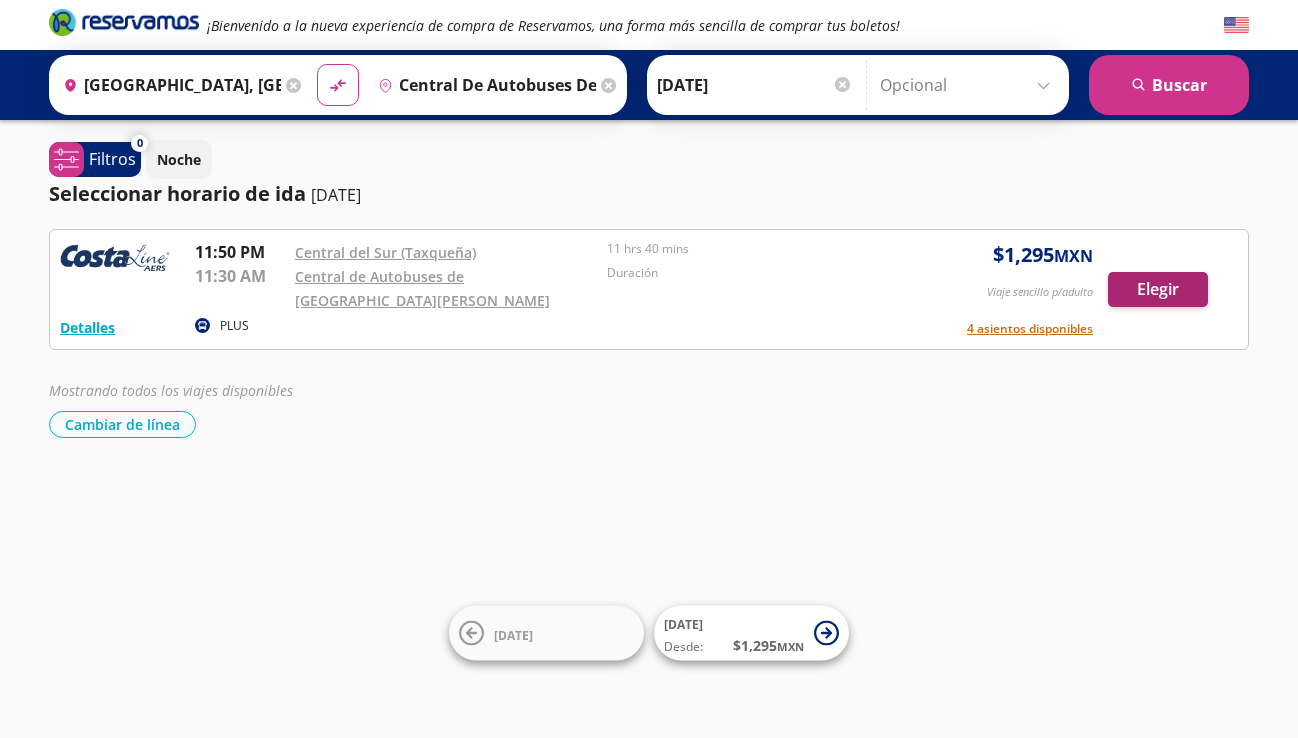 click on "Elegir" at bounding box center (1158, 289) 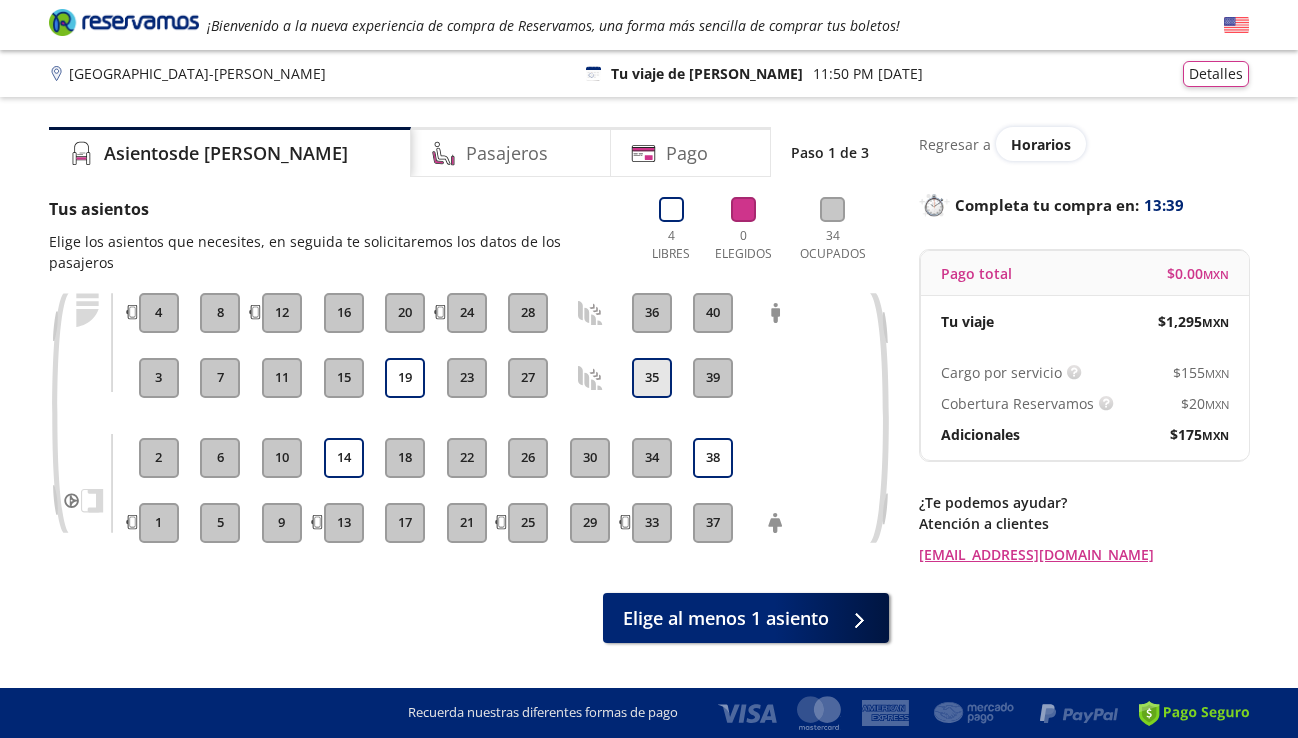 click on "35" at bounding box center (652, 378) 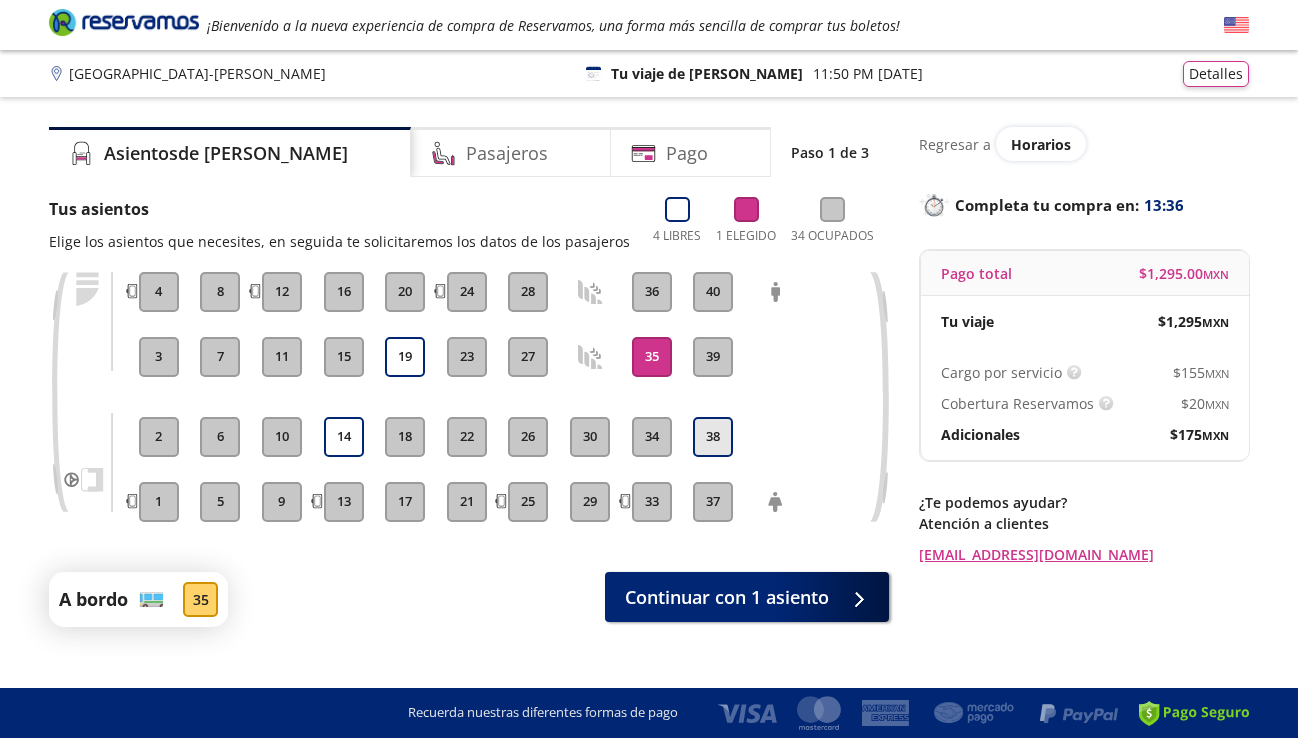 click on "38" at bounding box center [713, 437] 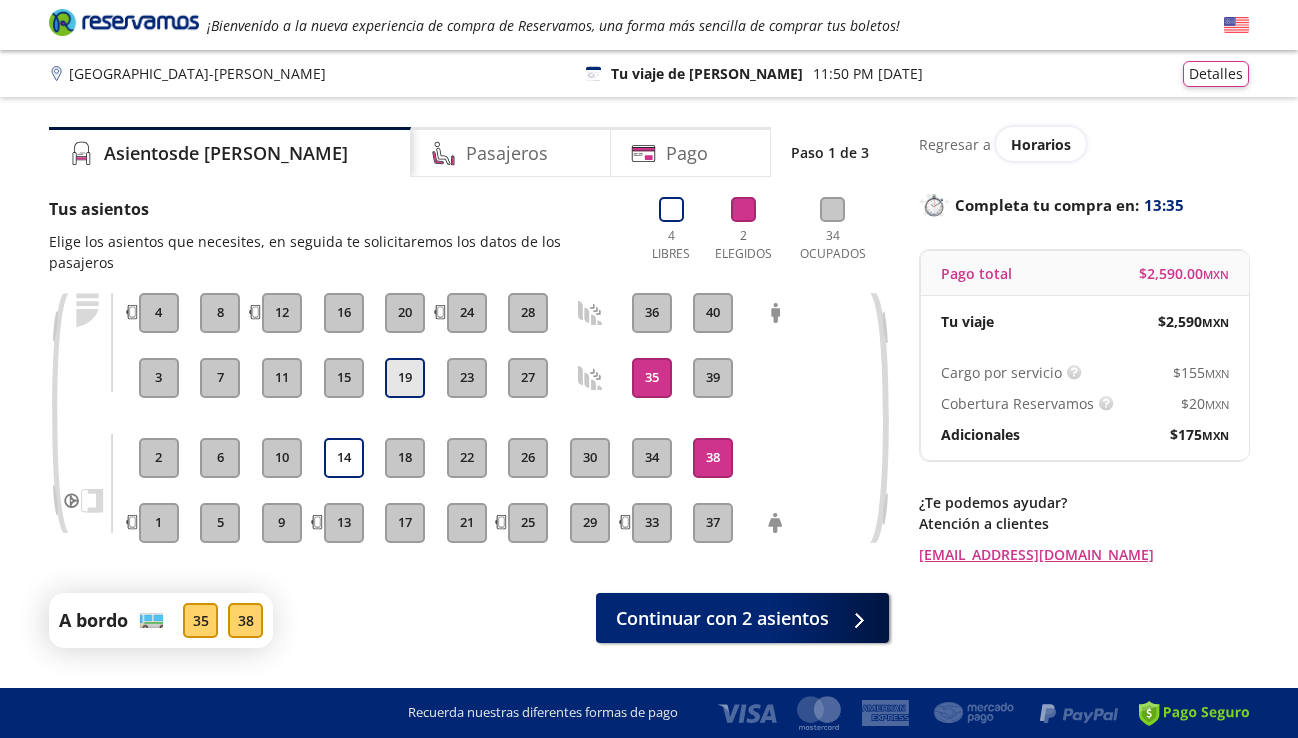 click on "19" at bounding box center (405, 378) 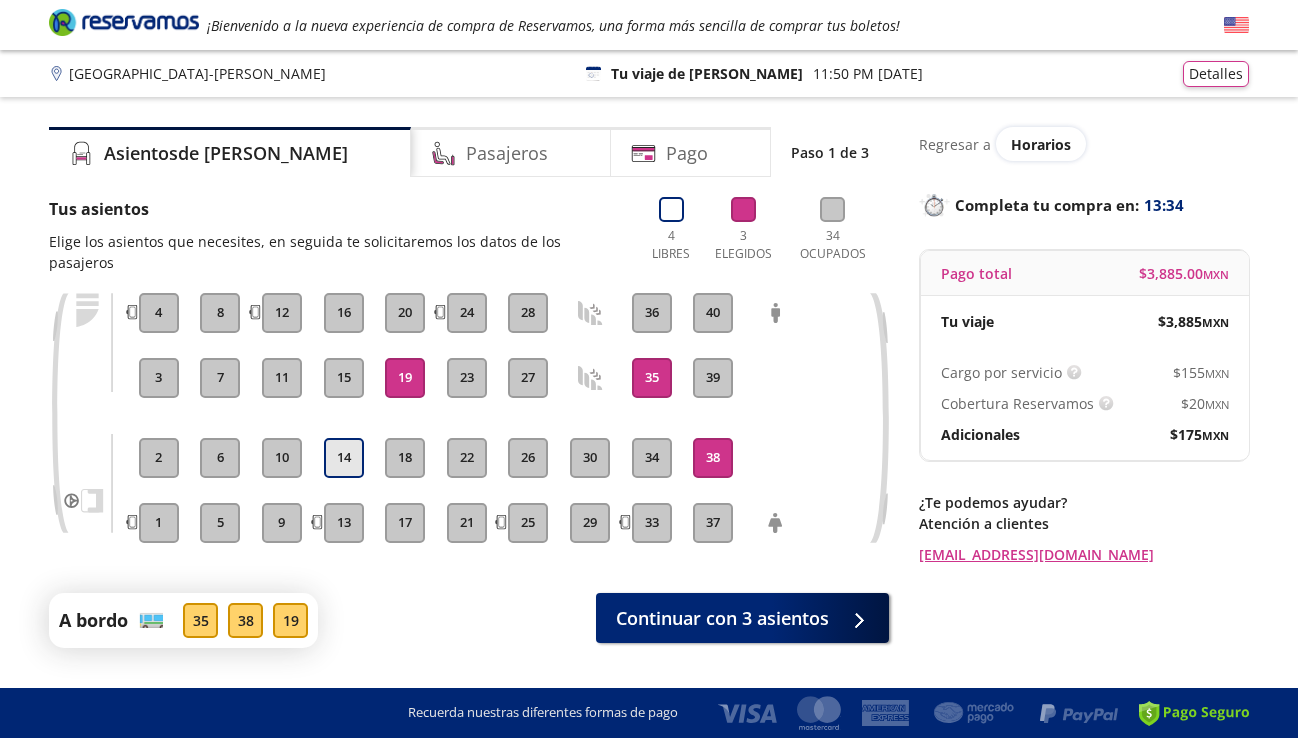 click on "14" at bounding box center (344, 458) 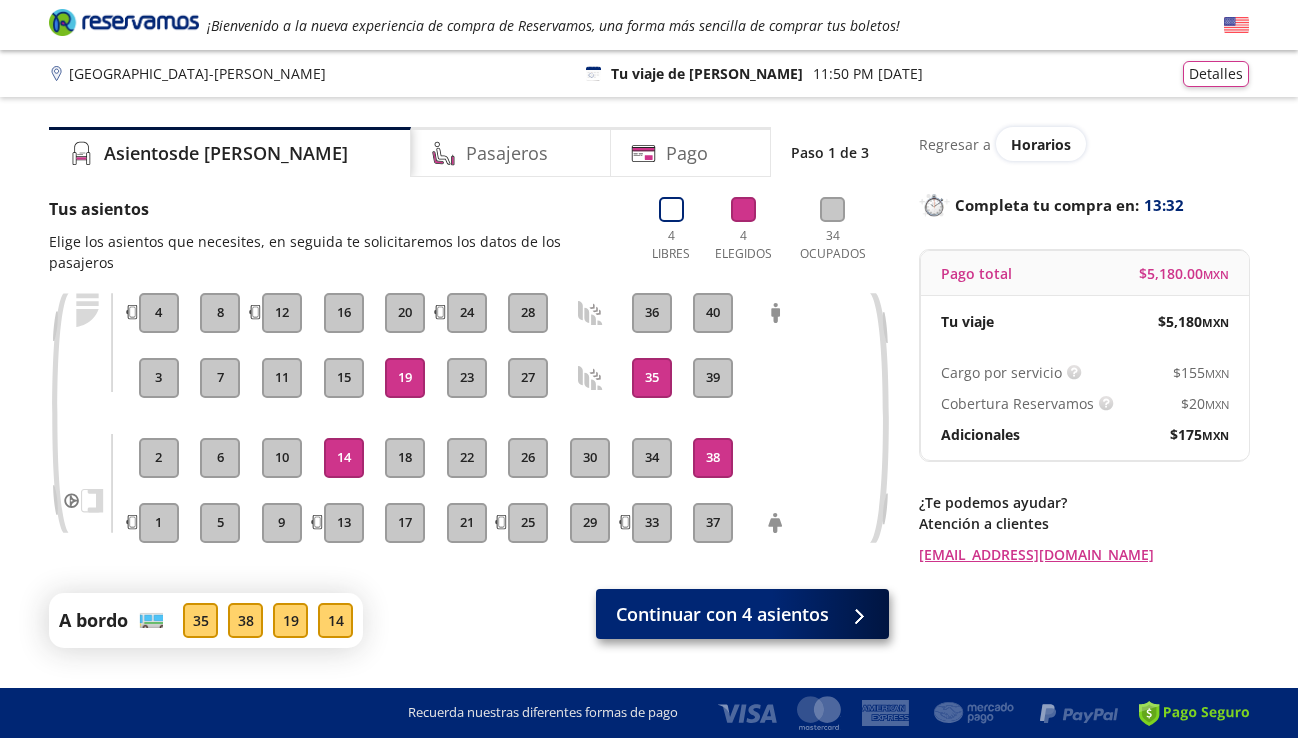 click on "Continuar con 4 asientos" at bounding box center (722, 614) 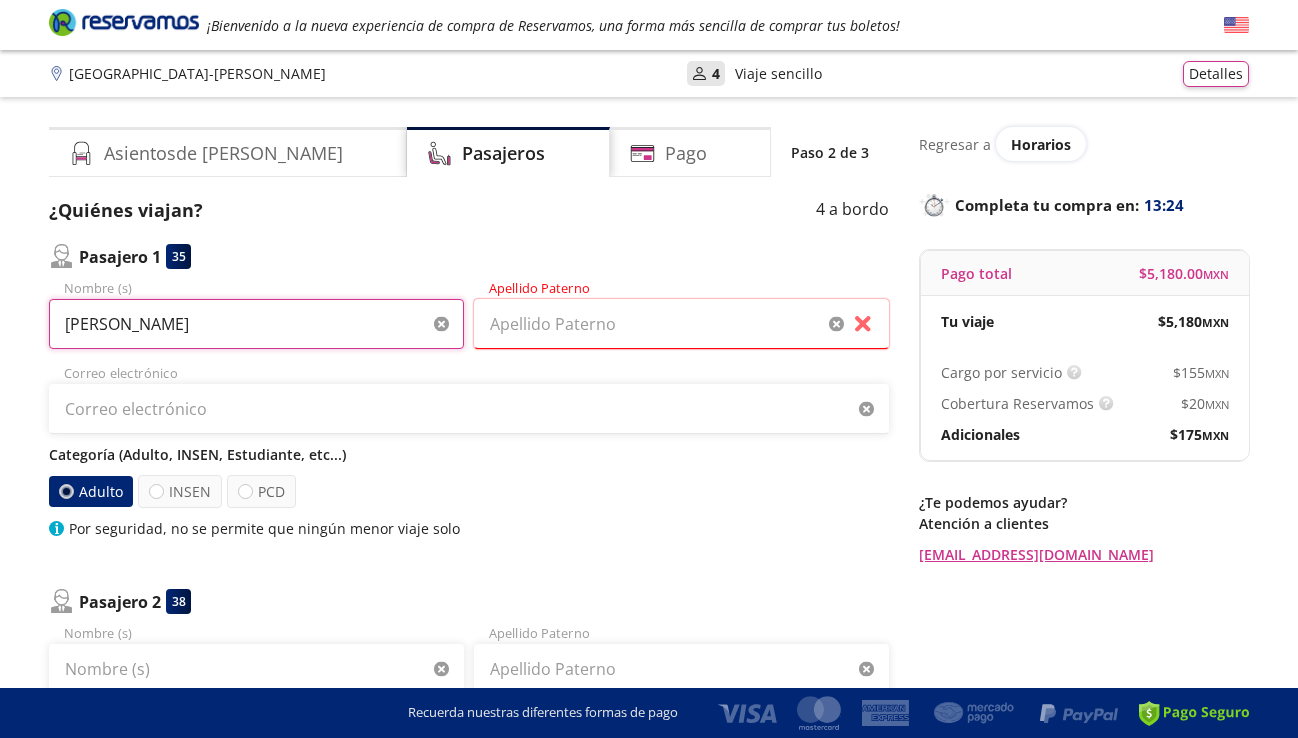 click on "María" at bounding box center [256, 324] 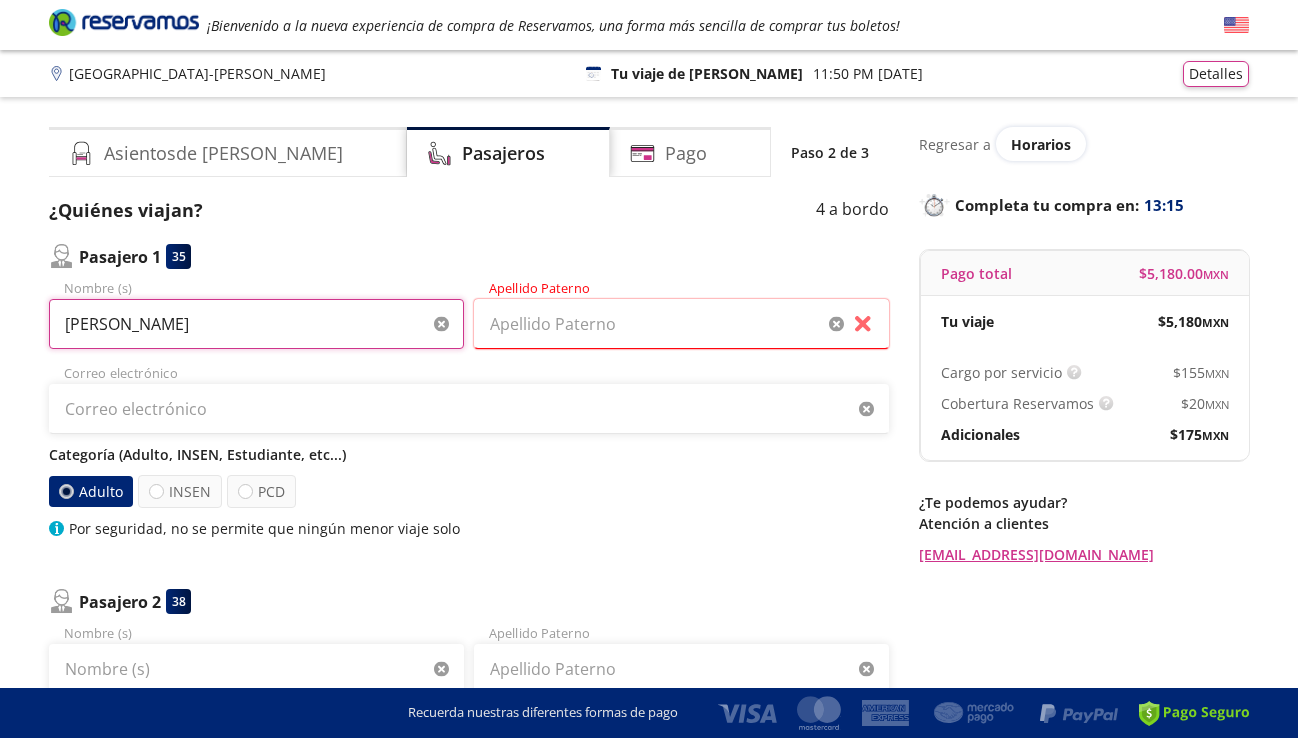 type on "María Elena" 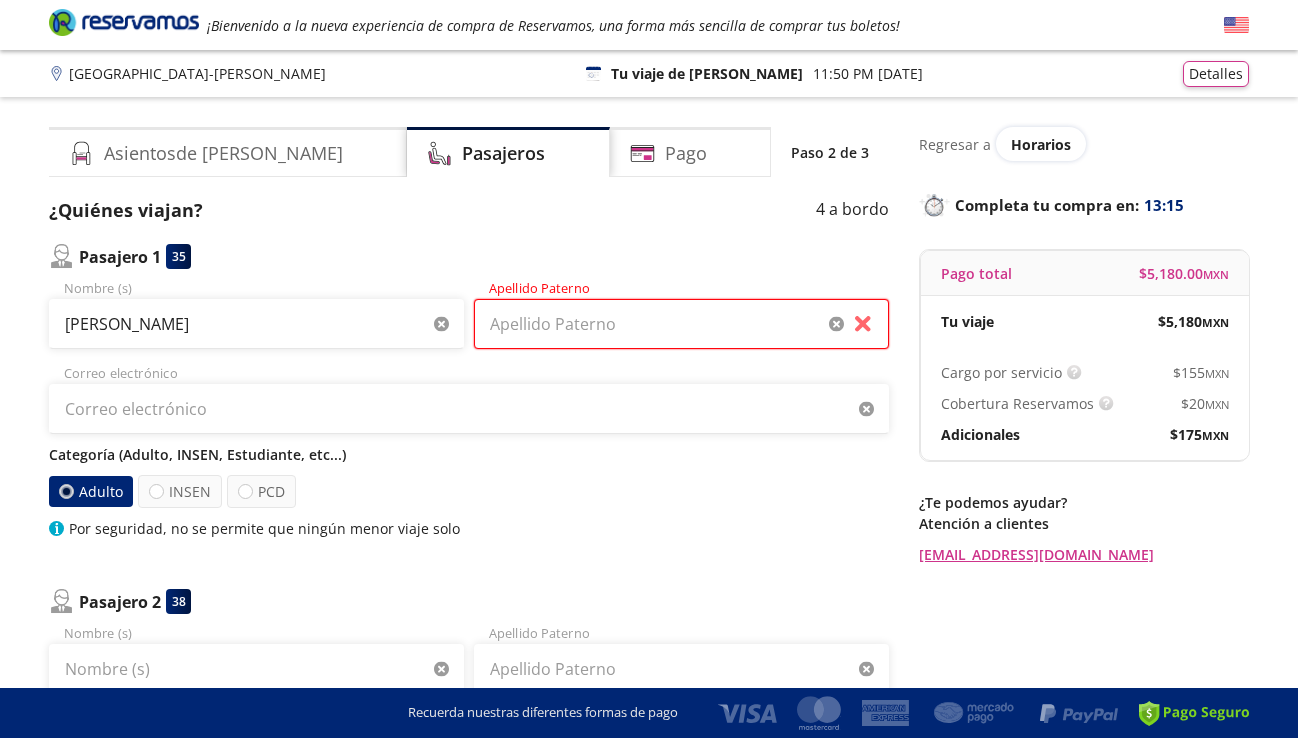 click on "Apellido Paterno" at bounding box center [681, 324] 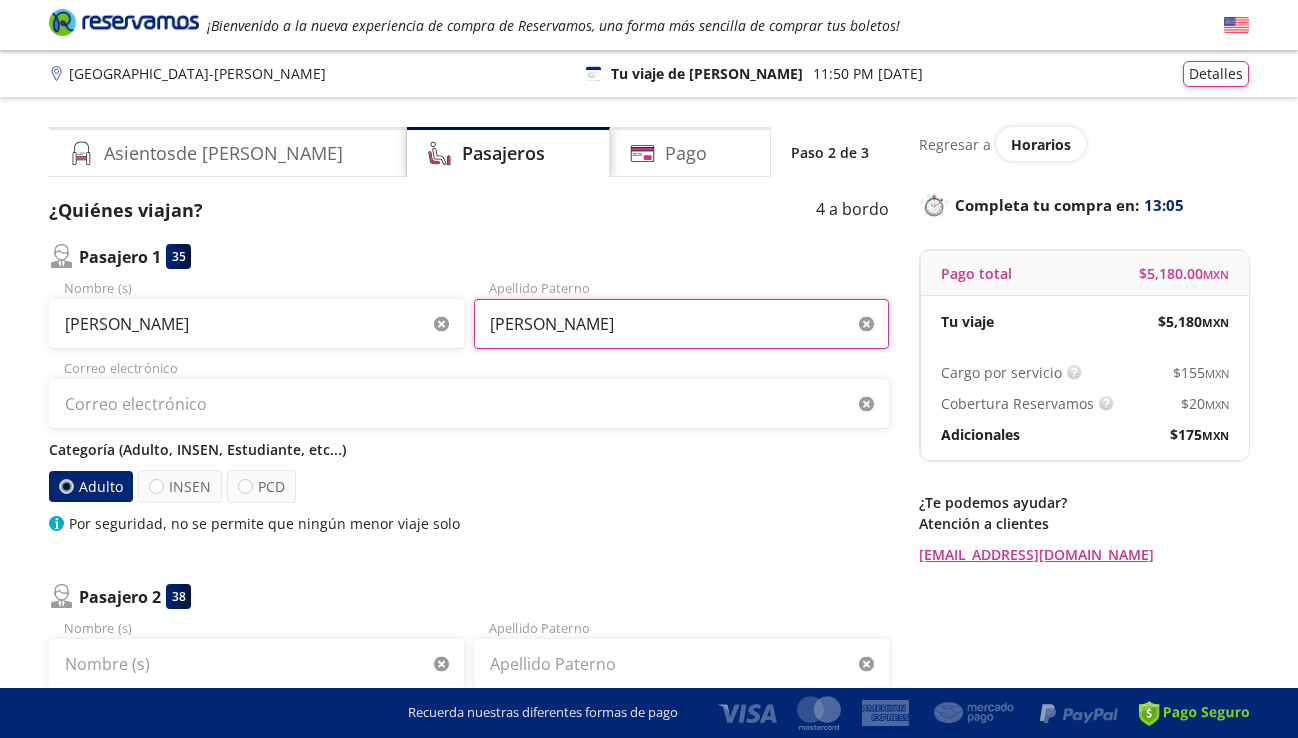 click on "Sanchez Espejo" at bounding box center [681, 324] 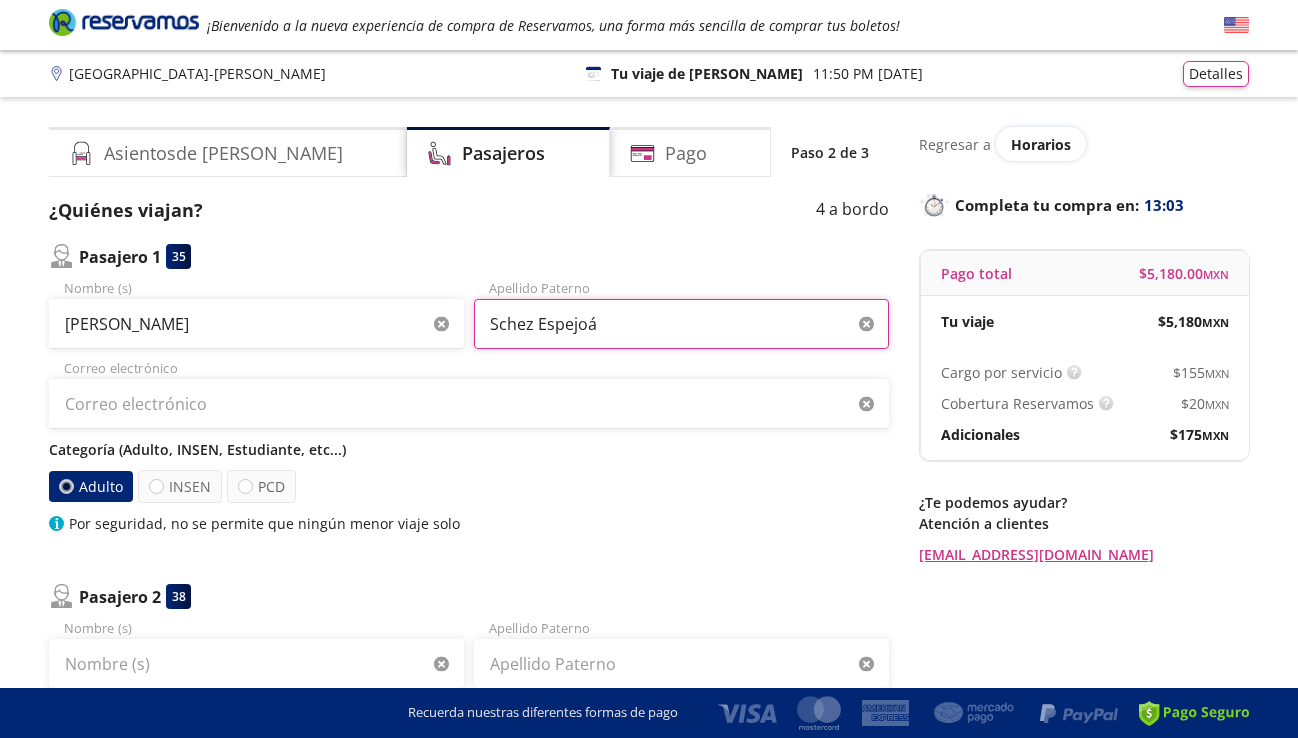 type on "Schez Espejoá" 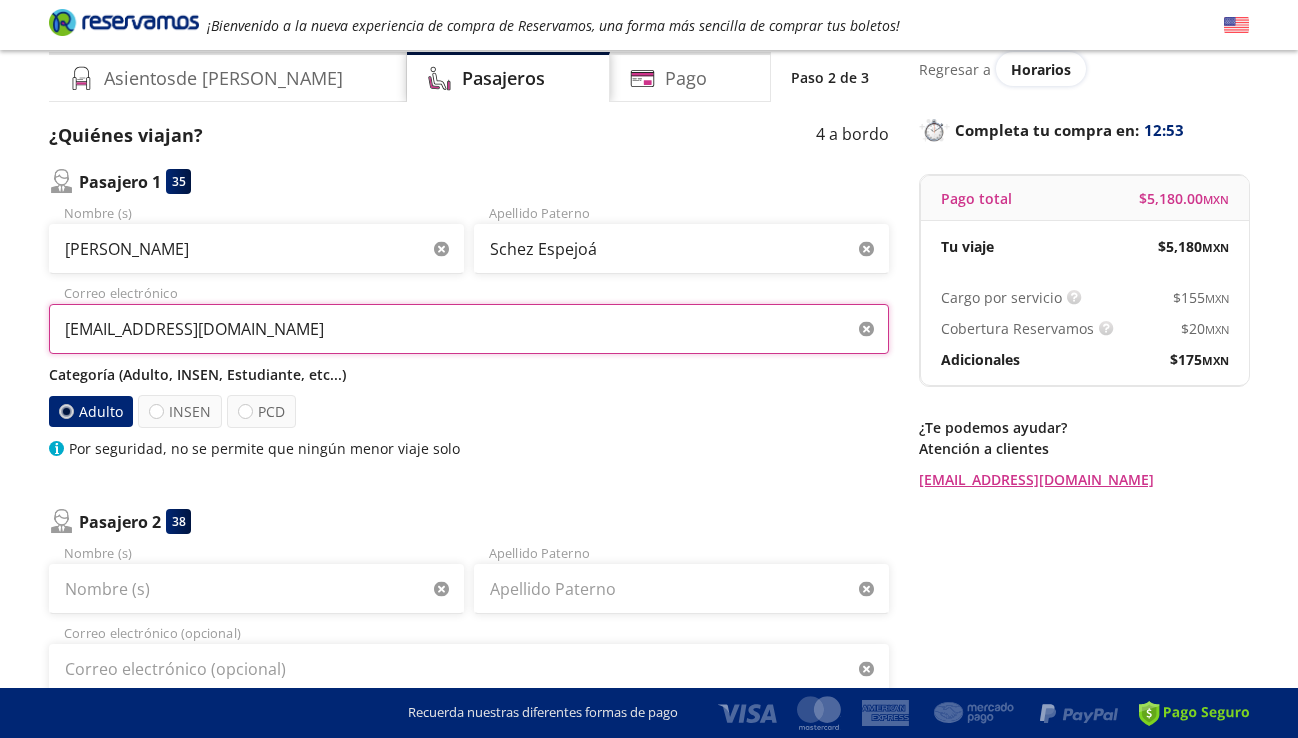 scroll, scrollTop: 151, scrollLeft: 0, axis: vertical 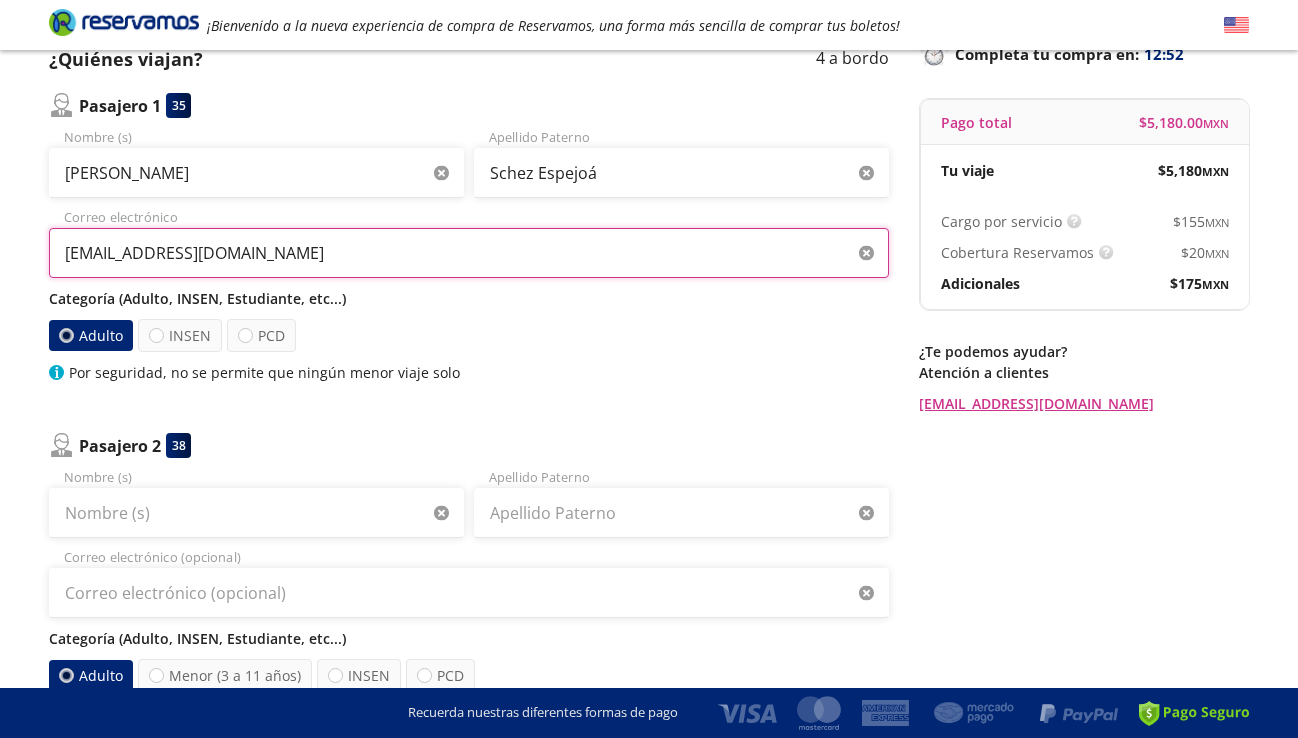 type on "valromsa1321@gmail.com" 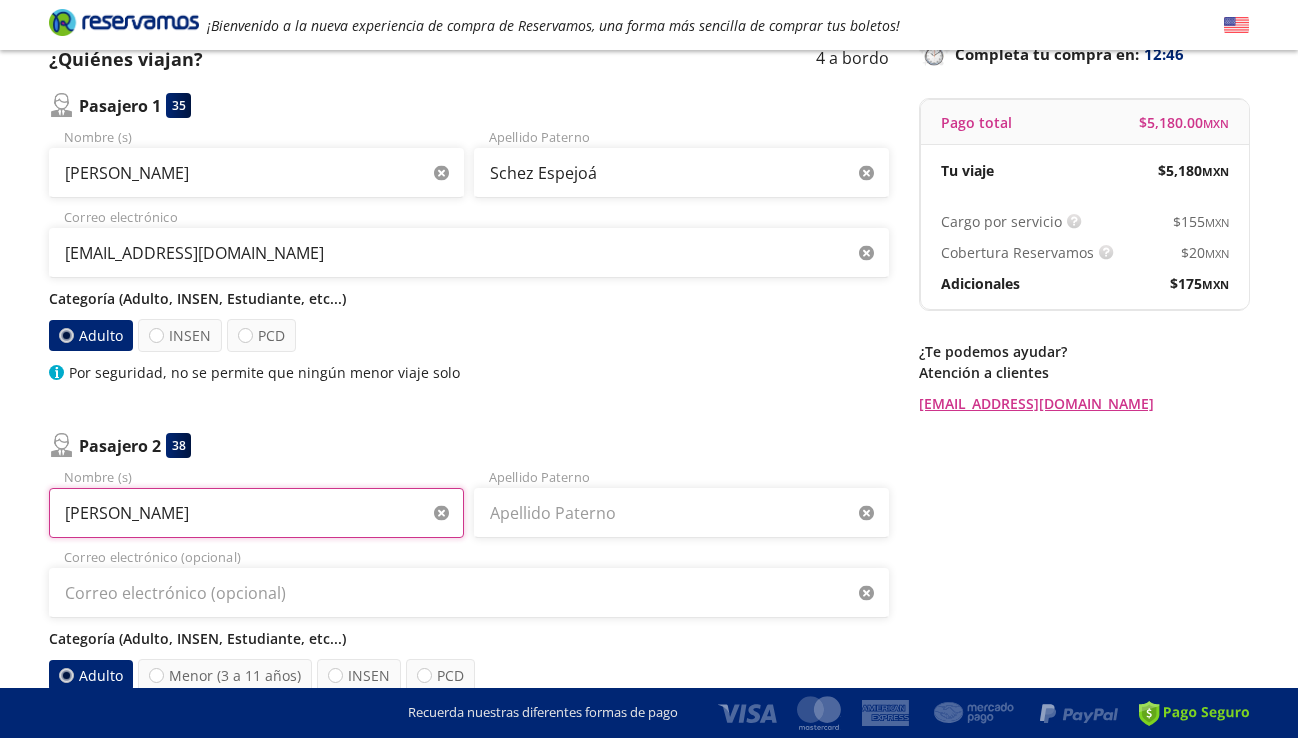 type on "Raquel" 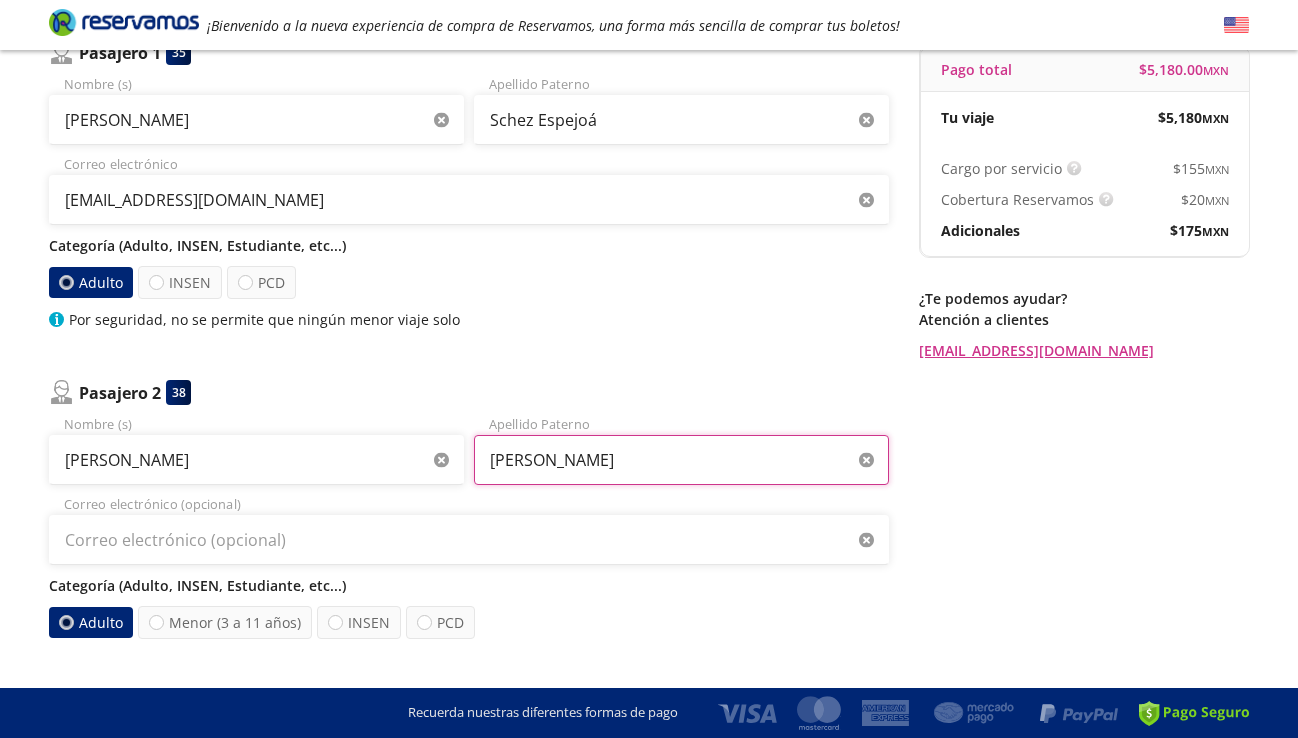 scroll, scrollTop: 207, scrollLeft: 0, axis: vertical 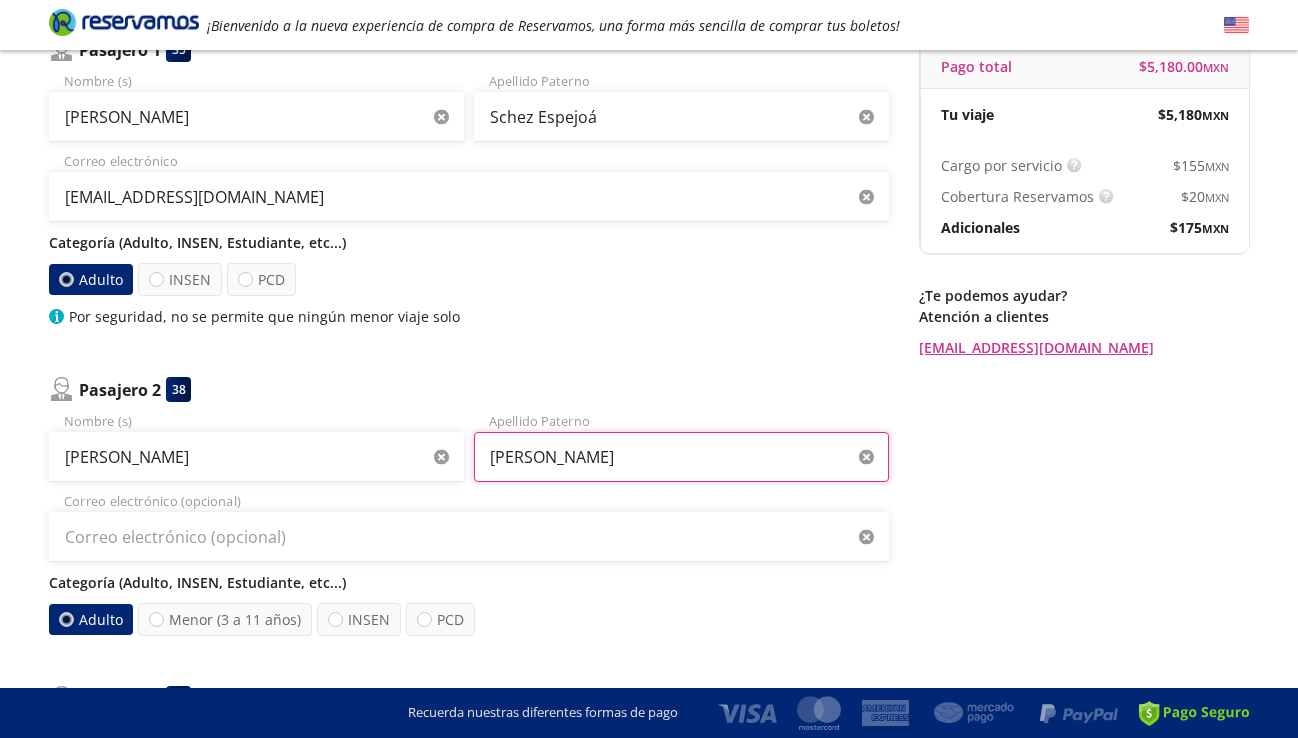 type on "Espejo Ojeda" 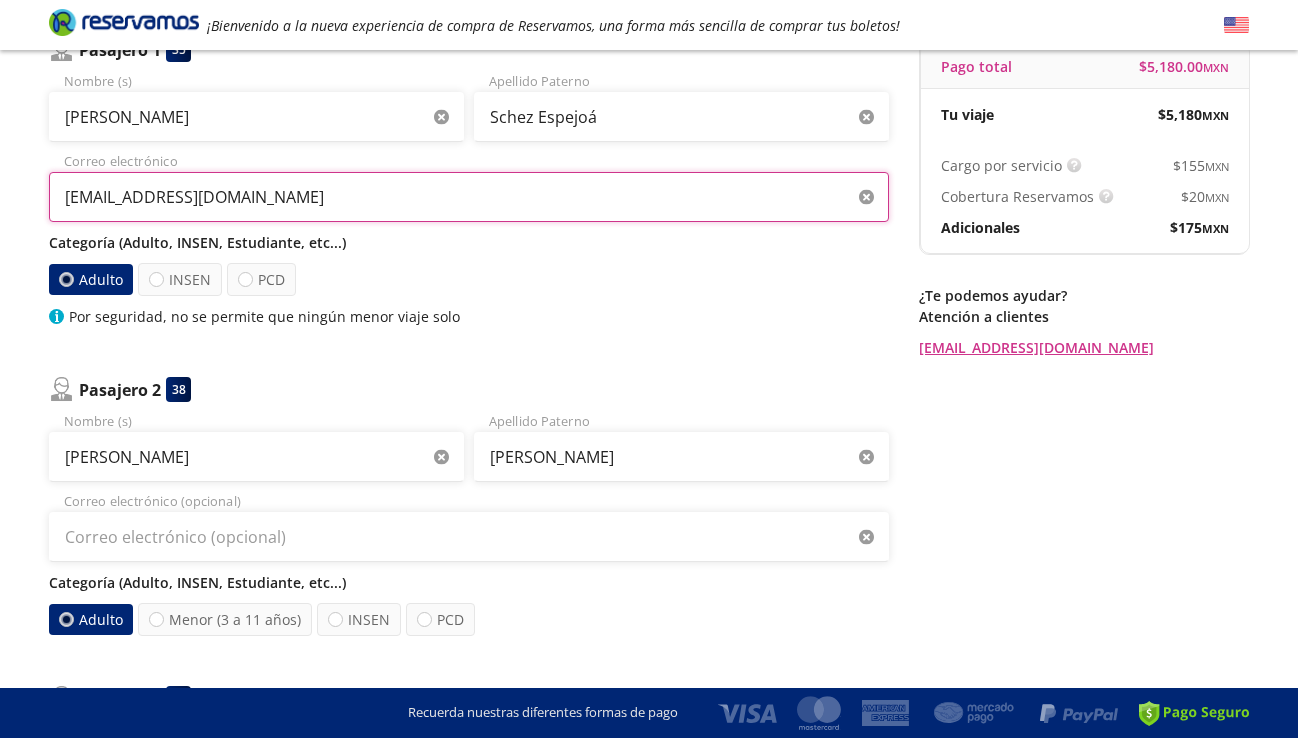 drag, startPoint x: 271, startPoint y: 193, endPoint x: -24, endPoint y: 195, distance: 295.00677 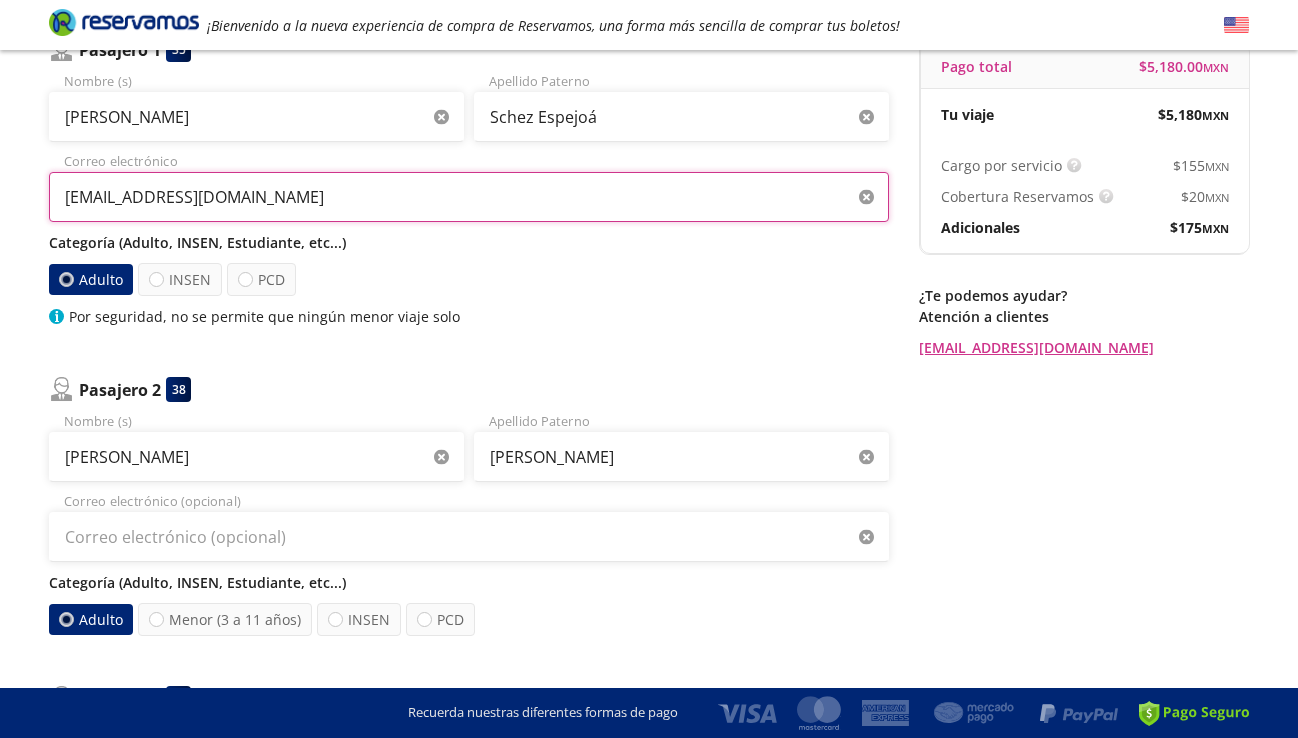 click on "Group 9 Created with Sketch. Datos para la compra Ciudad de México  -  Lázaro Cárdenas ¡Bienvenido a la nueva experiencia de compra de Reservamos, una forma más sencilla de comprar tus boletos! Completa tu compra en : 12:37 Ciudad de México  -  Lázaro Cárdenas User 4 Viaje sencillo Detalles Completa tu compra en : 12:37 Asientos  de Ida Pasajeros Pago Paso 2 de 3 ¿Quiénes viajan? 4 a bordo Pasajero 1 35 María Elena Nombre (s) Schez Espejoá Apellido Paterno valromsa1321@gmail.com Correo electrónico Categoría (Adulto, INSEN, Estudiante, etc...) Adulto INSEN PCD Por seguridad, no se permite que ningún menor viaje solo Pasajero 2 38 Raquel Nombre (s) Espejo Ojeda Apellido Paterno Correo electrónico (opcional) Categoría (Adulto, INSEN, Estudiante, etc...) Adulto Menor (3 a 11 años) INSEN PCD Pasajero 3 19 Nombre (s) Apellido Paterno Correo electrónico (opcional) Categoría (Adulto, INSEN, Estudiante, etc...) Adulto Menor (3 a 11 años) INSEN PCD Pasajero 4 14 Nombre (s) Apellido Paterno Adulto" at bounding box center (649, 710) 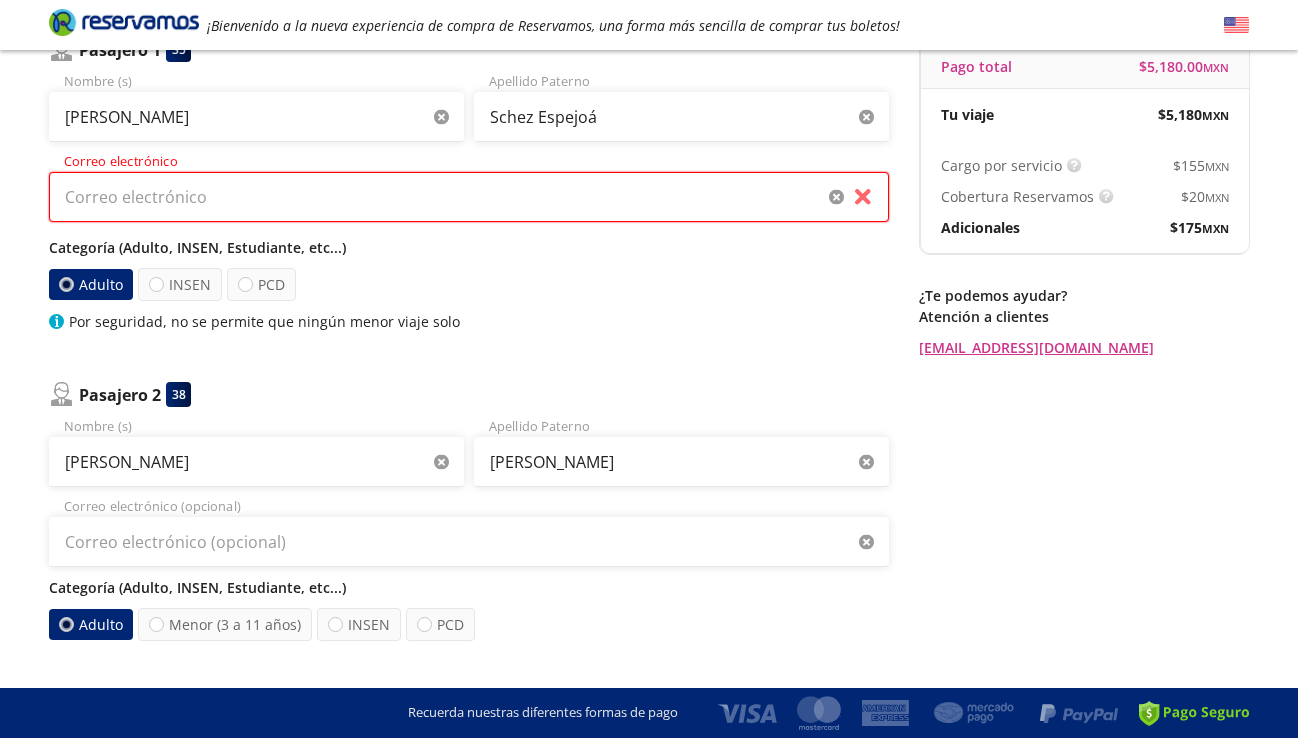 paste on "valromsa1321@gmail.com" 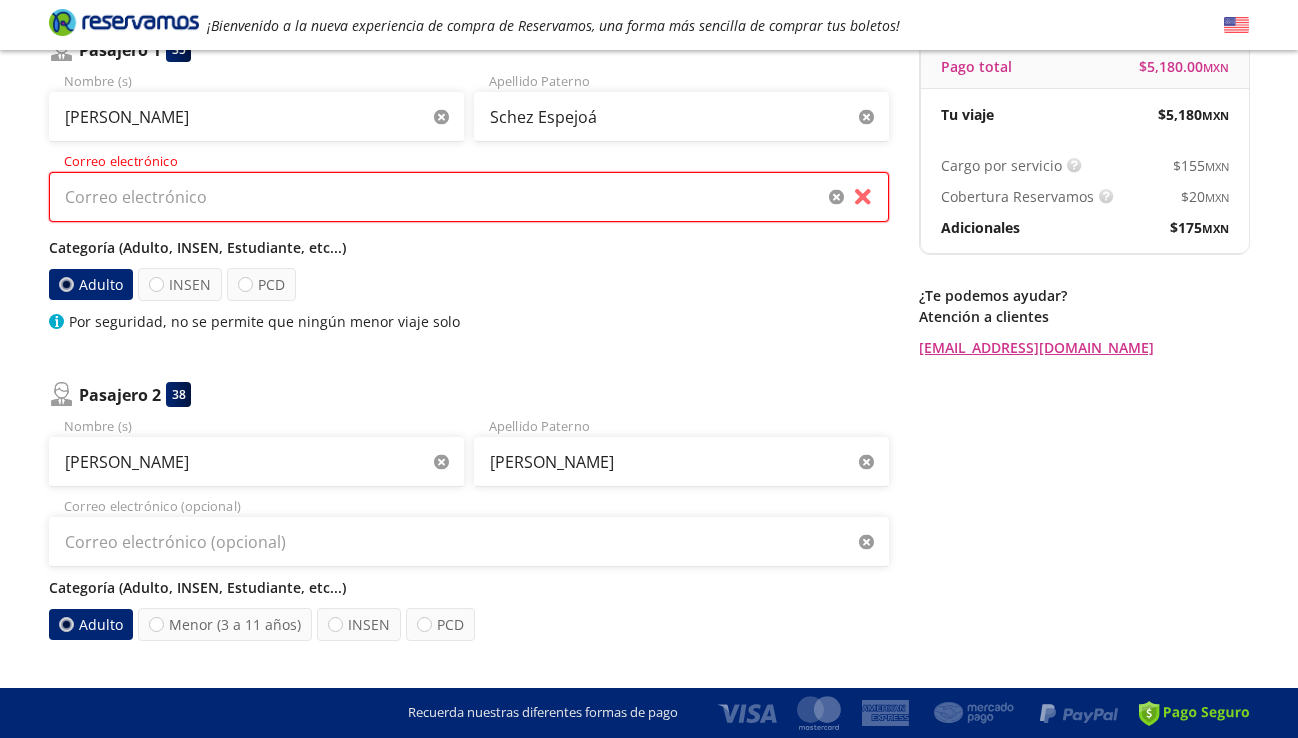 type on "valromsa1321@gmail.com" 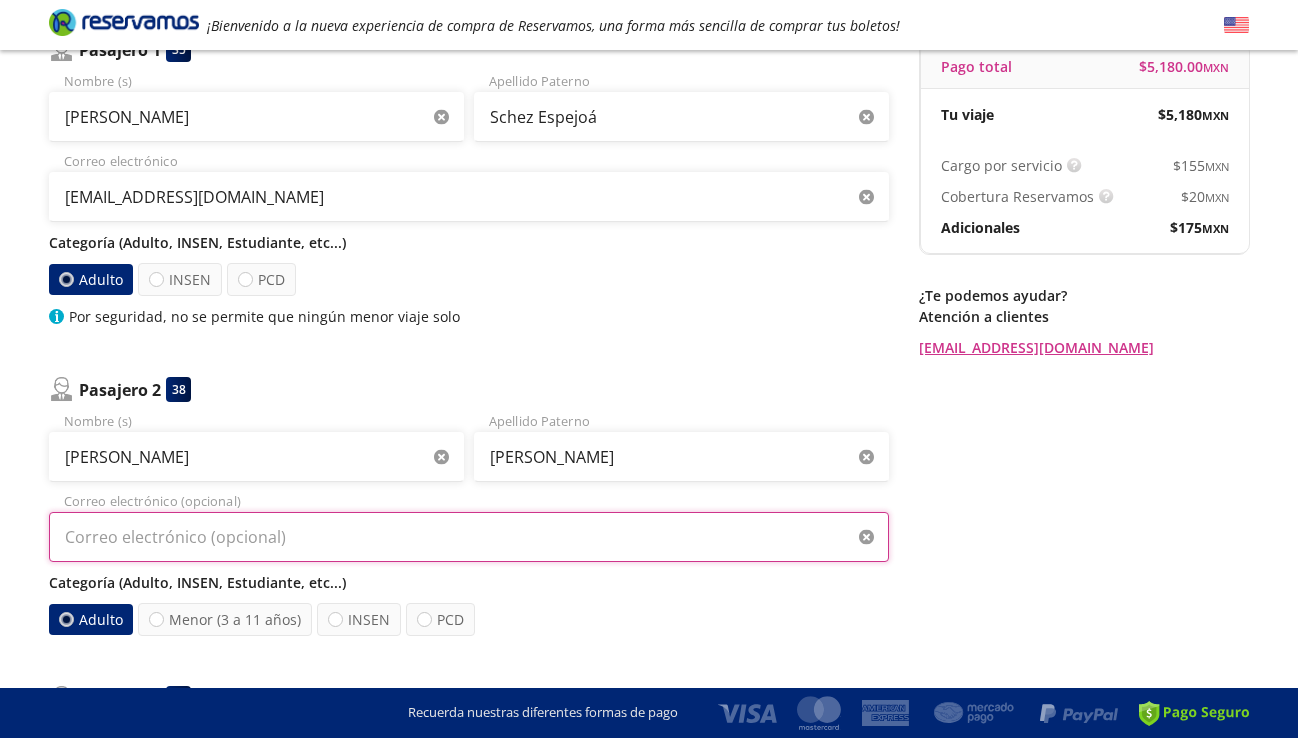 click on "Correo electrónico (opcional)" at bounding box center (469, 537) 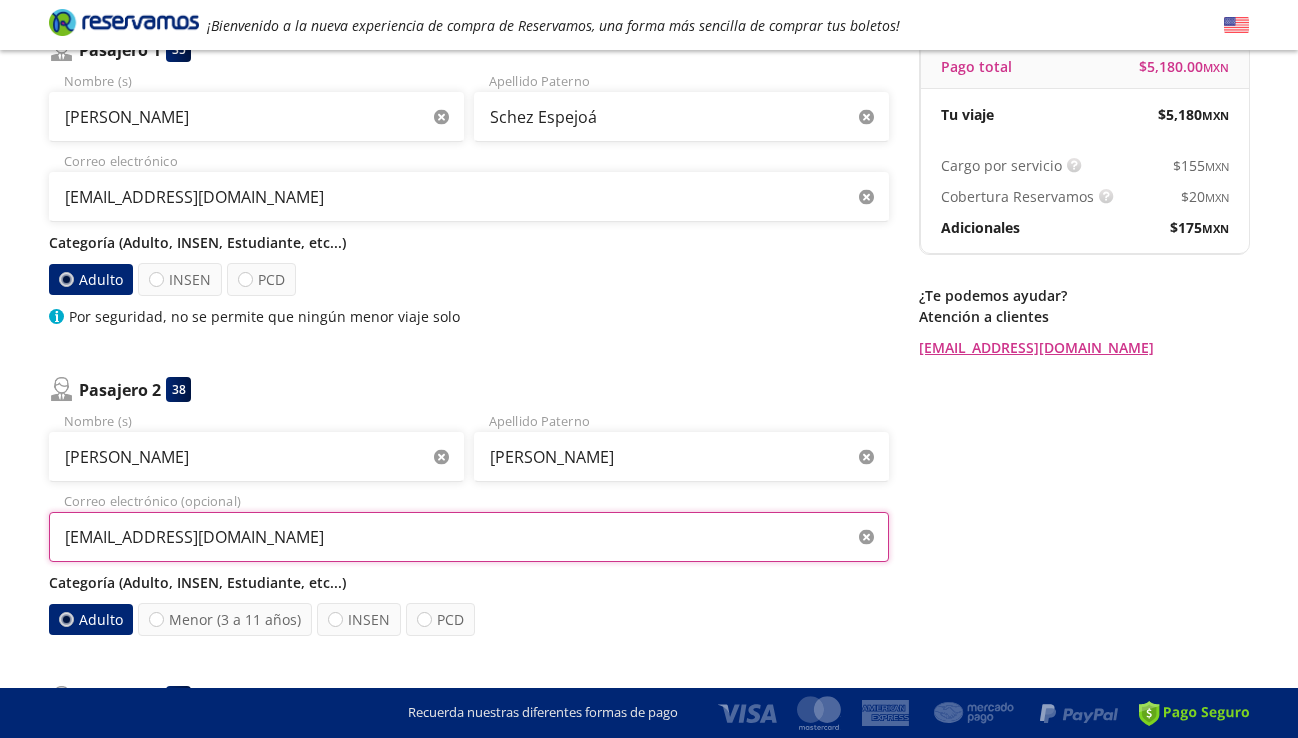 scroll, scrollTop: 307, scrollLeft: 0, axis: vertical 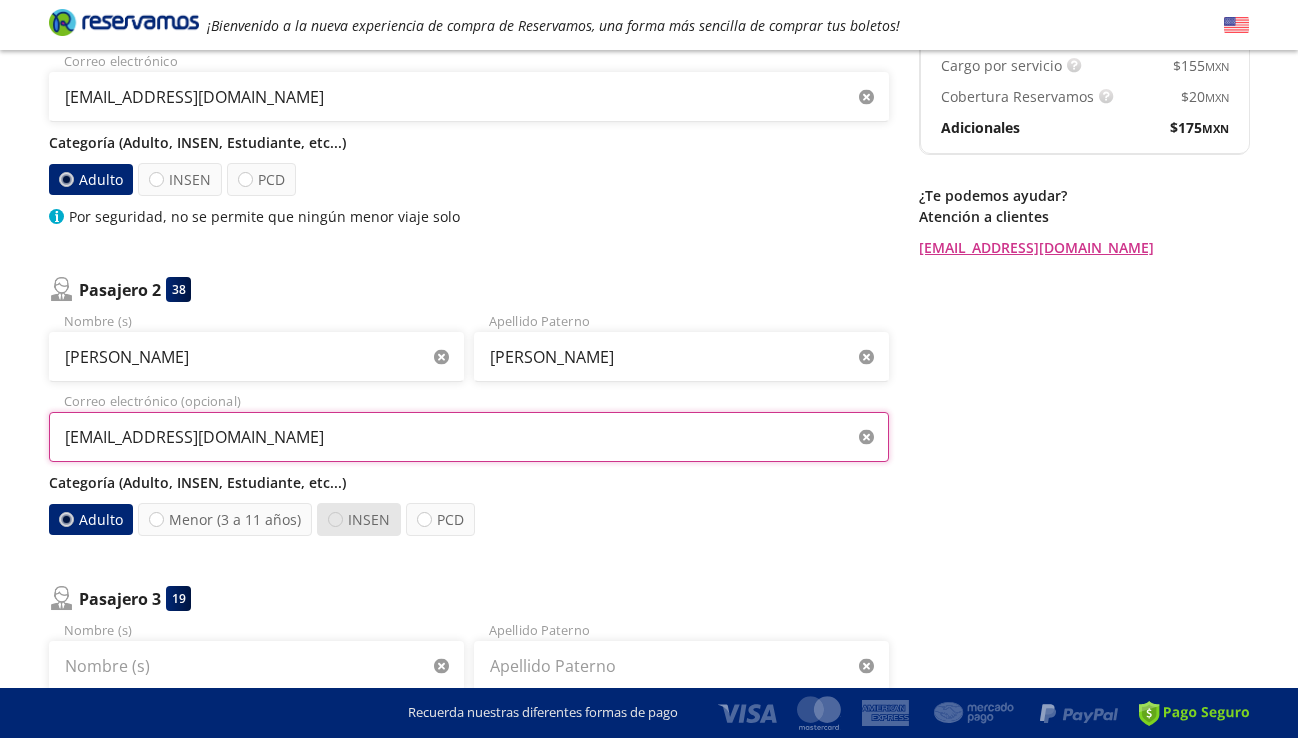 type on "valromsa1321@gmail.com" 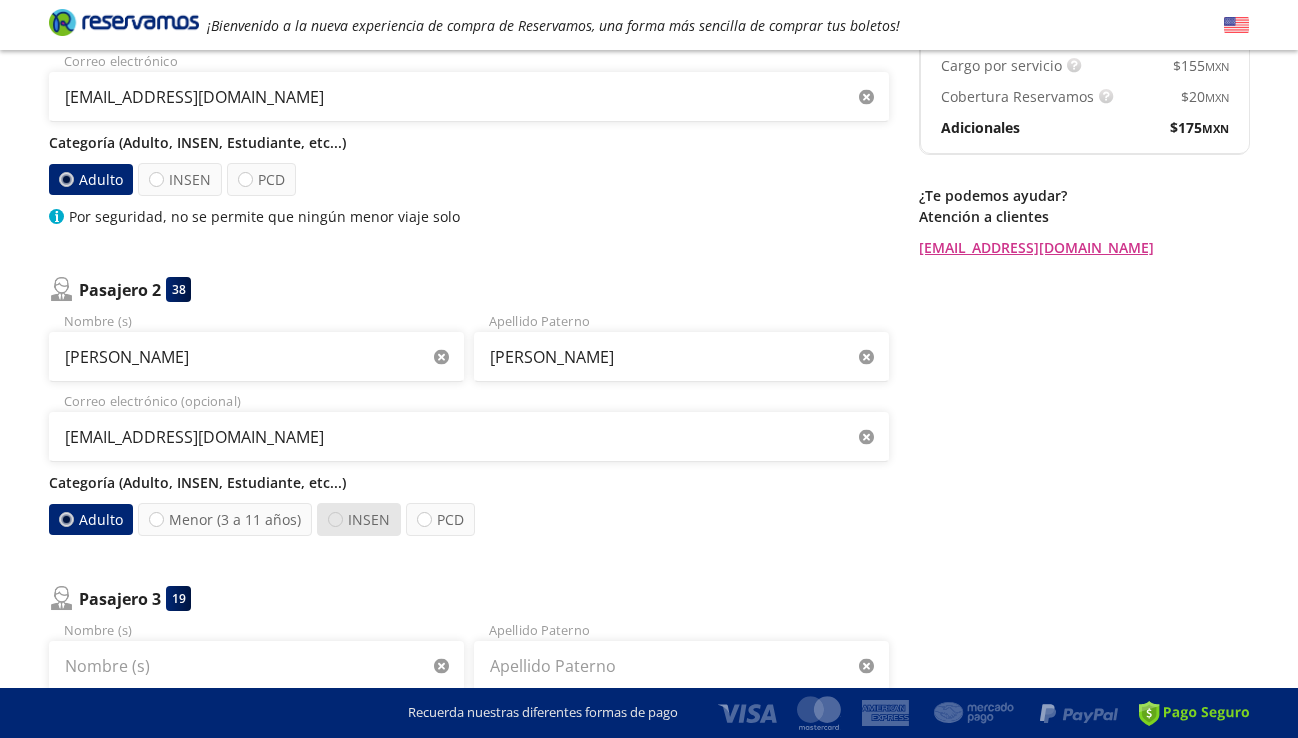 click at bounding box center [335, 519] 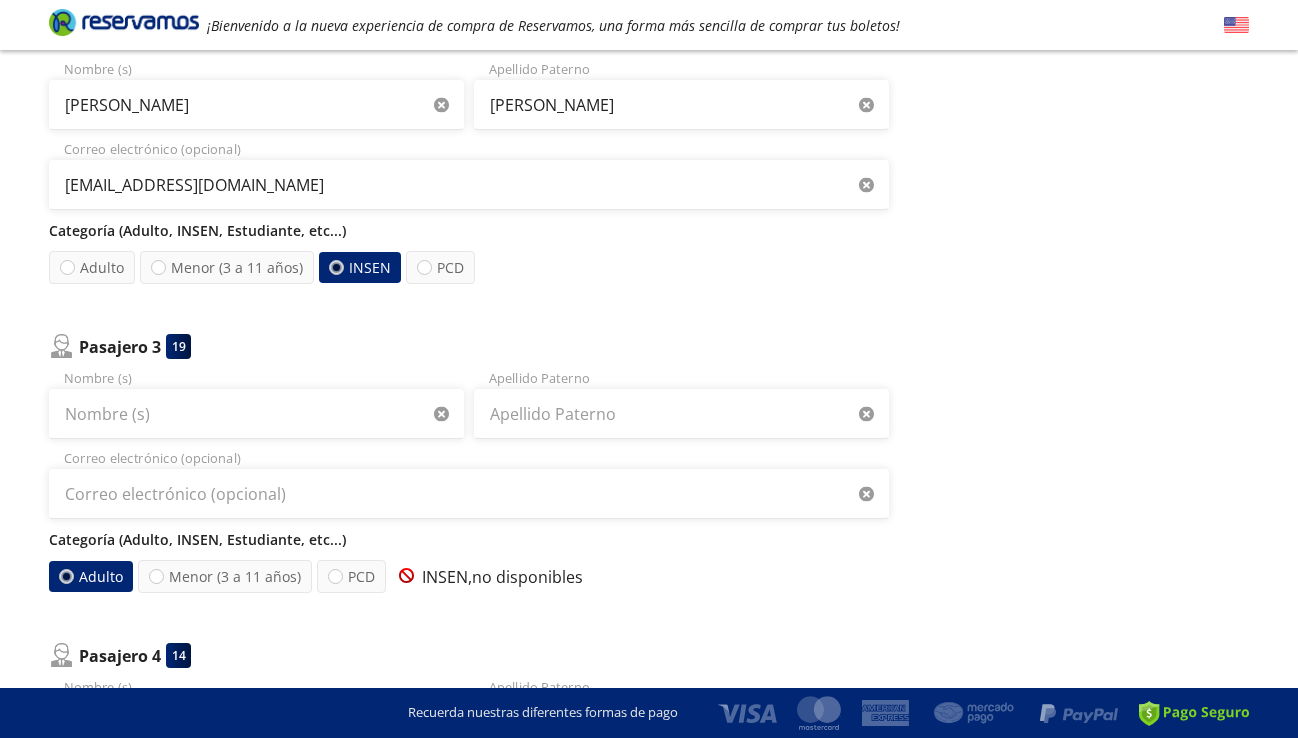 scroll, scrollTop: 560, scrollLeft: 0, axis: vertical 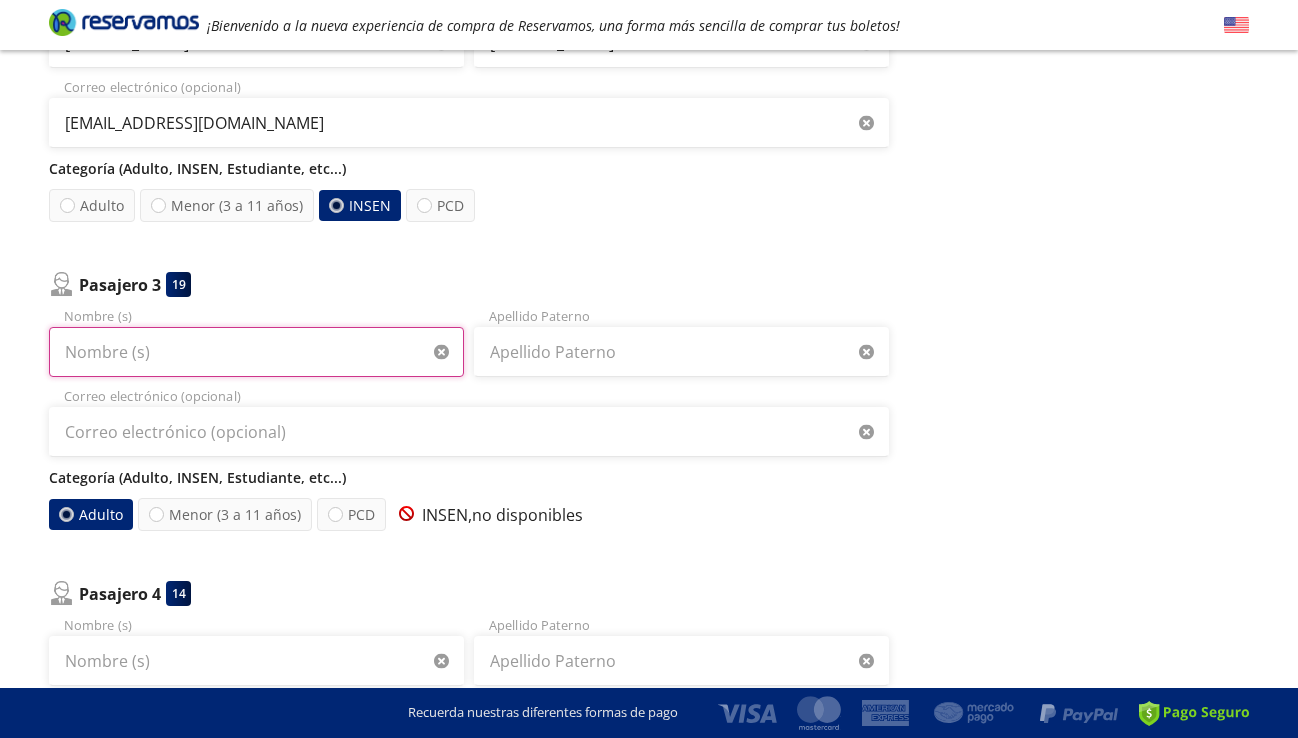 click on "Nombre (s)" at bounding box center [256, 352] 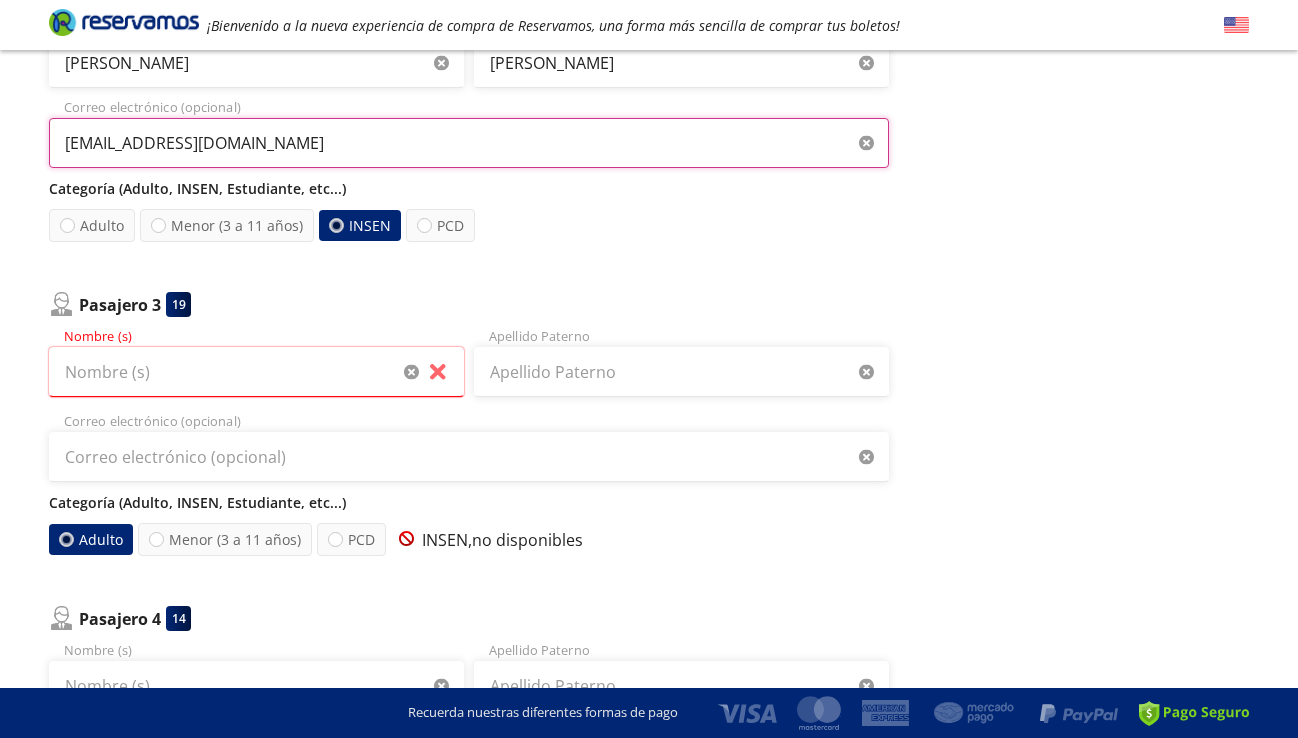 drag, startPoint x: 277, startPoint y: 146, endPoint x: 46, endPoint y: 133, distance: 231.36551 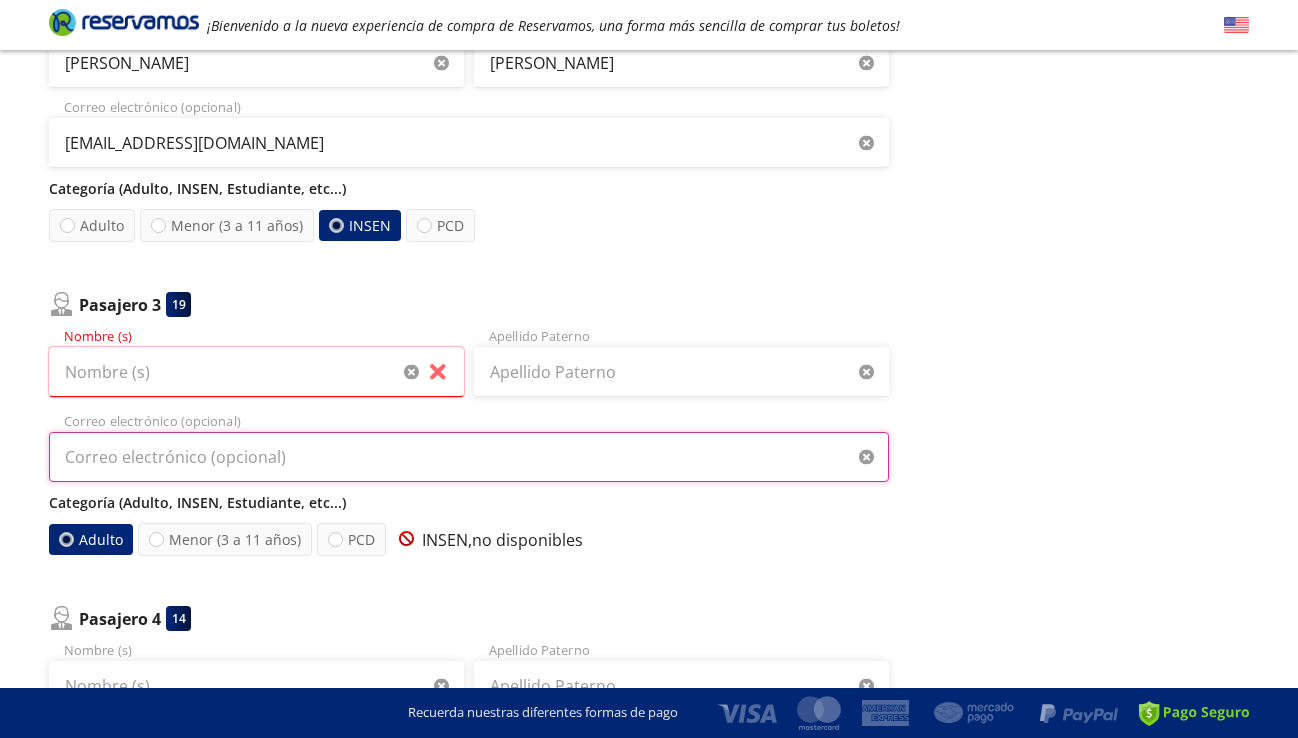 paste on "valromsa1321@gmail.com" 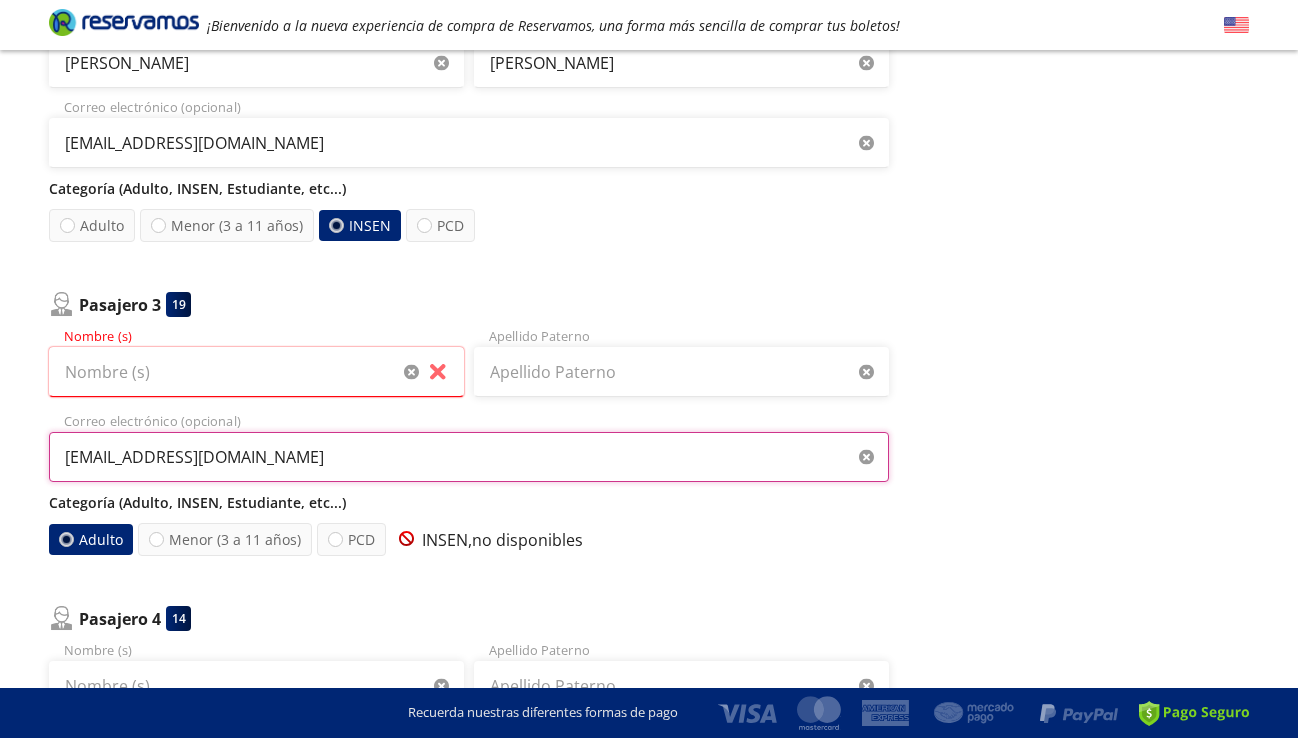 type on "valromsa1321@gmail.com" 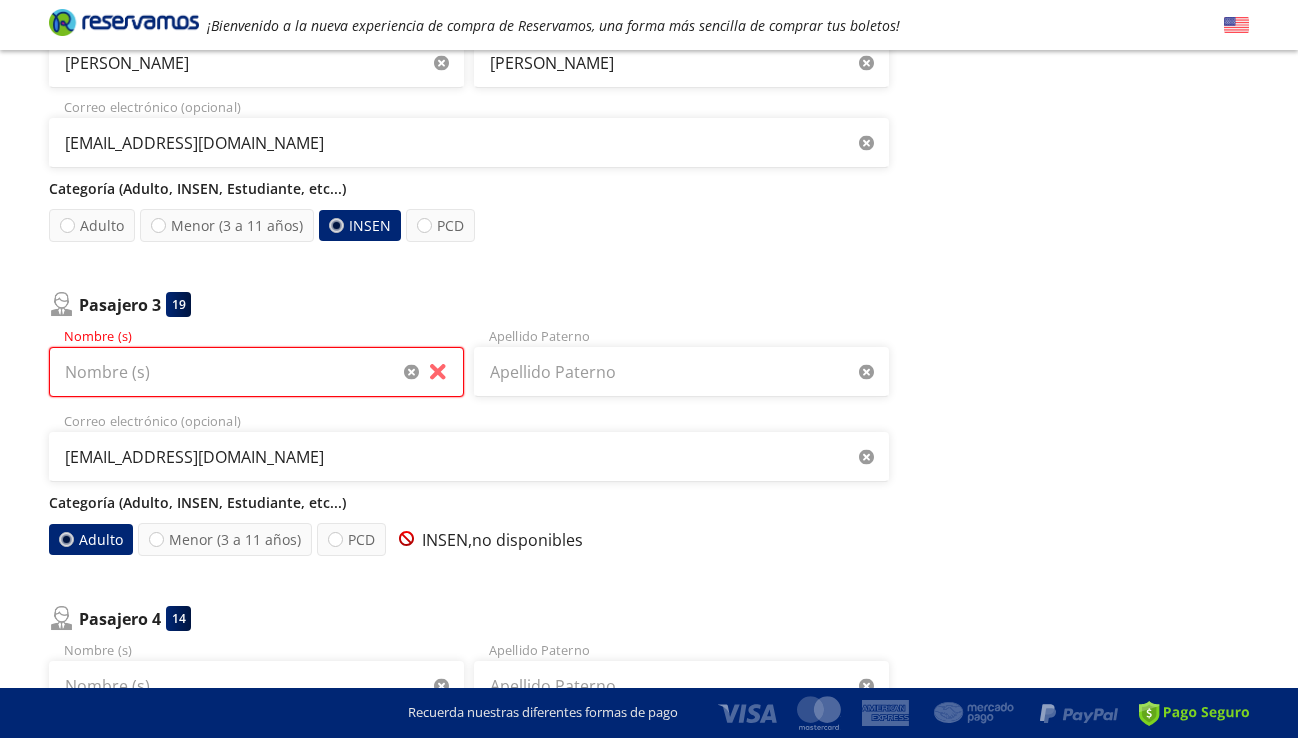 click on "Nombre (s)" at bounding box center (256, 372) 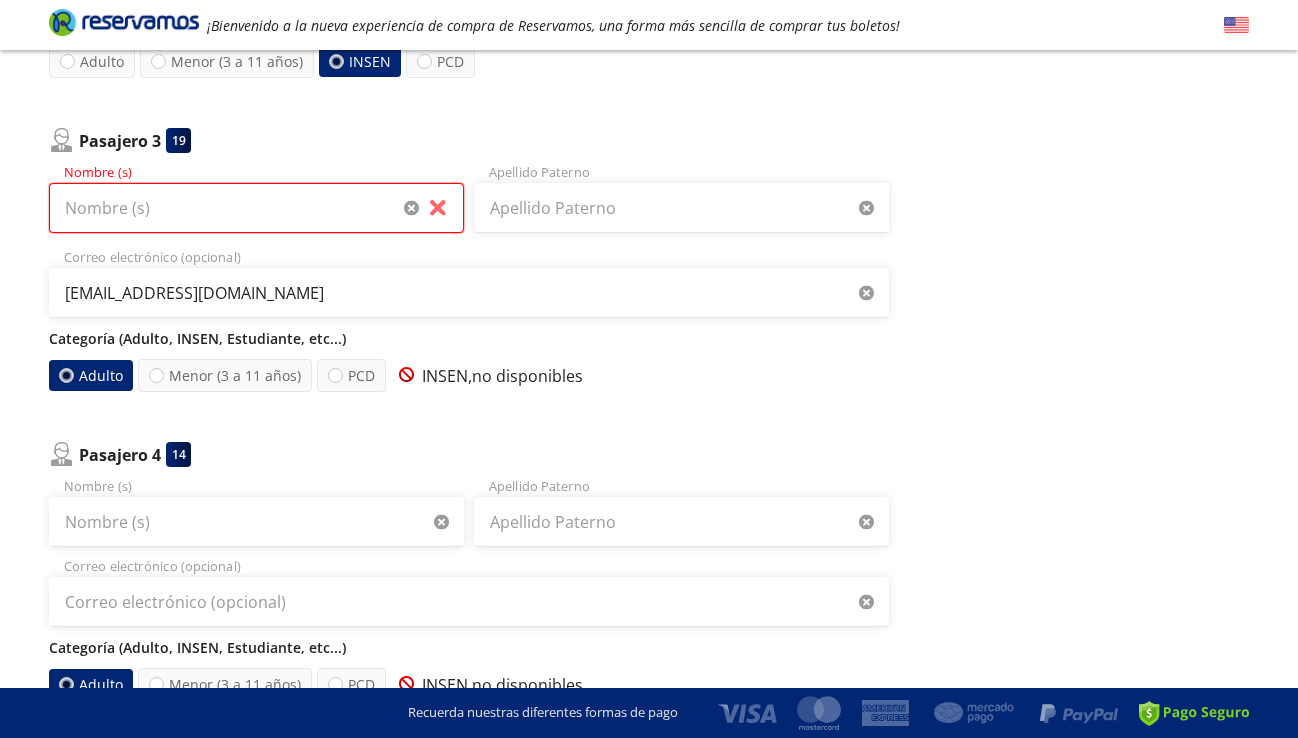 scroll, scrollTop: 773, scrollLeft: 0, axis: vertical 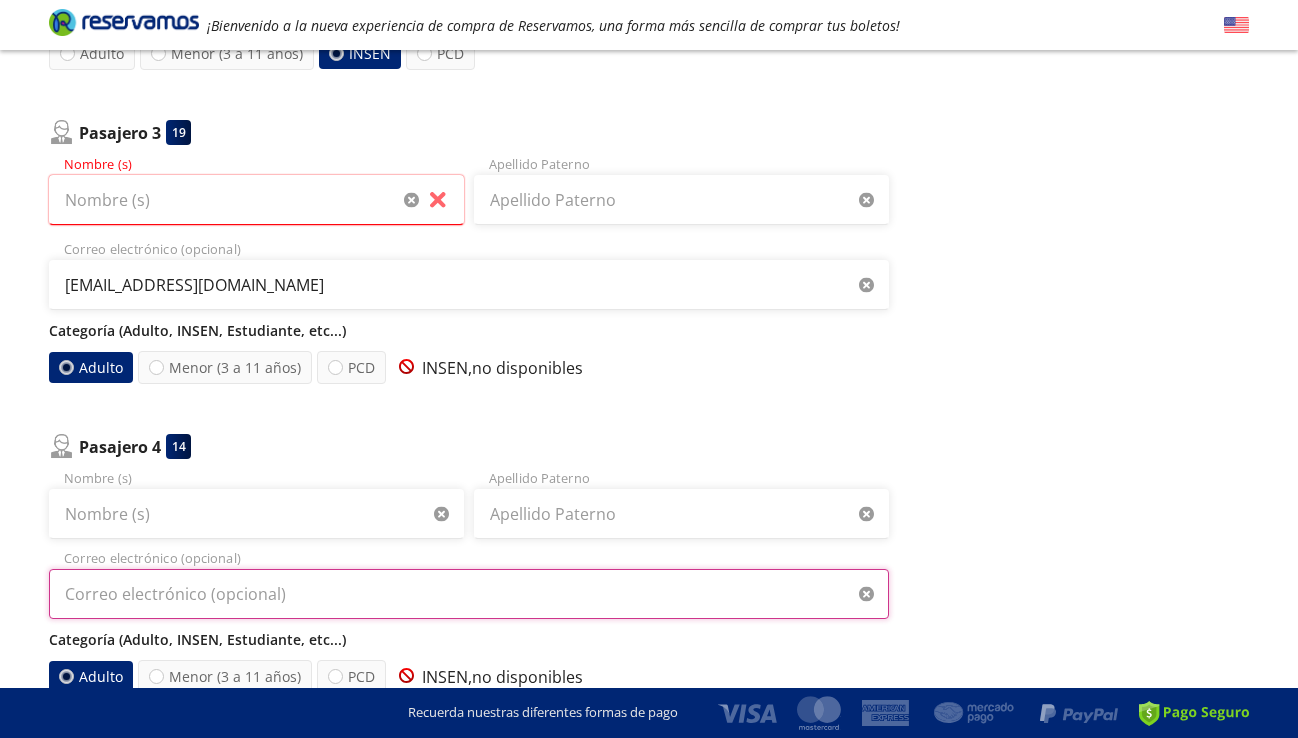 paste on "valromsa1321@gmail.com" 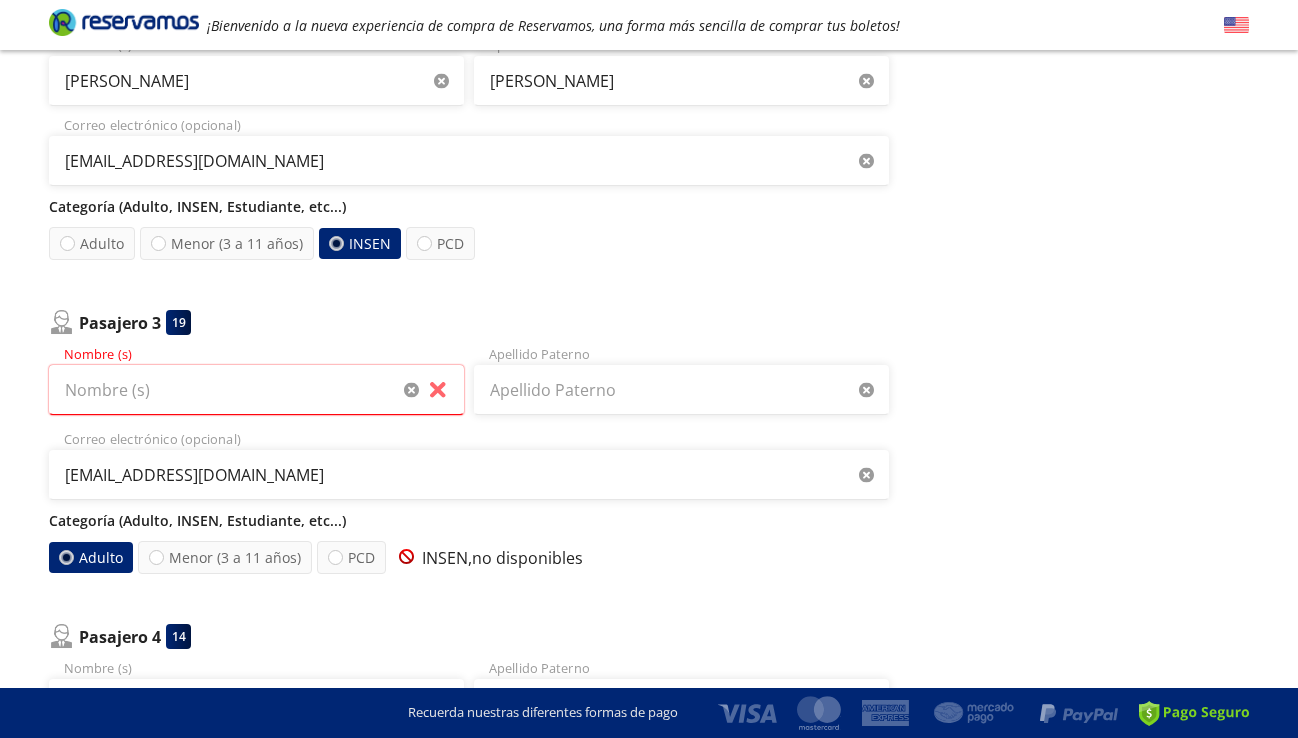 scroll, scrollTop: 594, scrollLeft: 0, axis: vertical 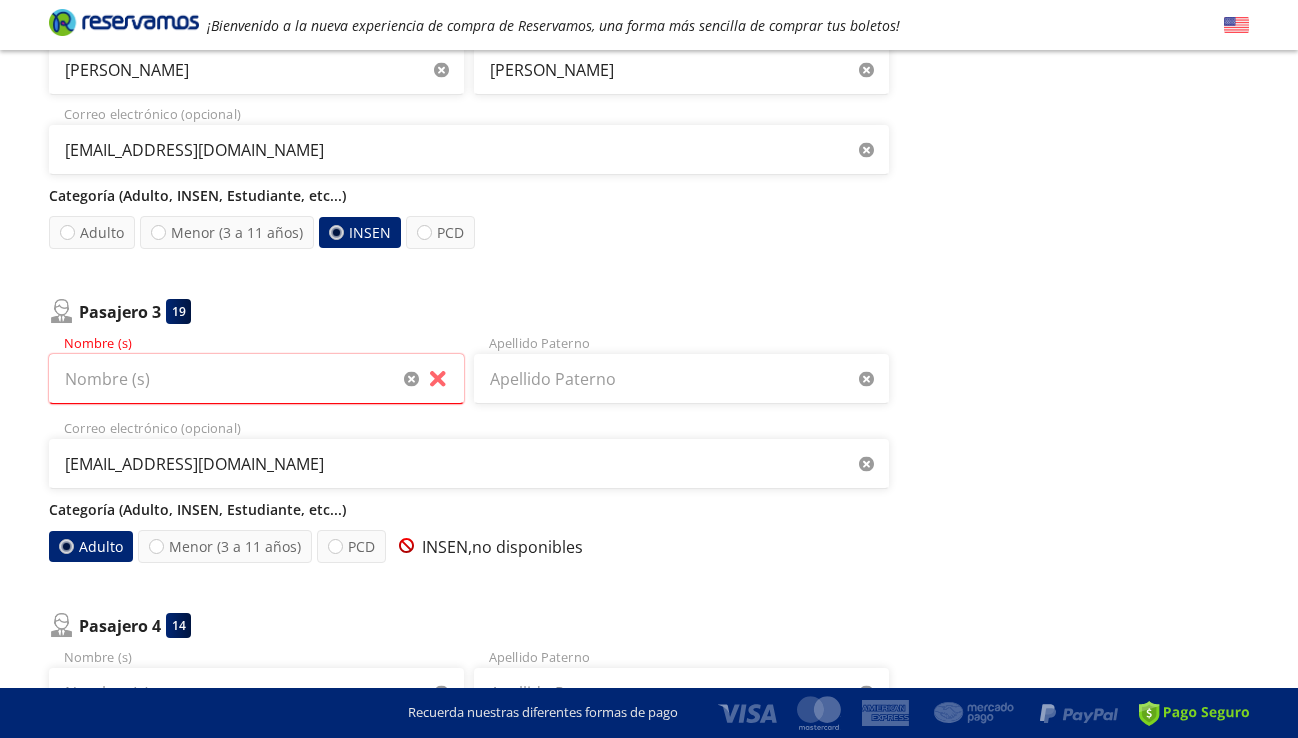 type on "valromsa1321@gmail.com" 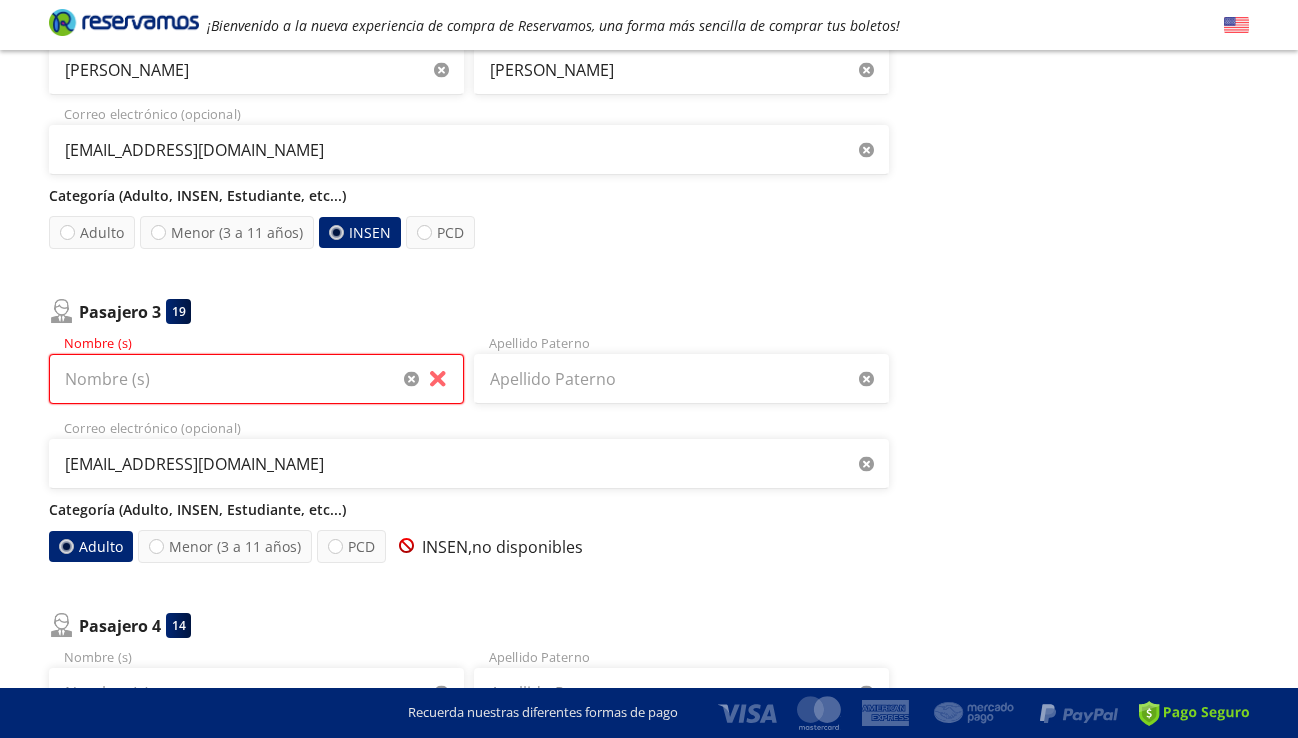click on "Nombre (s)" at bounding box center [256, 379] 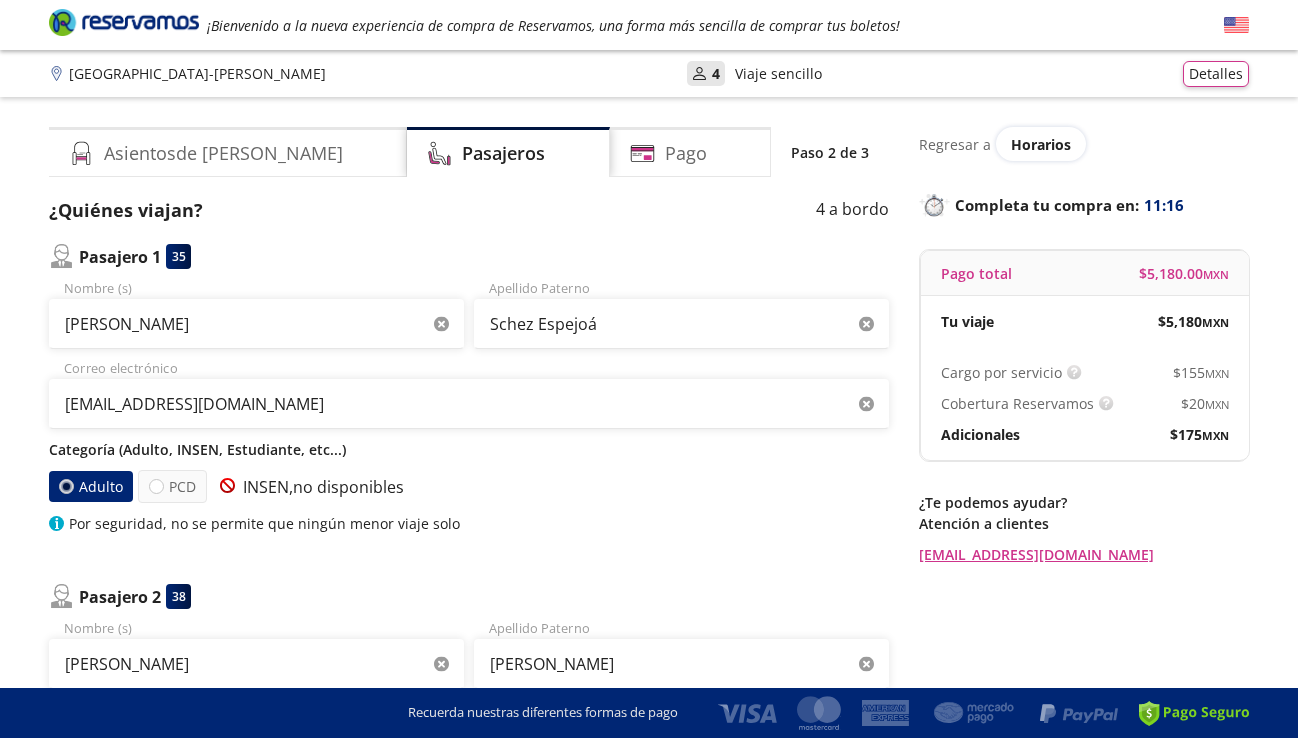scroll, scrollTop: 0, scrollLeft: 0, axis: both 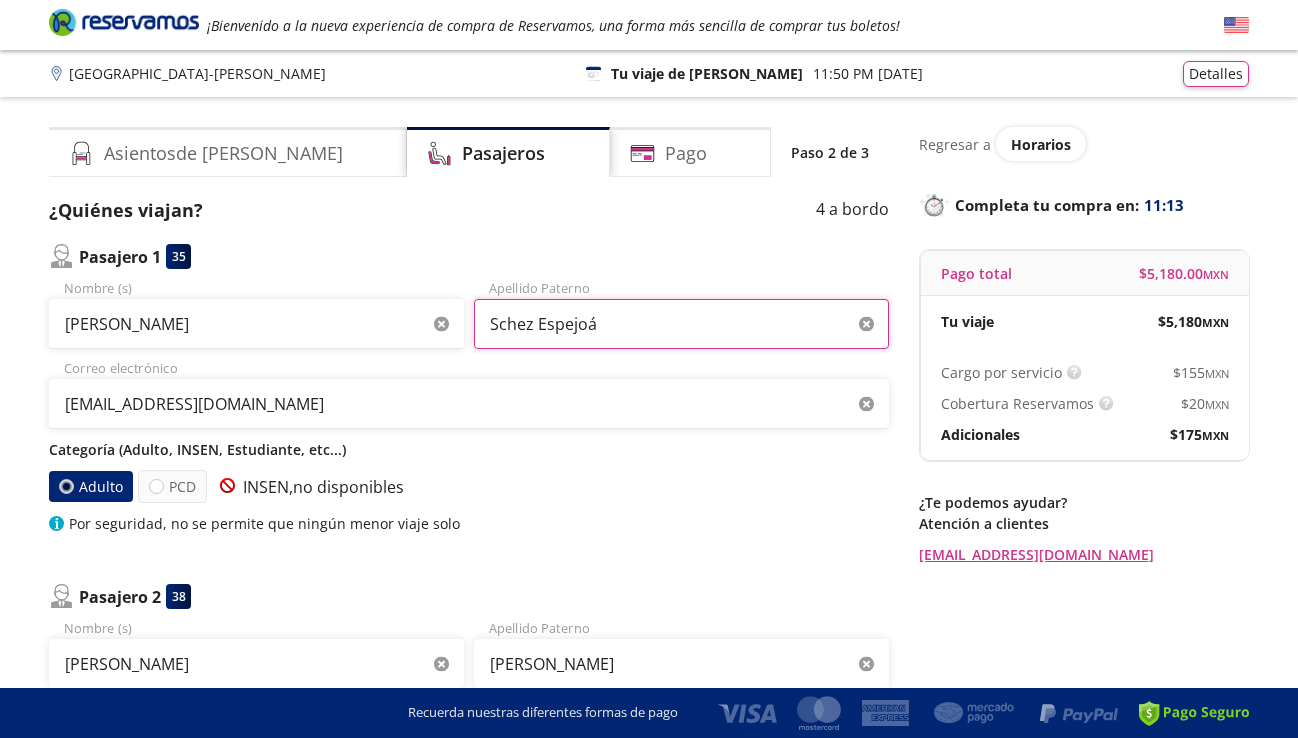 drag, startPoint x: 613, startPoint y: 321, endPoint x: 322, endPoint y: 274, distance: 294.7711 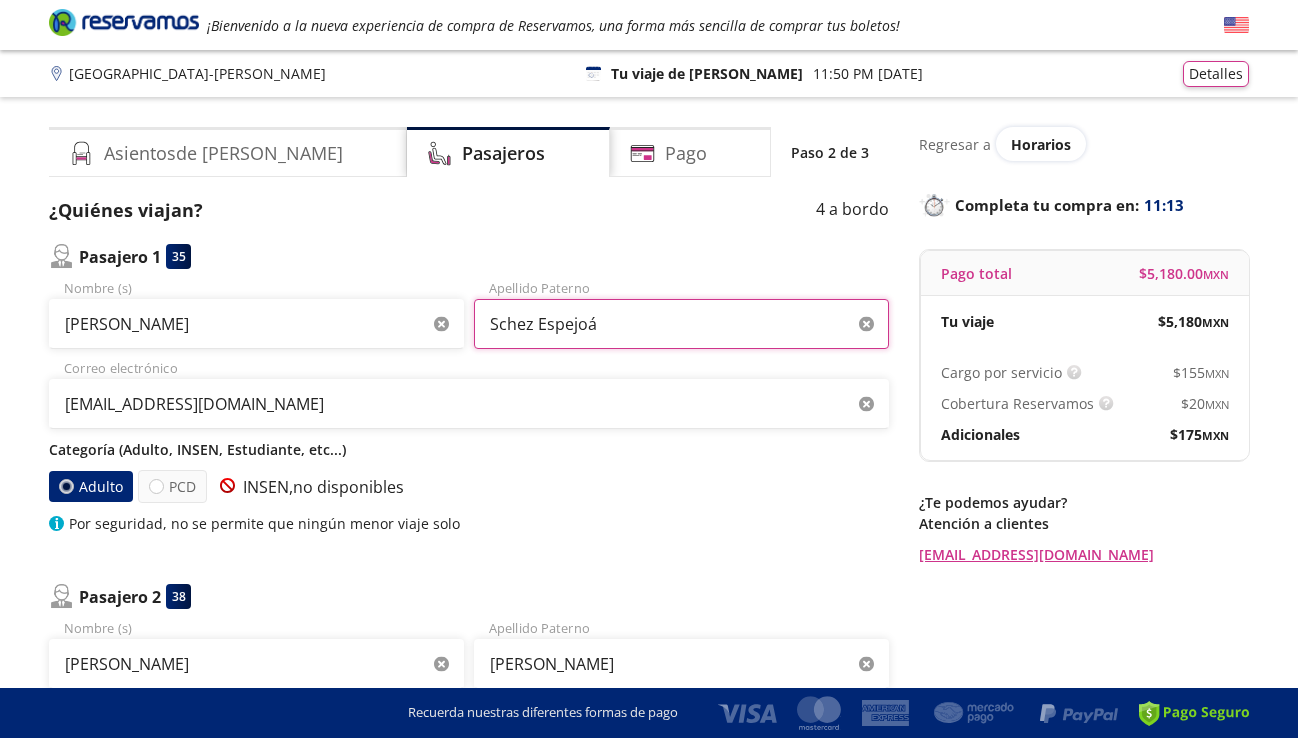click on "Pasajero 1 35 María Elena Nombre (s) Schez Espejoá Apellido Paterno valromsa1321@gmail.com Correo electrónico Categoría (Adulto, INSEN, Estudiante, etc...) Adulto PCD       INSEN,  no disponibles Por seguridad, no se permite que ningún menor viaje solo" at bounding box center [469, 389] 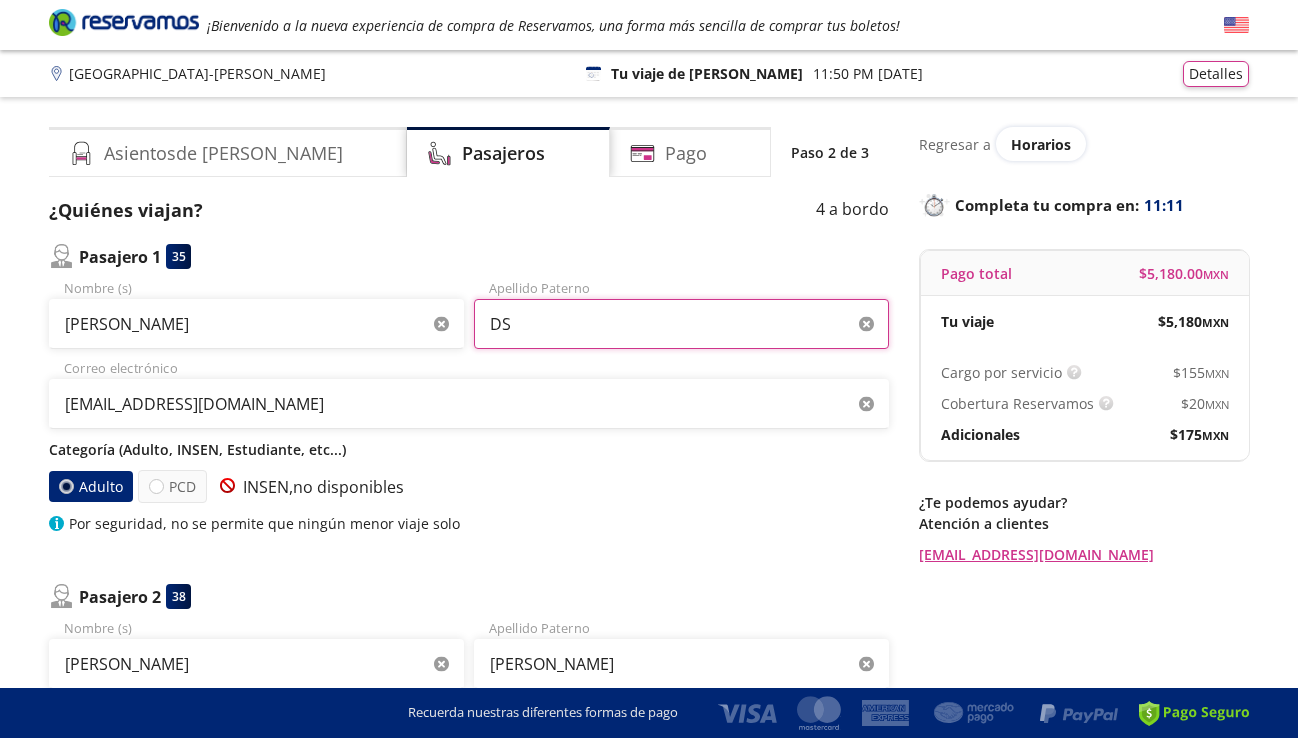 type on "D" 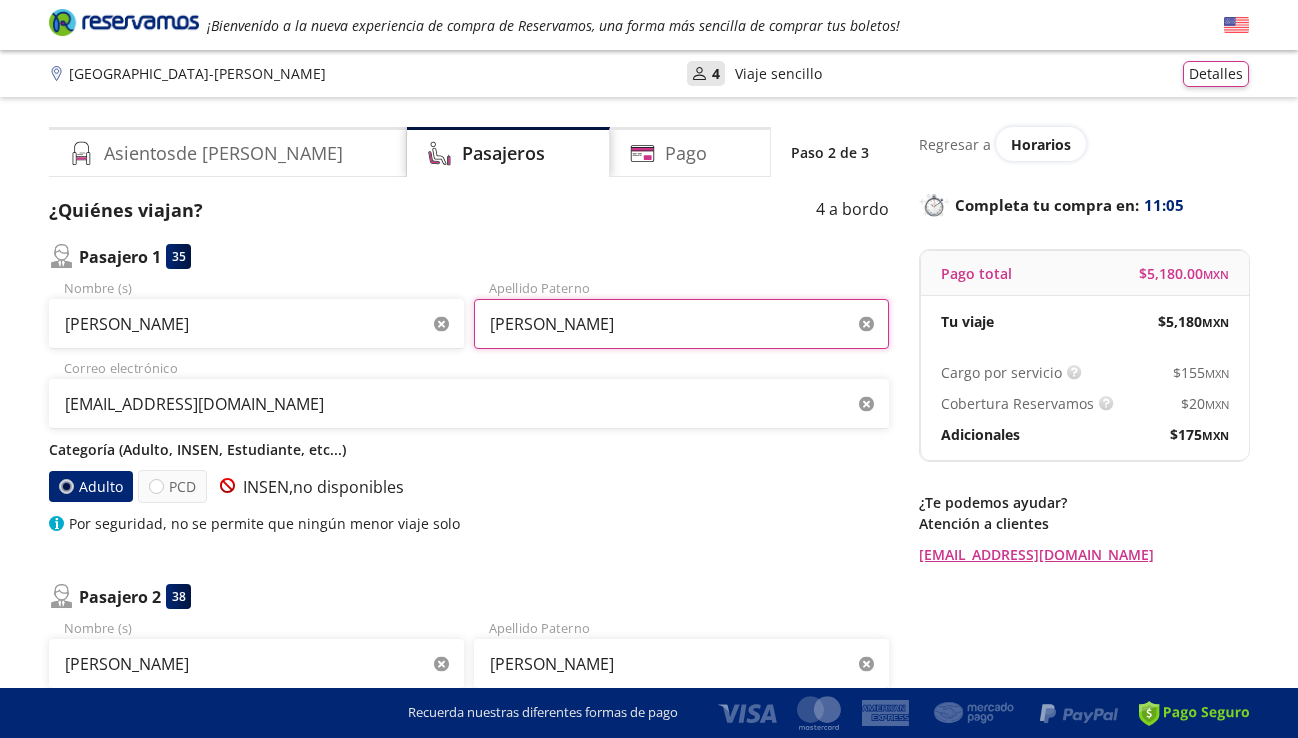 type on "Sánchez Espejo" 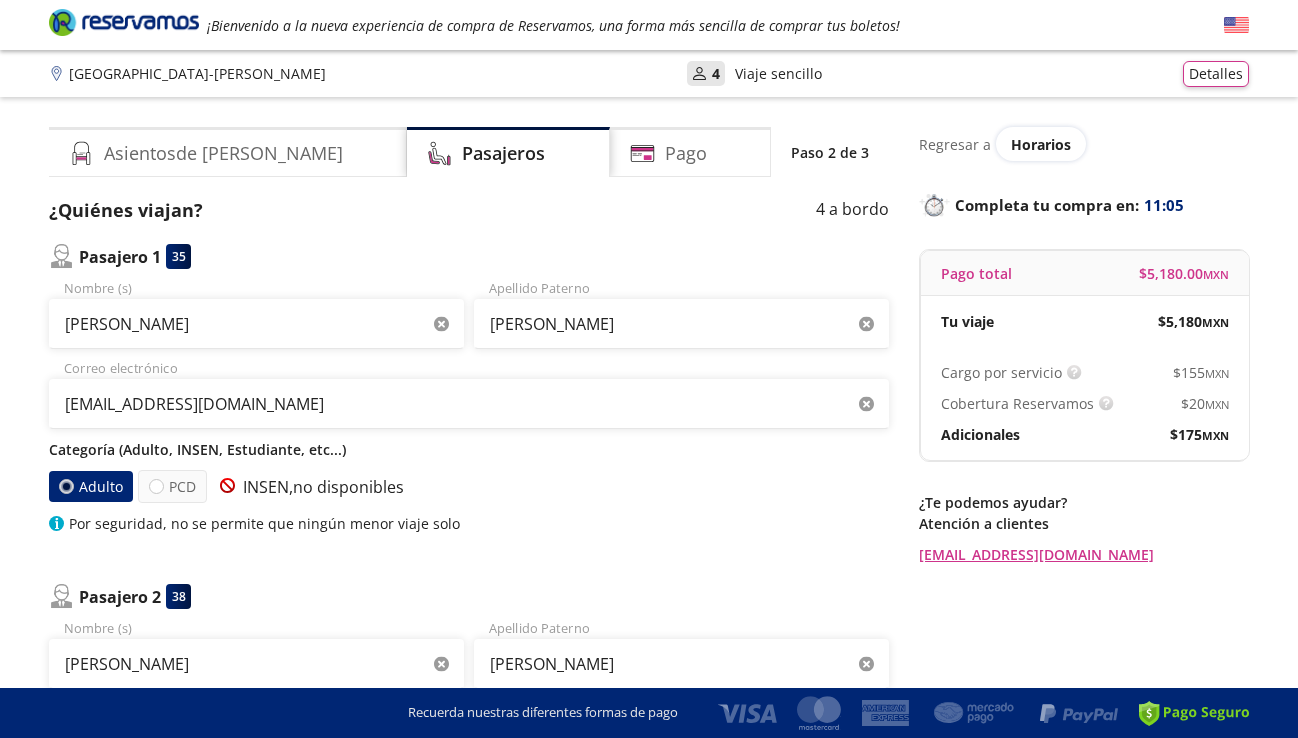 click on "Adulto PCD       INSEN,  no disponibles" at bounding box center [469, 486] 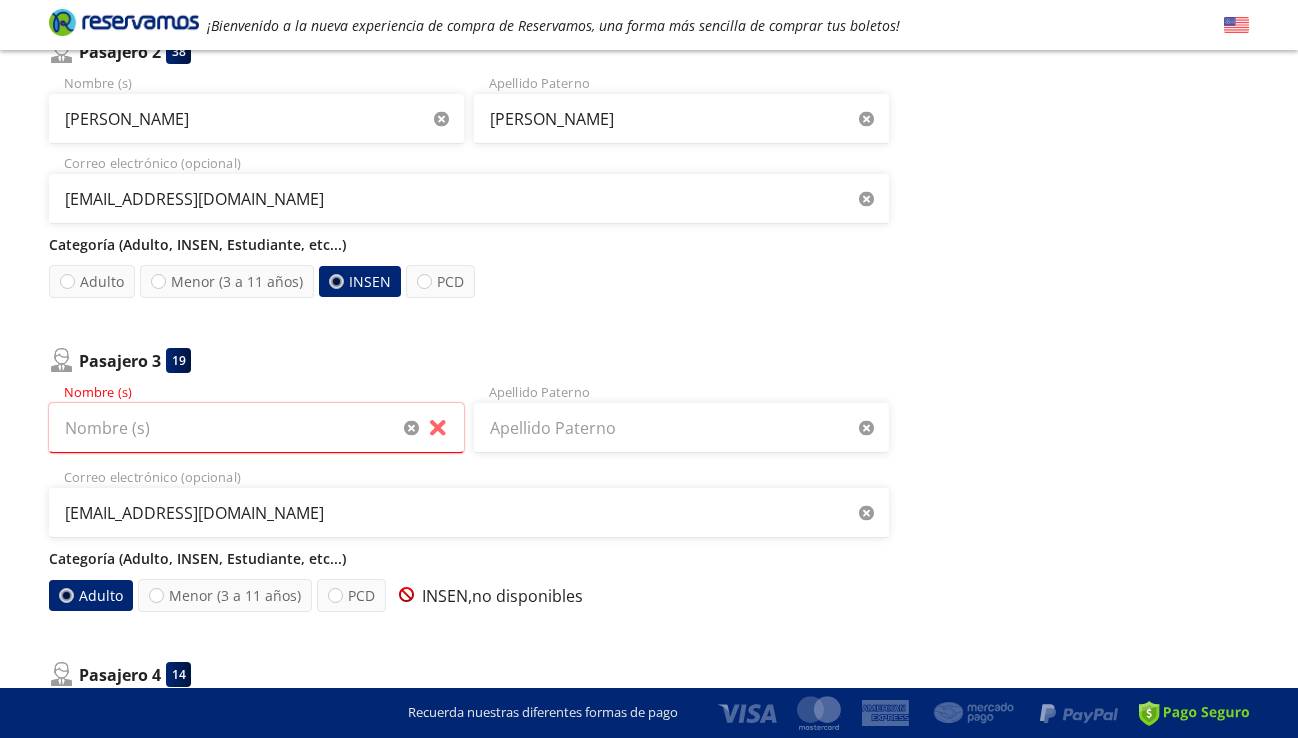 scroll, scrollTop: 569, scrollLeft: 0, axis: vertical 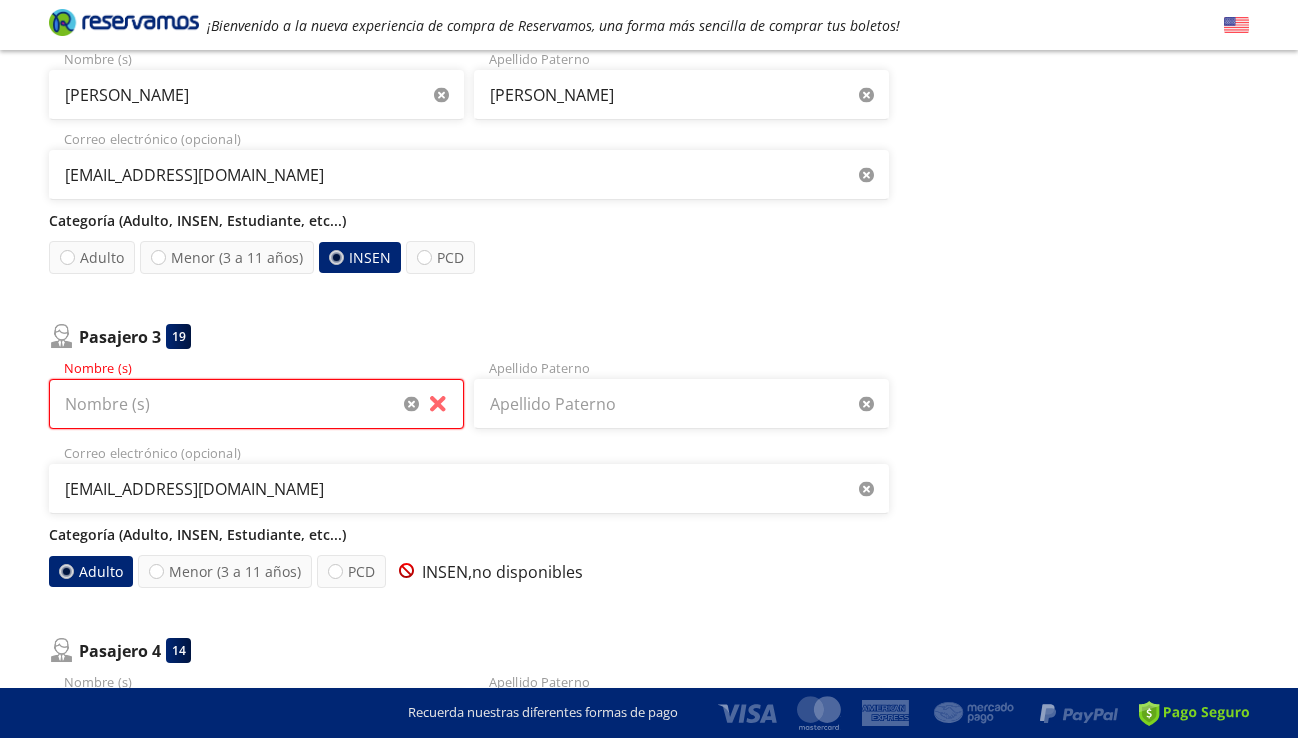 click on "Nombre (s)" at bounding box center (256, 404) 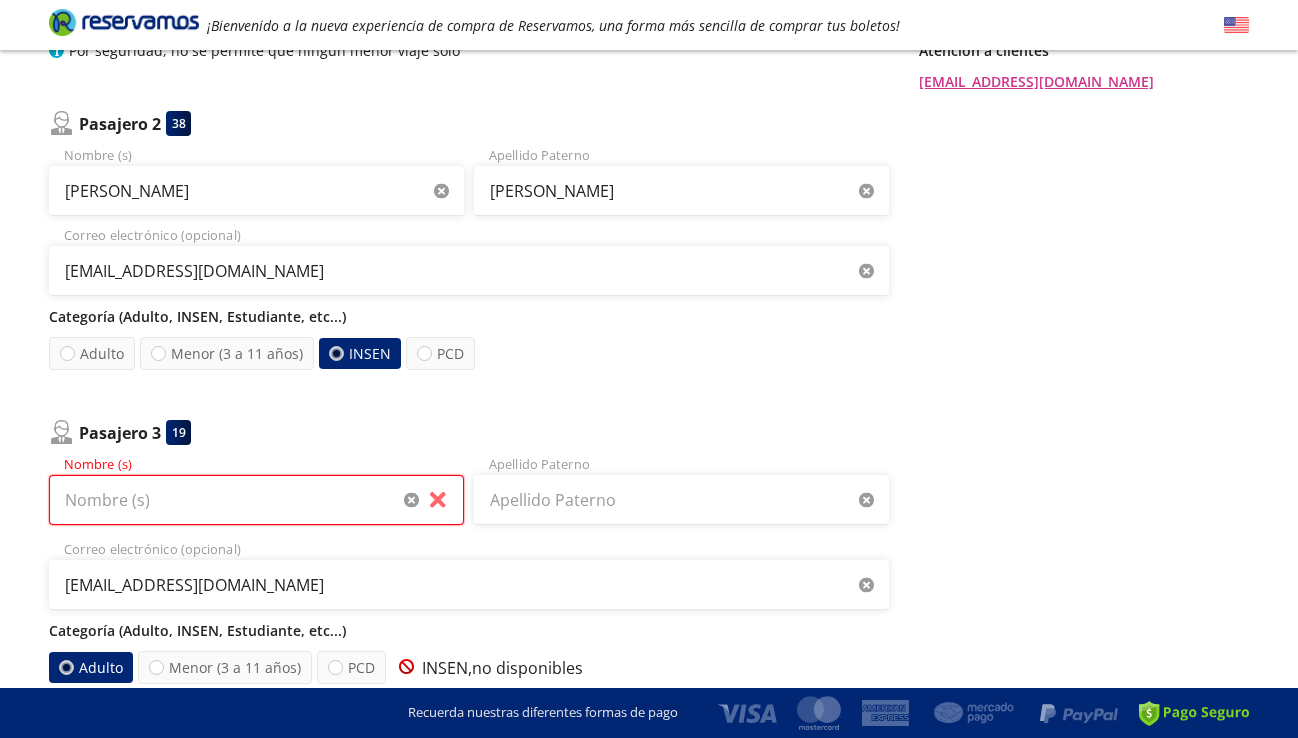 scroll, scrollTop: 474, scrollLeft: 0, axis: vertical 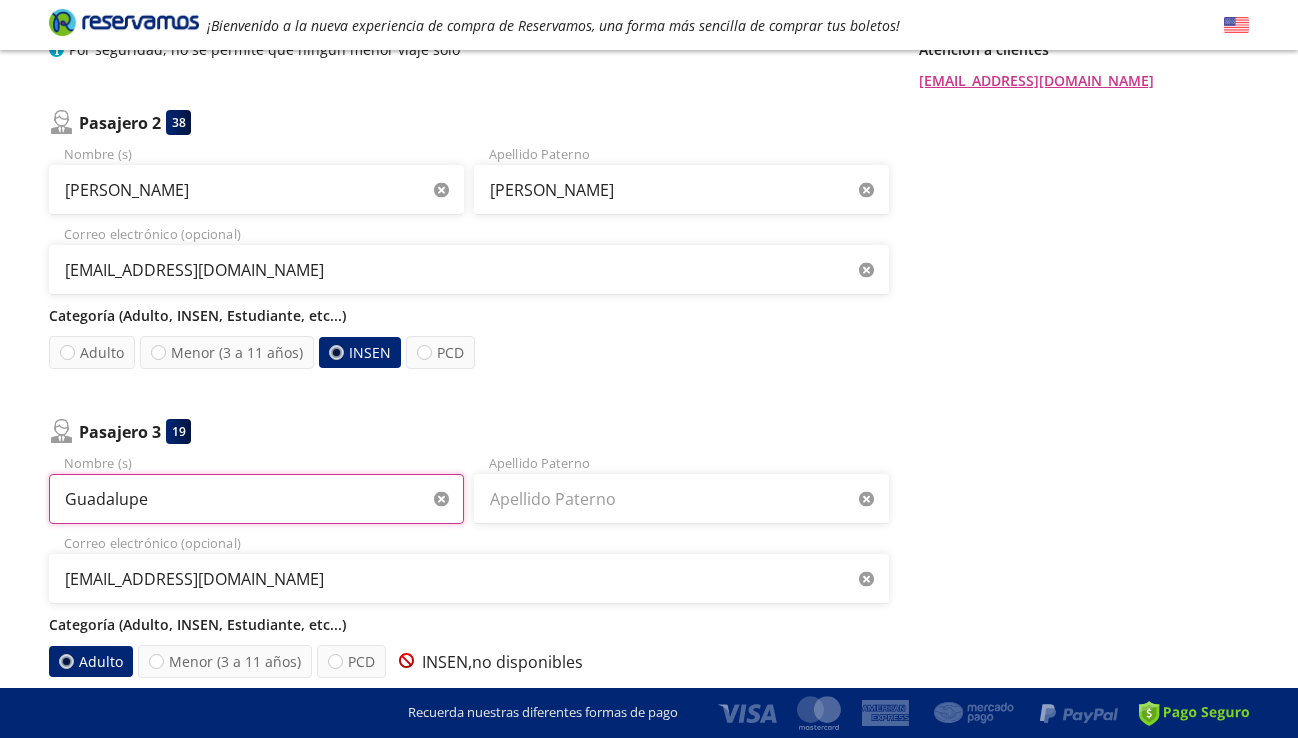 type on "Guadalupe" 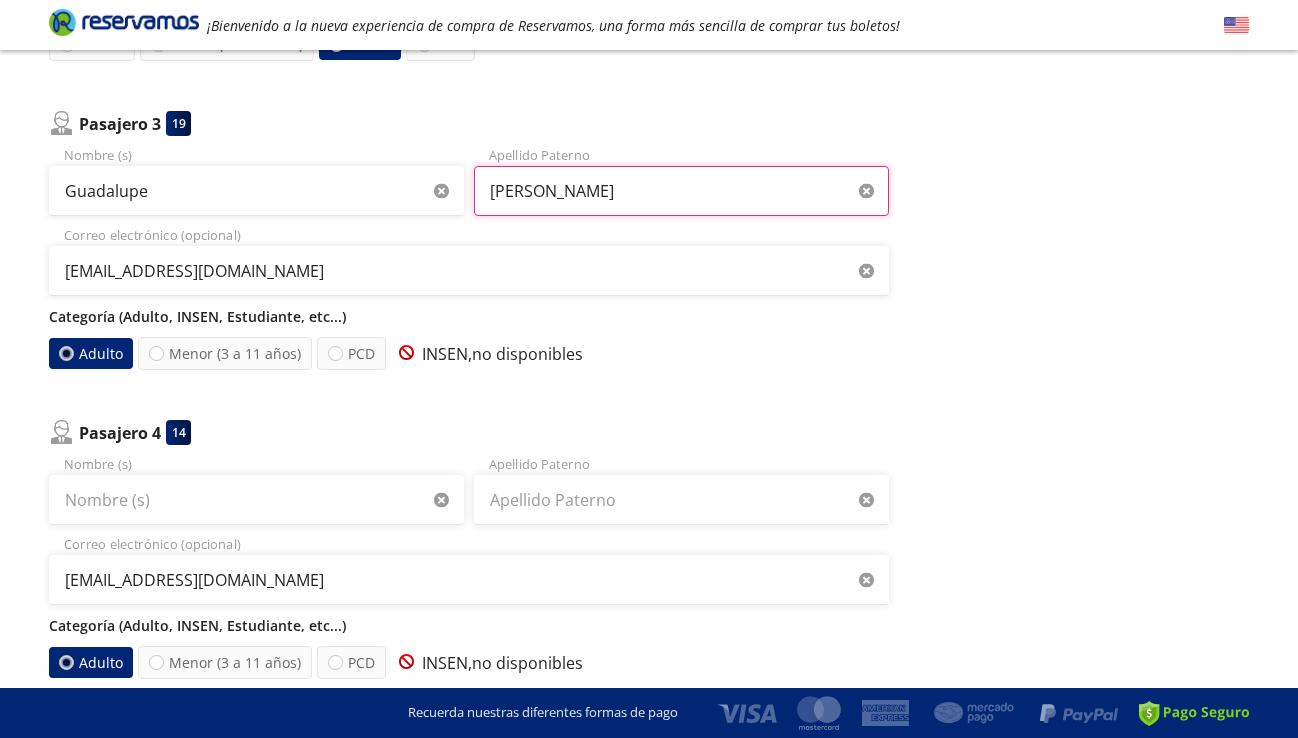 scroll, scrollTop: 819, scrollLeft: 0, axis: vertical 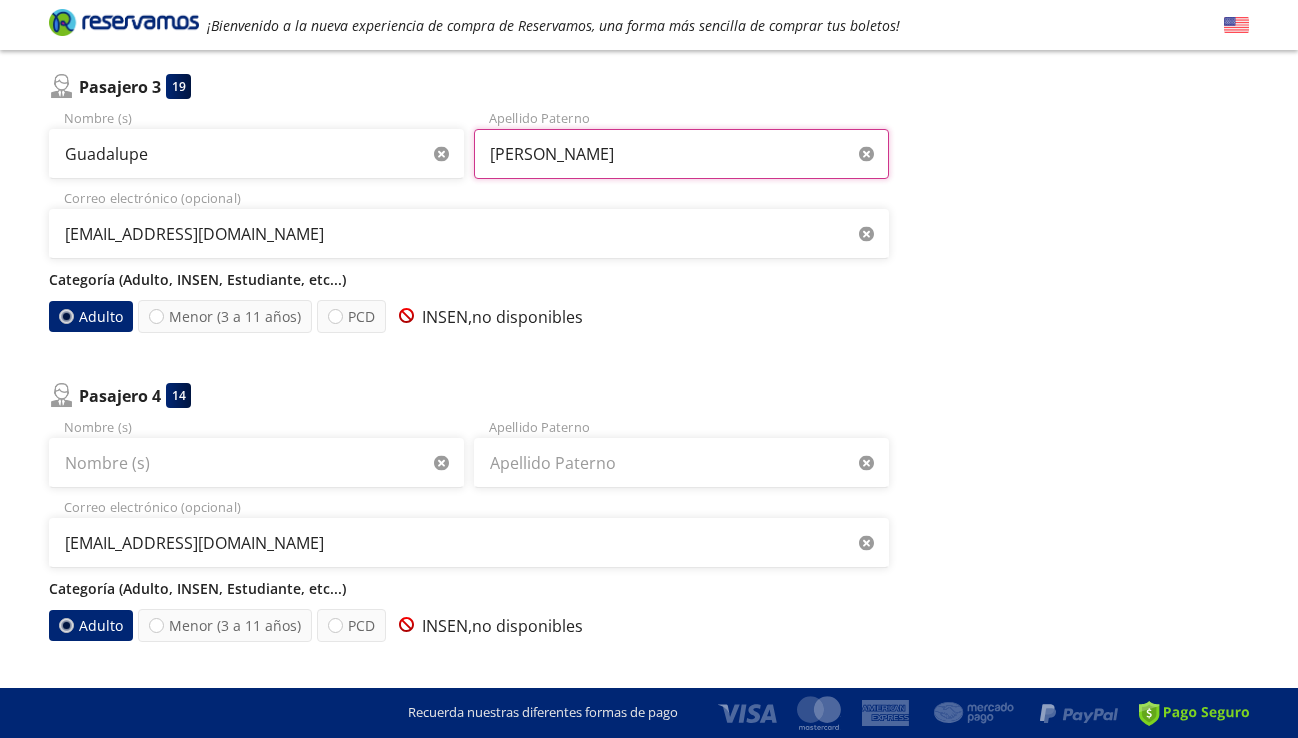 type on "Delgadillo Fernandez" 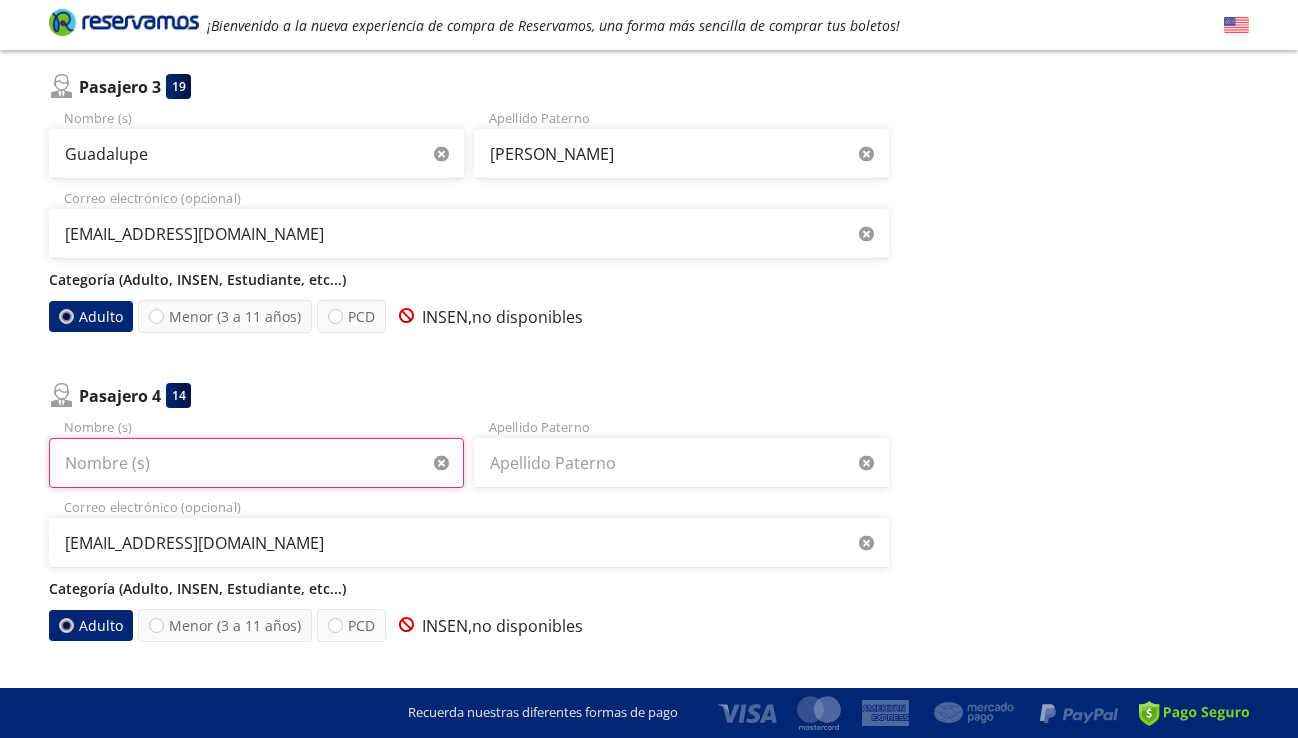 type on "A" 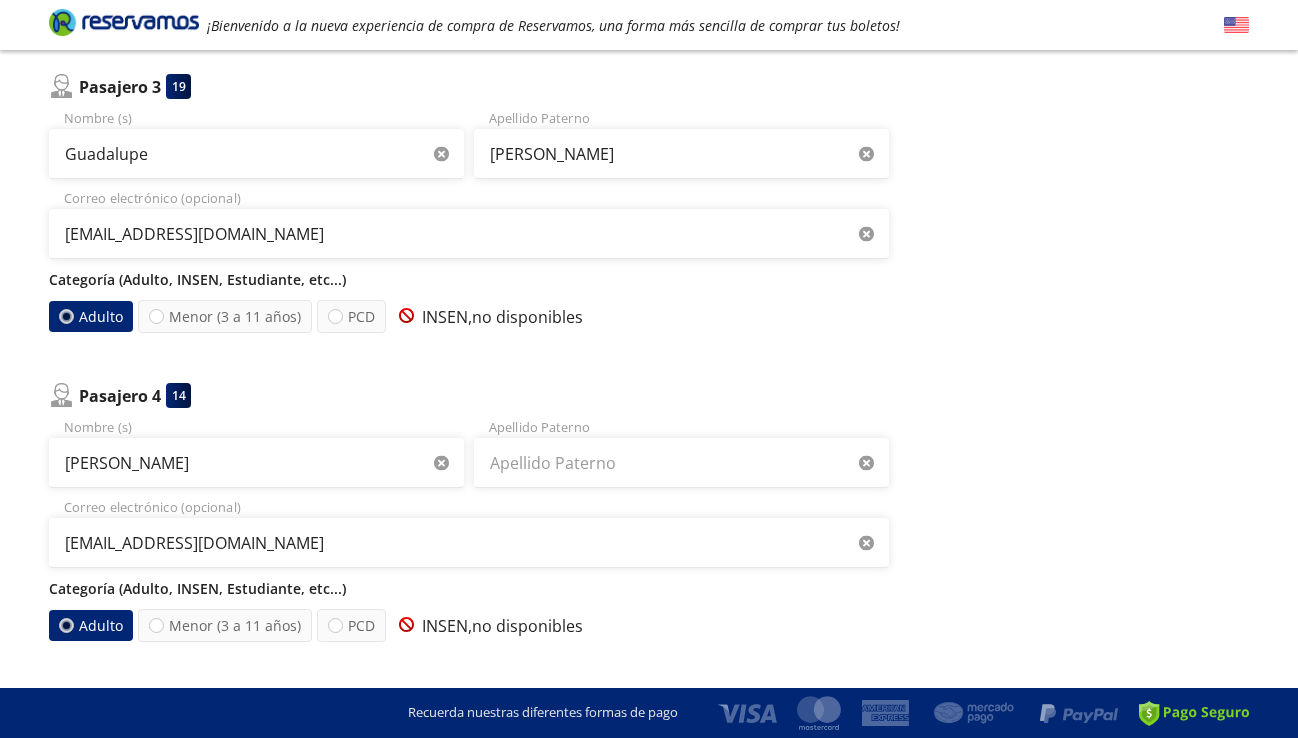 click on "María Nombre (s) Apellido Paterno valromsa1321@gmail.com Correo electrónico (opcional) Categoría (Adulto, INSEN, Estudiante, etc...) Adulto Menor (3 a 11 años) PCD       INSEN,  no disponibles" at bounding box center (469, 530) 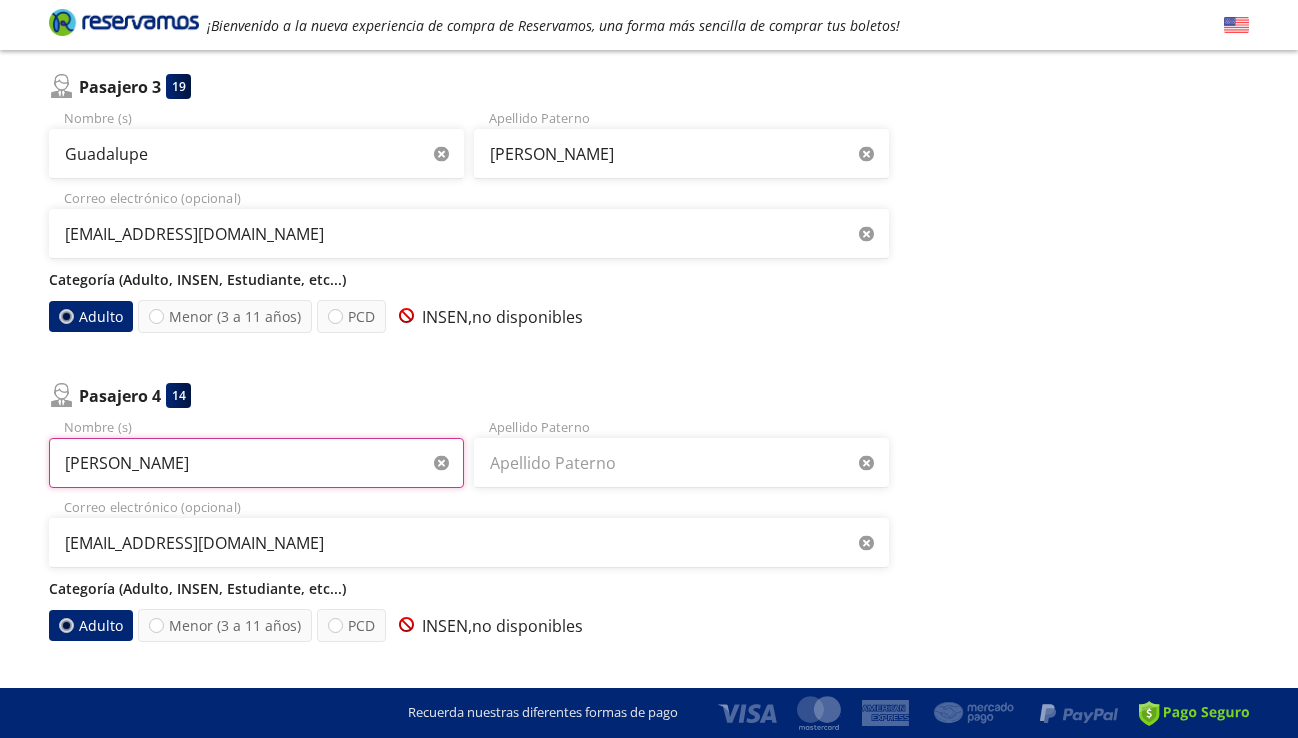 click on "María" at bounding box center [256, 463] 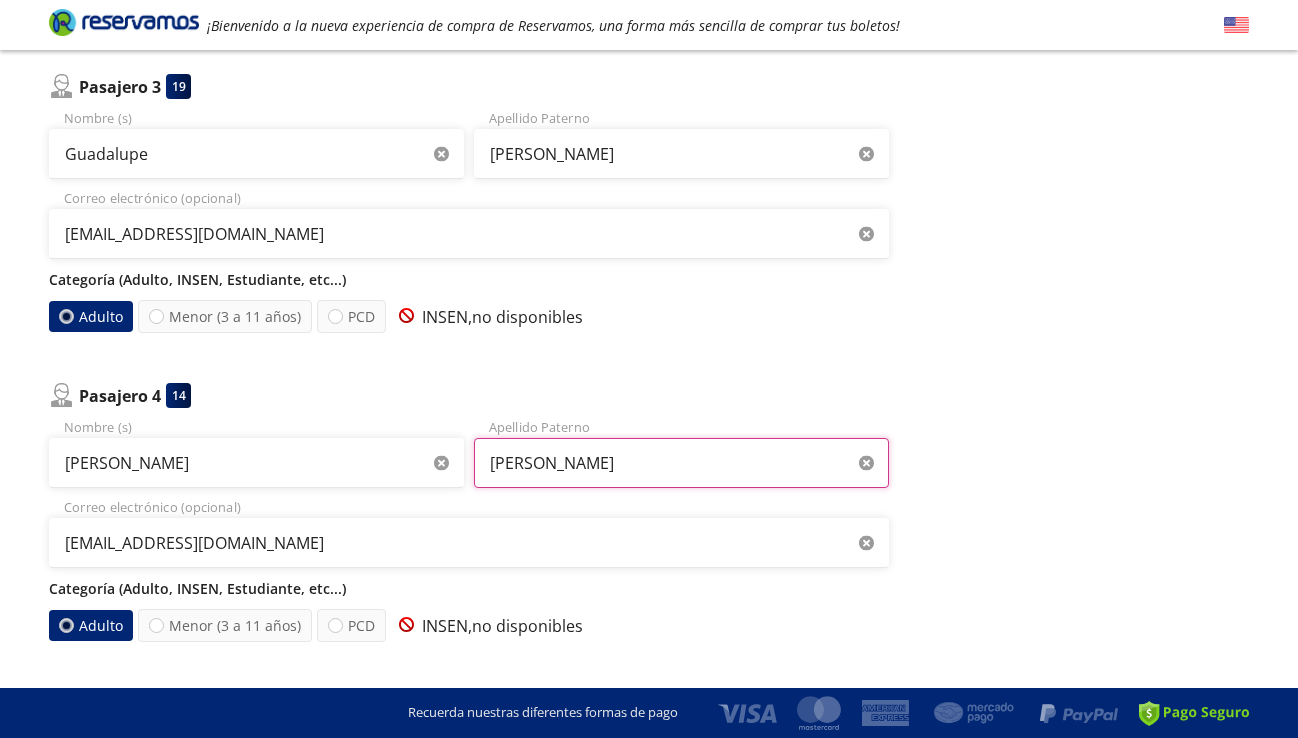click on "Fernandez López" at bounding box center (681, 463) 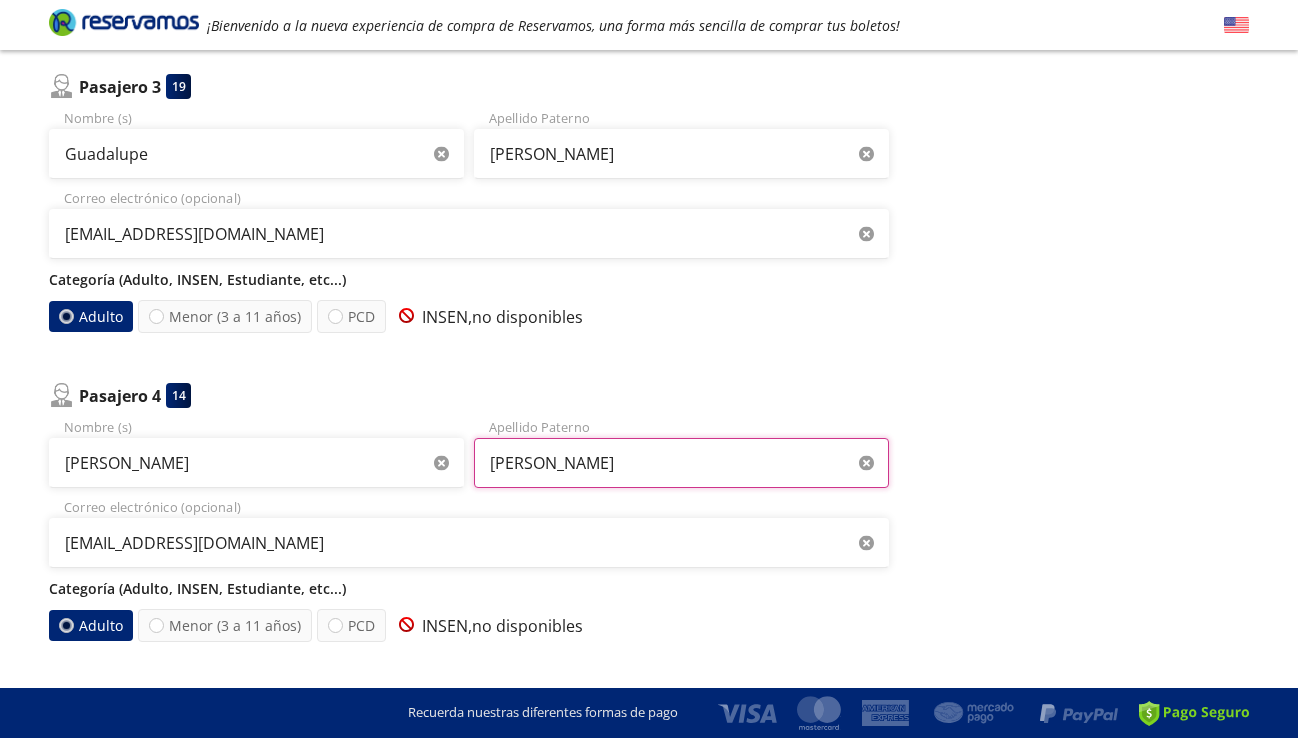 type on "Ferndez López" 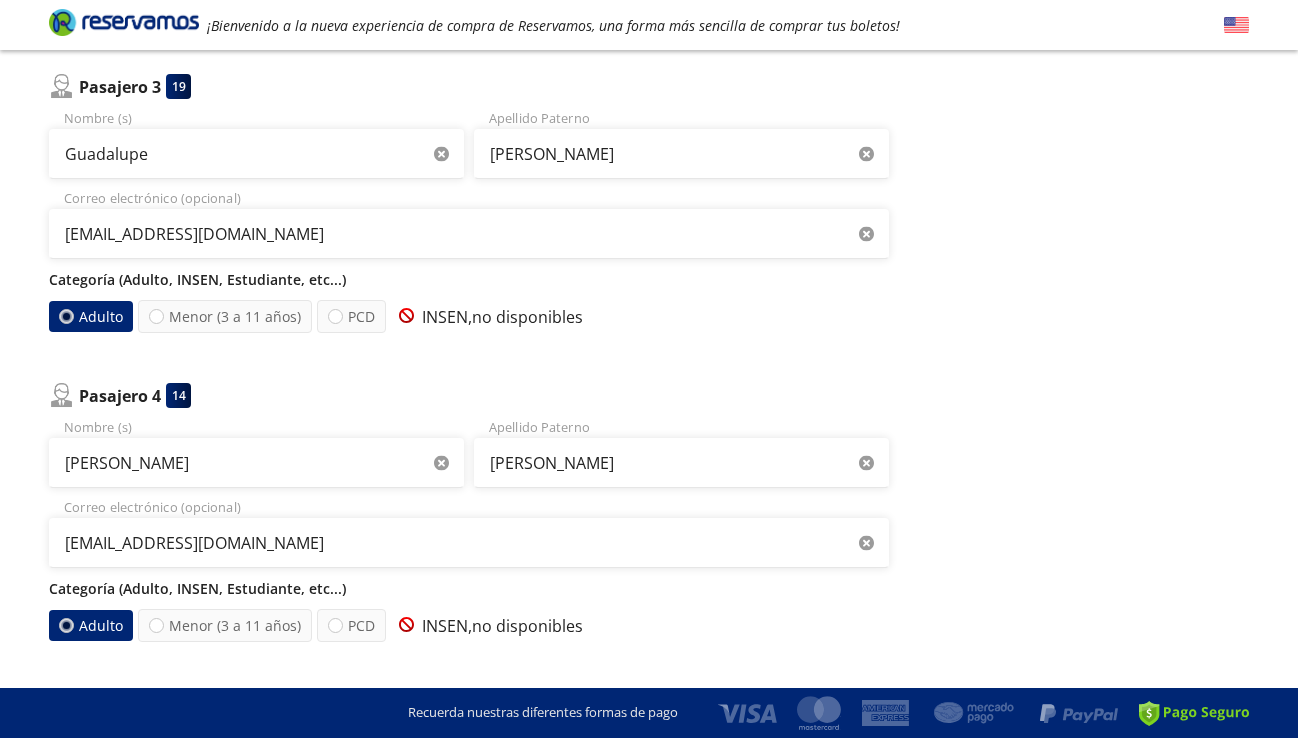 click on "Adulto Menor (3 a 11 años) PCD       INSEN,  no disponibles" at bounding box center [469, 625] 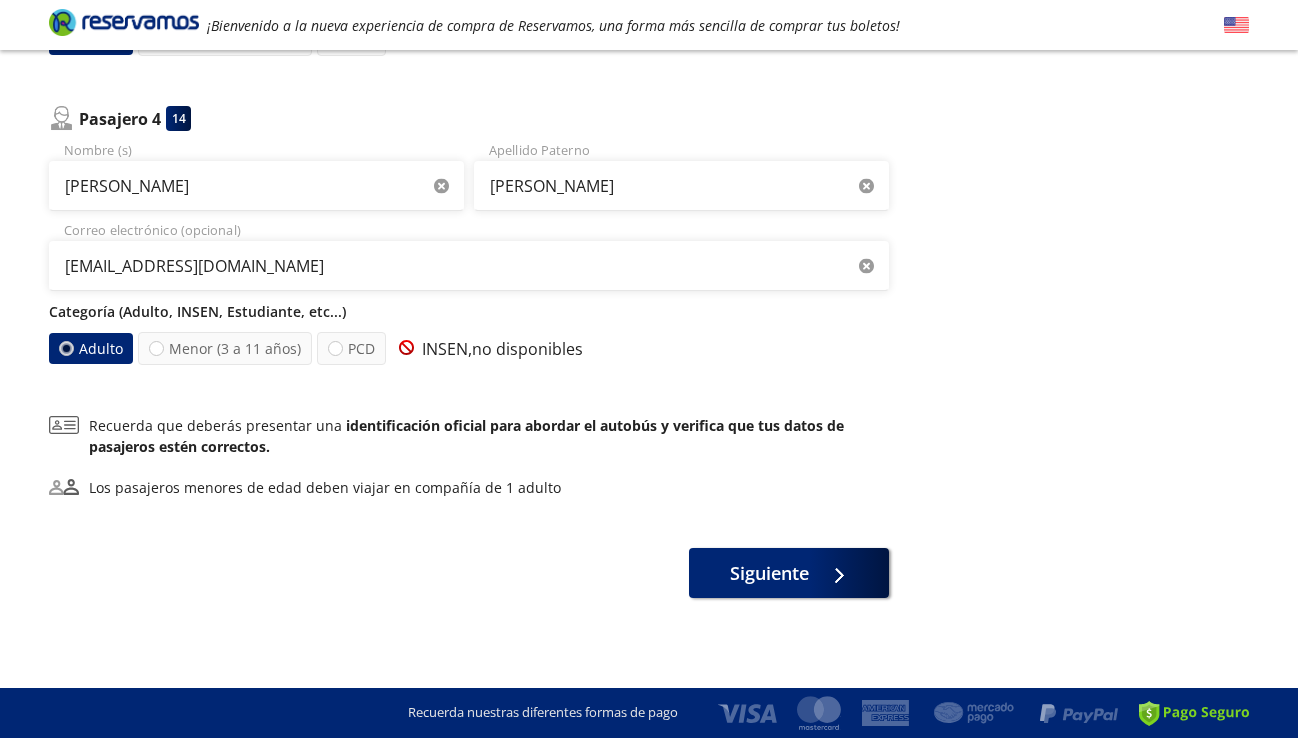 scroll, scrollTop: 1096, scrollLeft: 0, axis: vertical 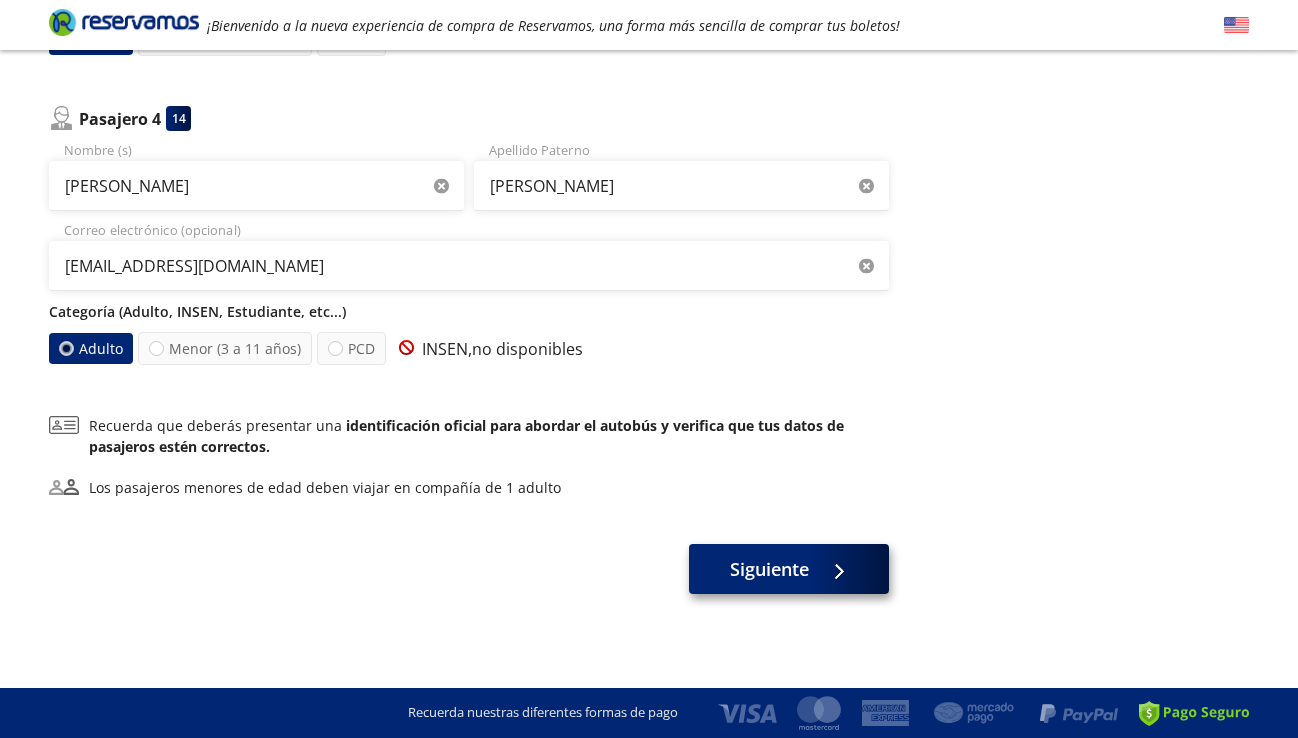 click on "Siguiente" at bounding box center [769, 569] 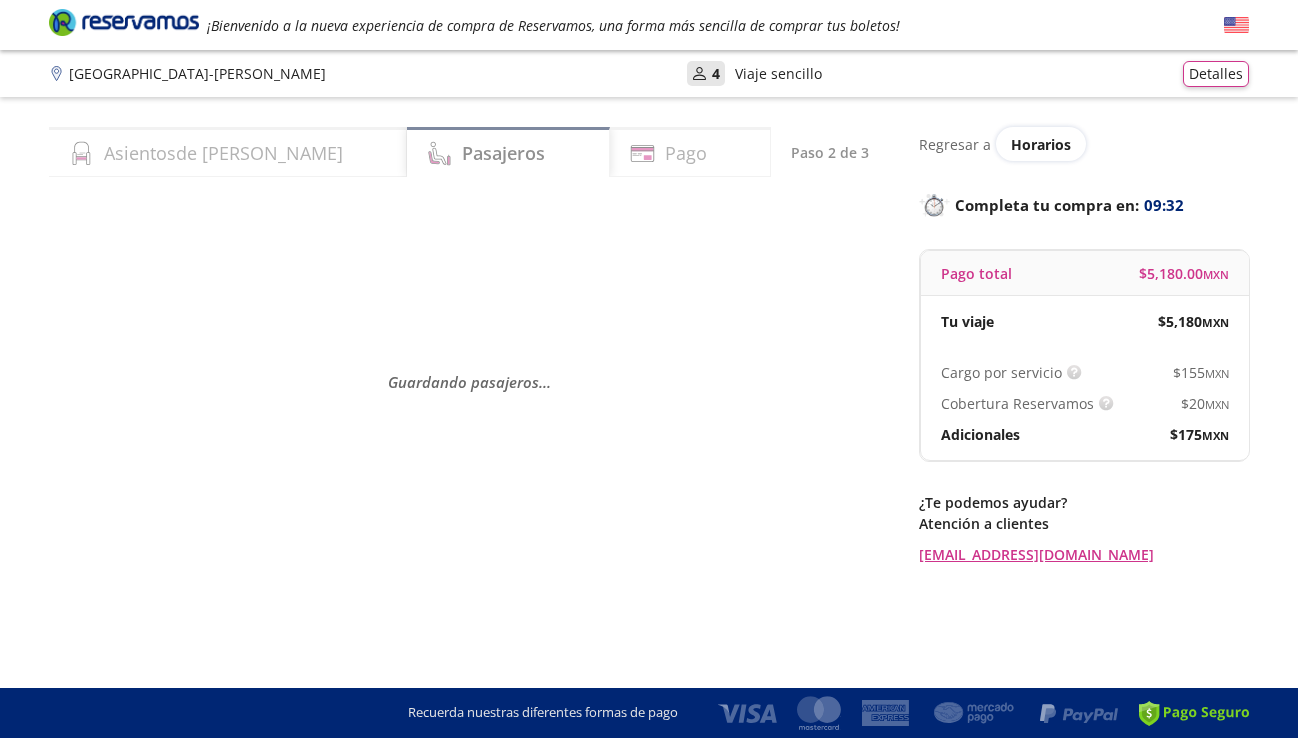 scroll, scrollTop: 0, scrollLeft: 0, axis: both 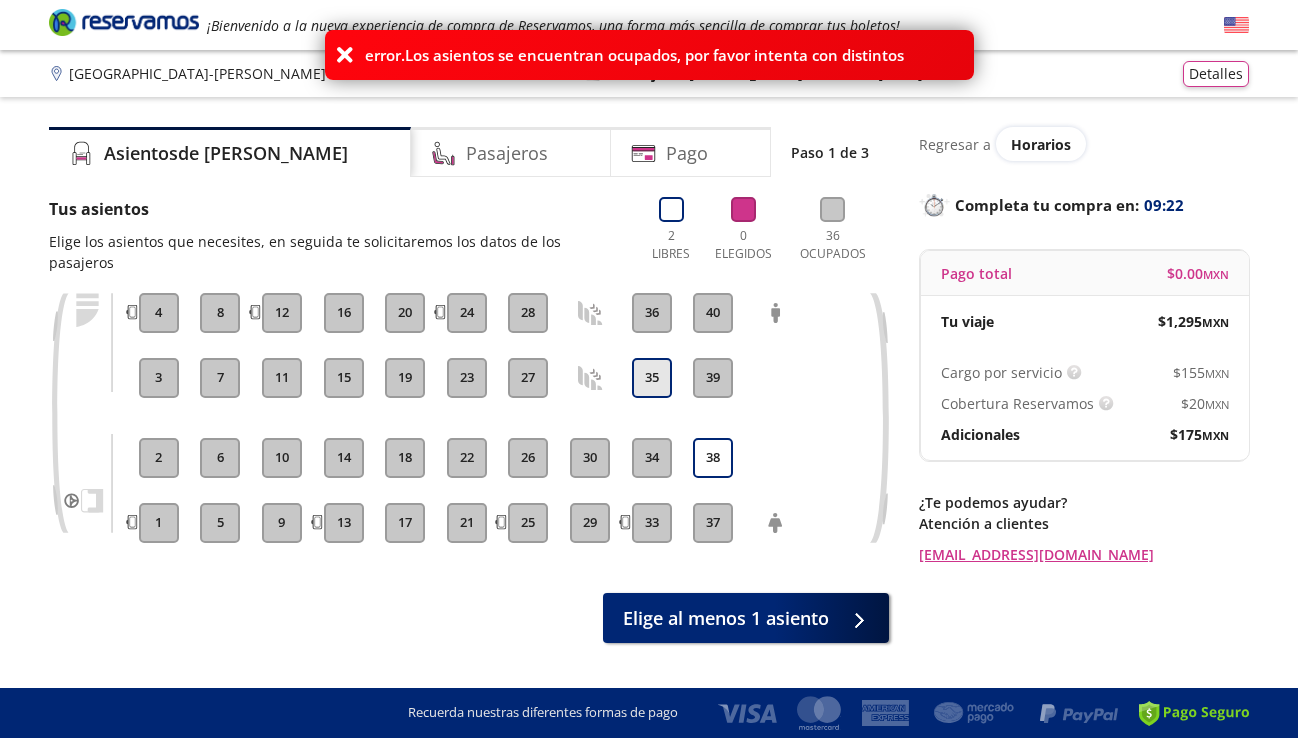 click on "35" at bounding box center (652, 378) 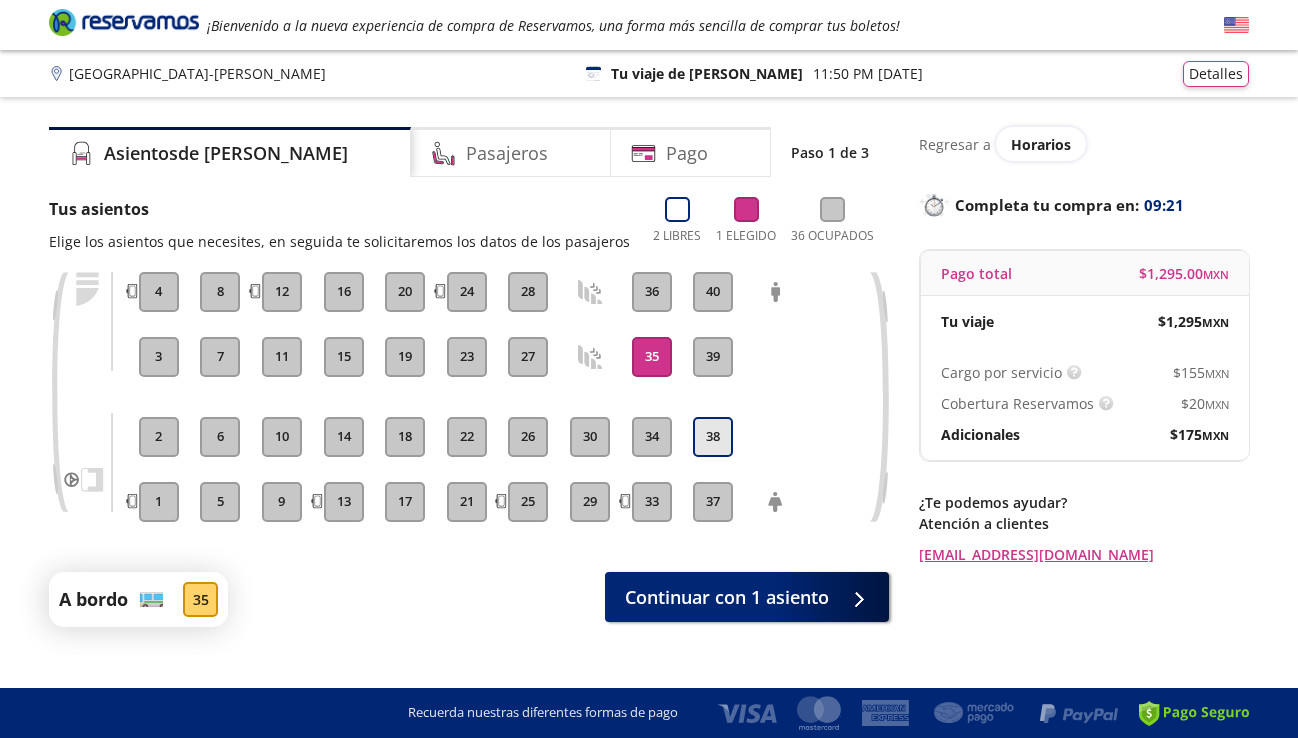 click on "38" at bounding box center (713, 437) 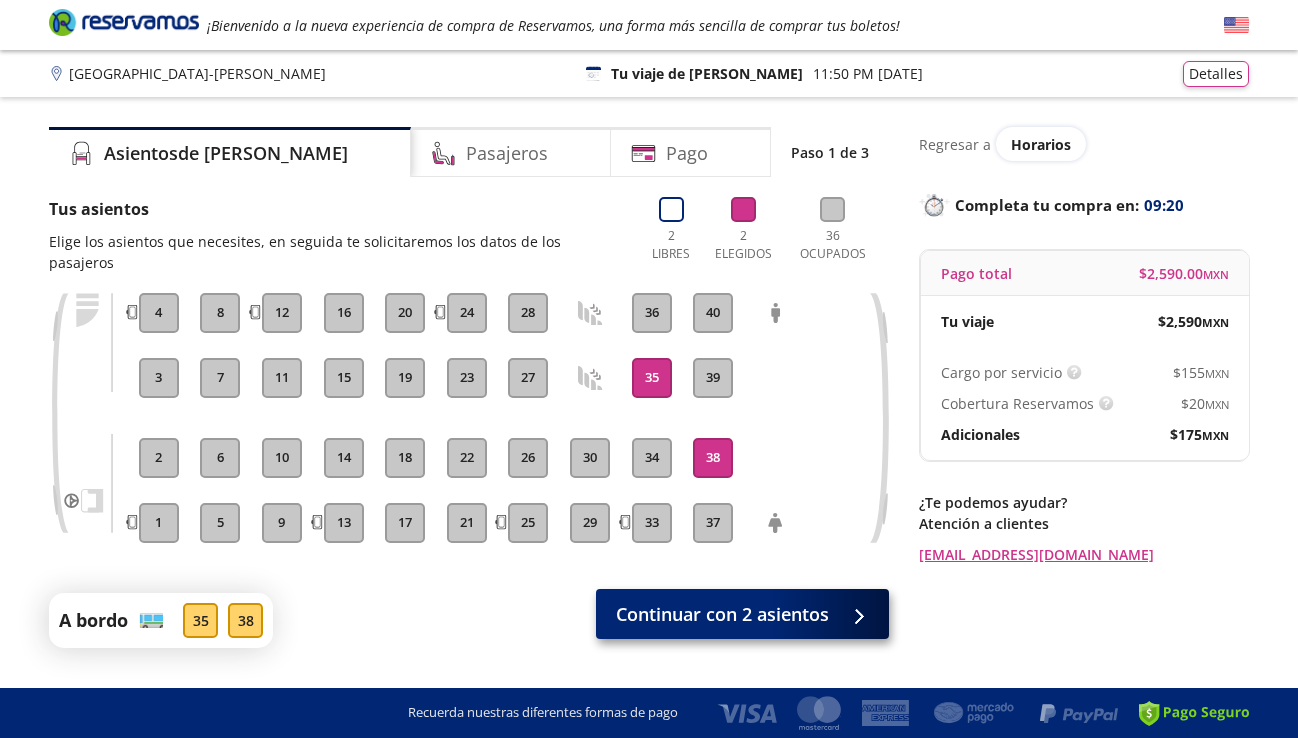 click on "Continuar con 2 asientos" at bounding box center (722, 614) 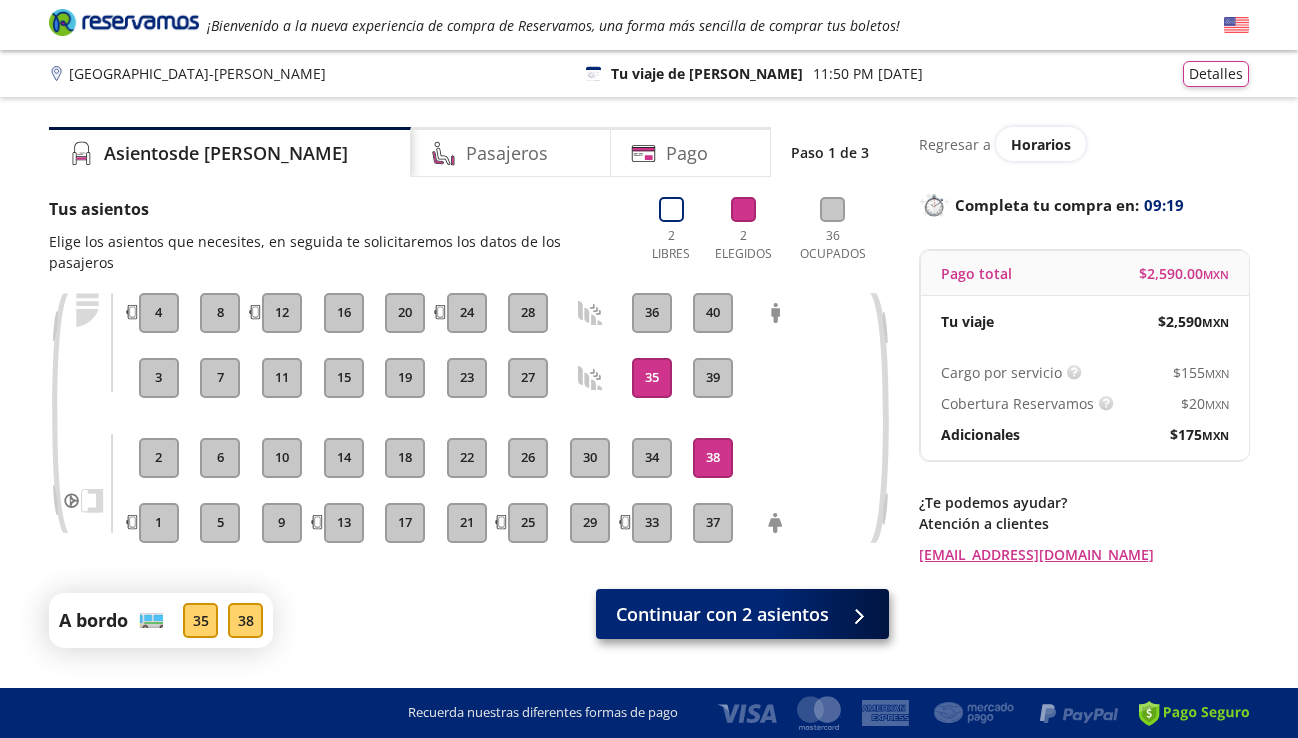 click on "Continuar con 2 asientos" at bounding box center (722, 614) 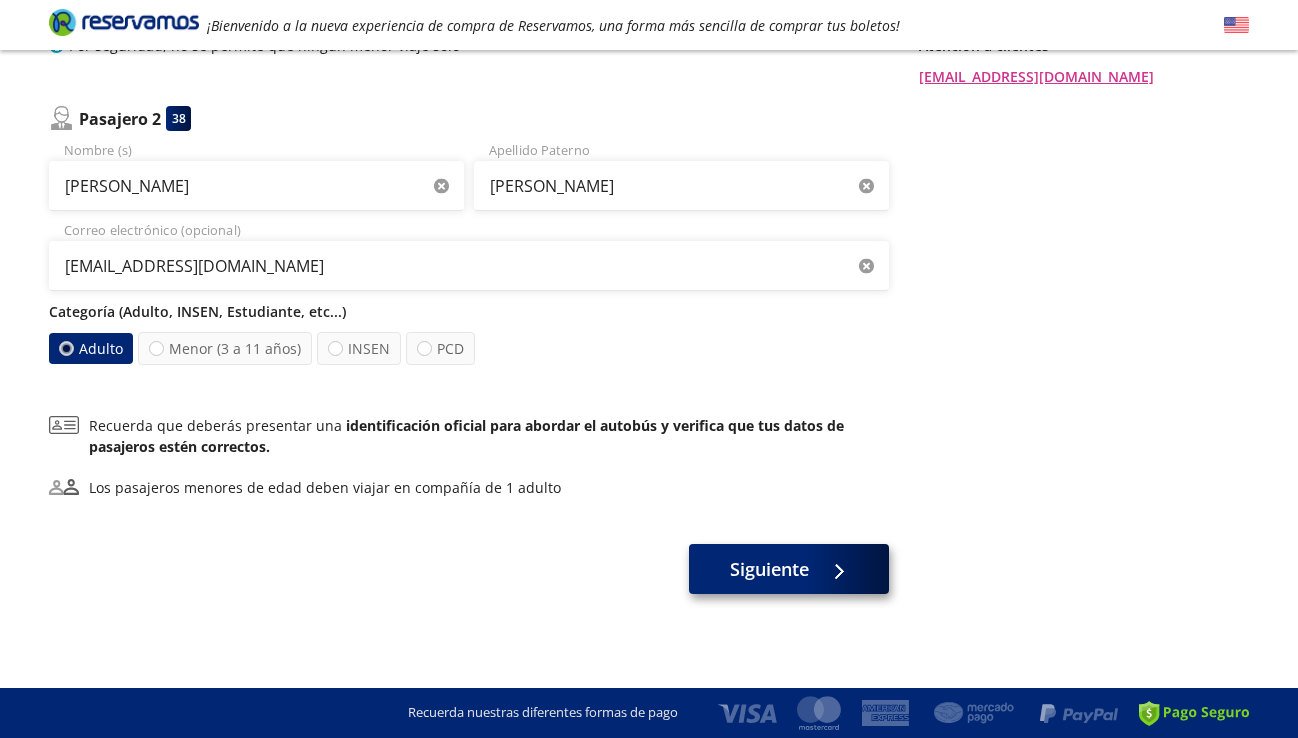 scroll, scrollTop: 478, scrollLeft: 0, axis: vertical 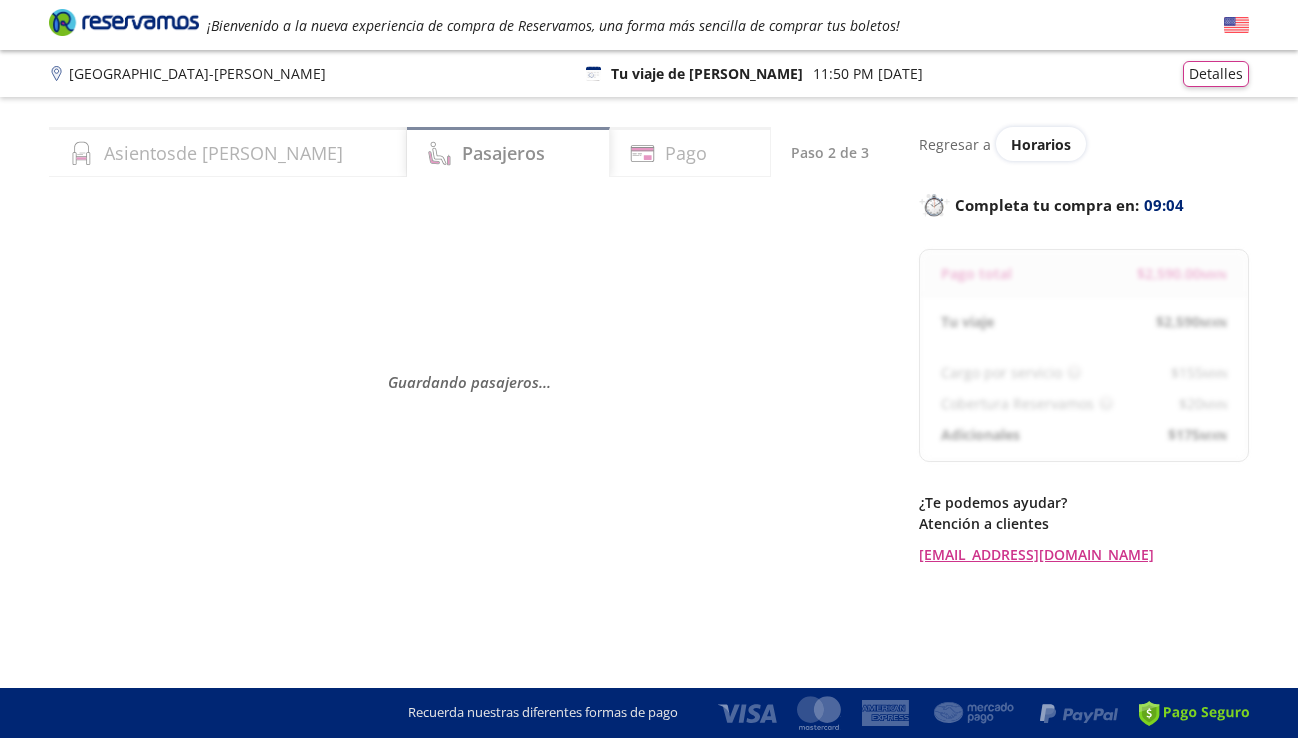 select on "MX" 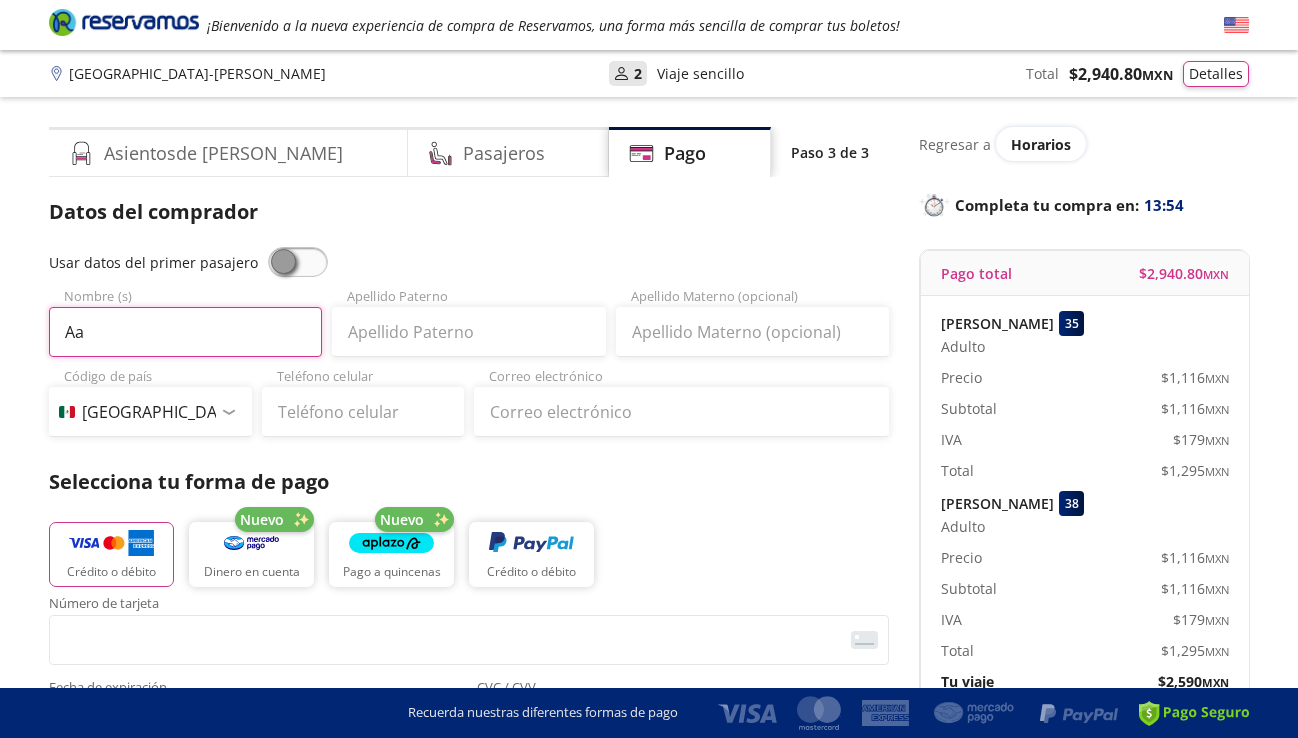 type on "A" 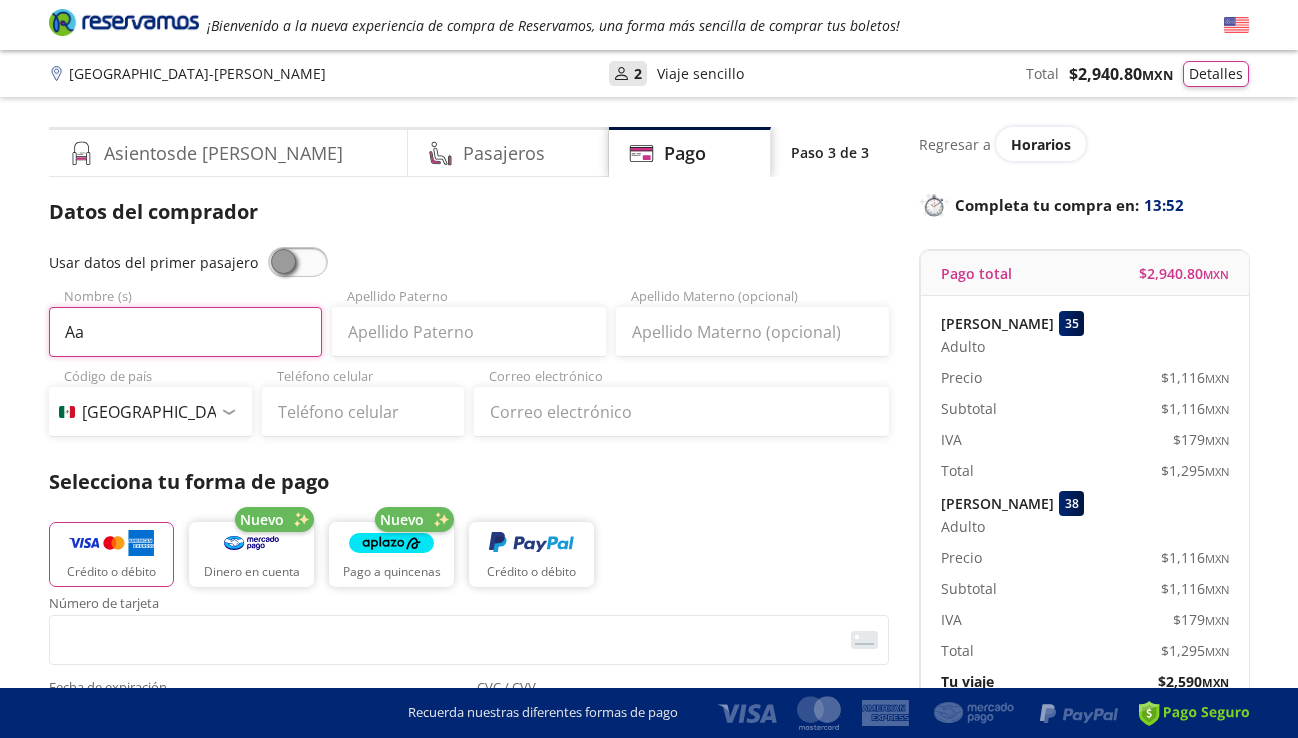 type on "A" 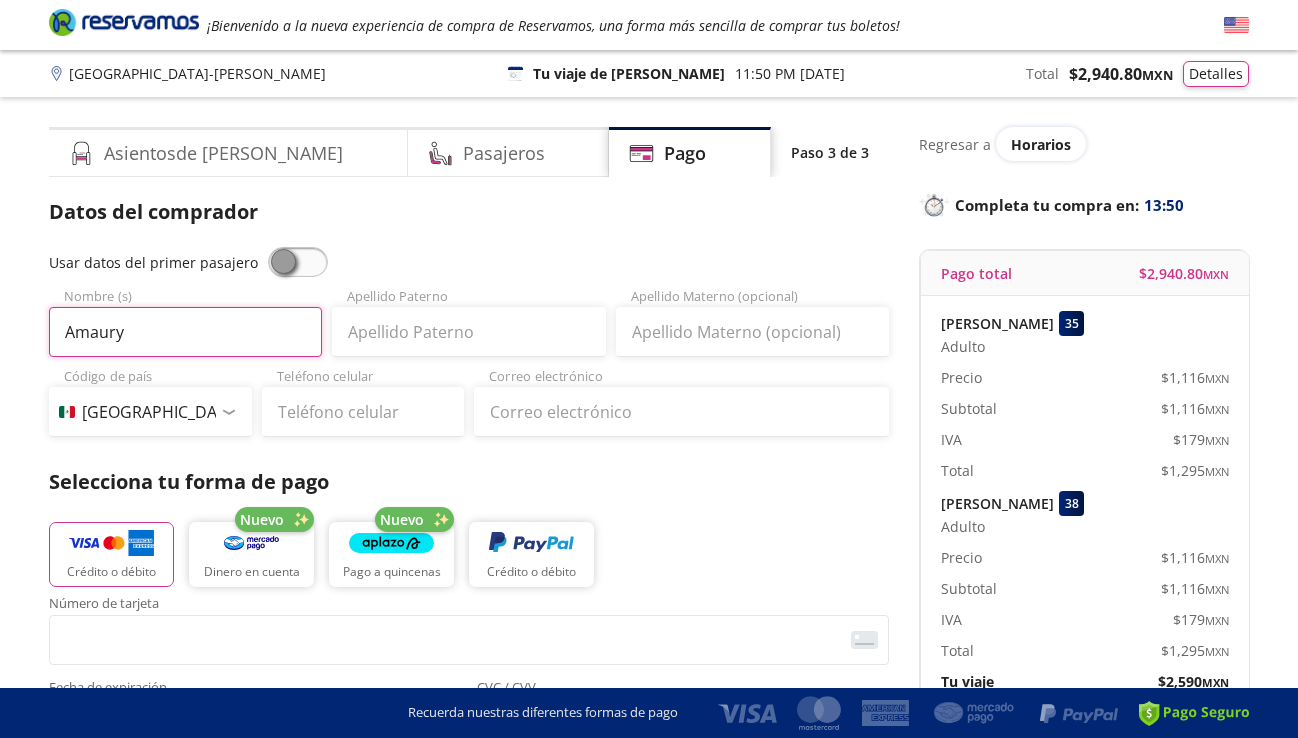 type on "Amaury" 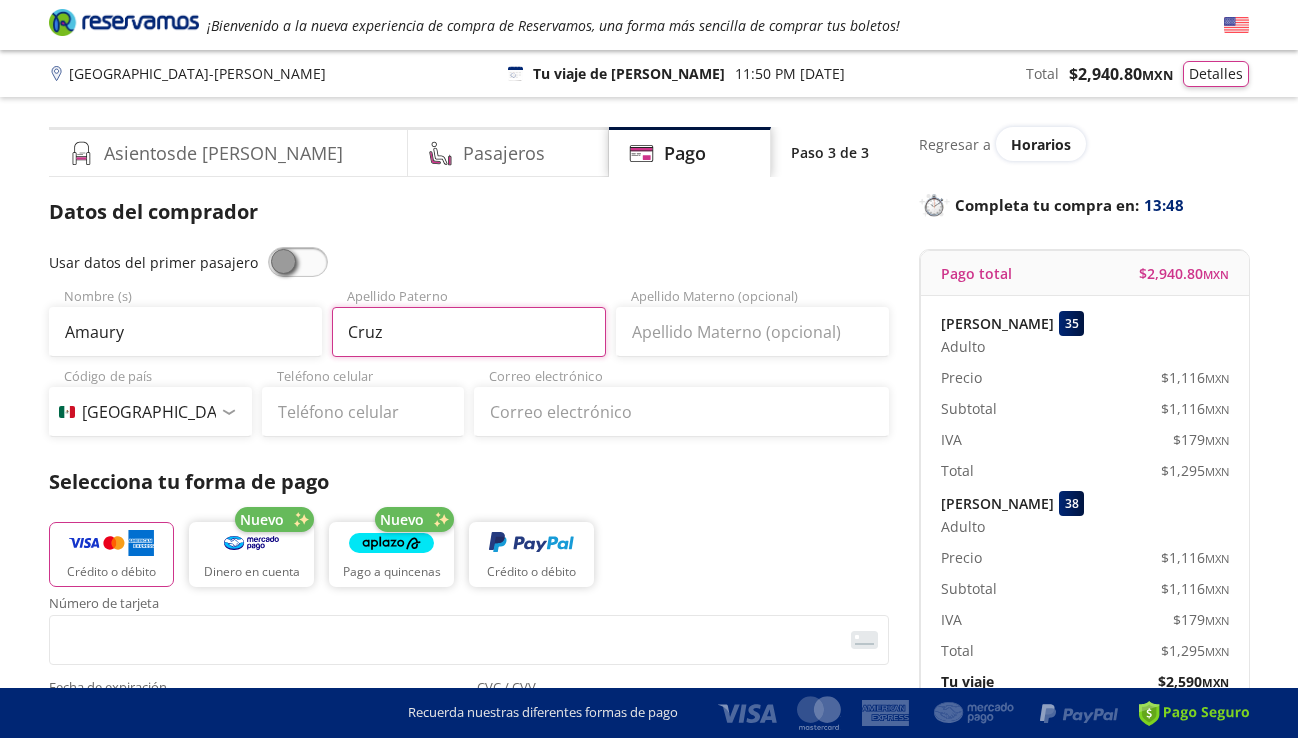type on "Cruz" 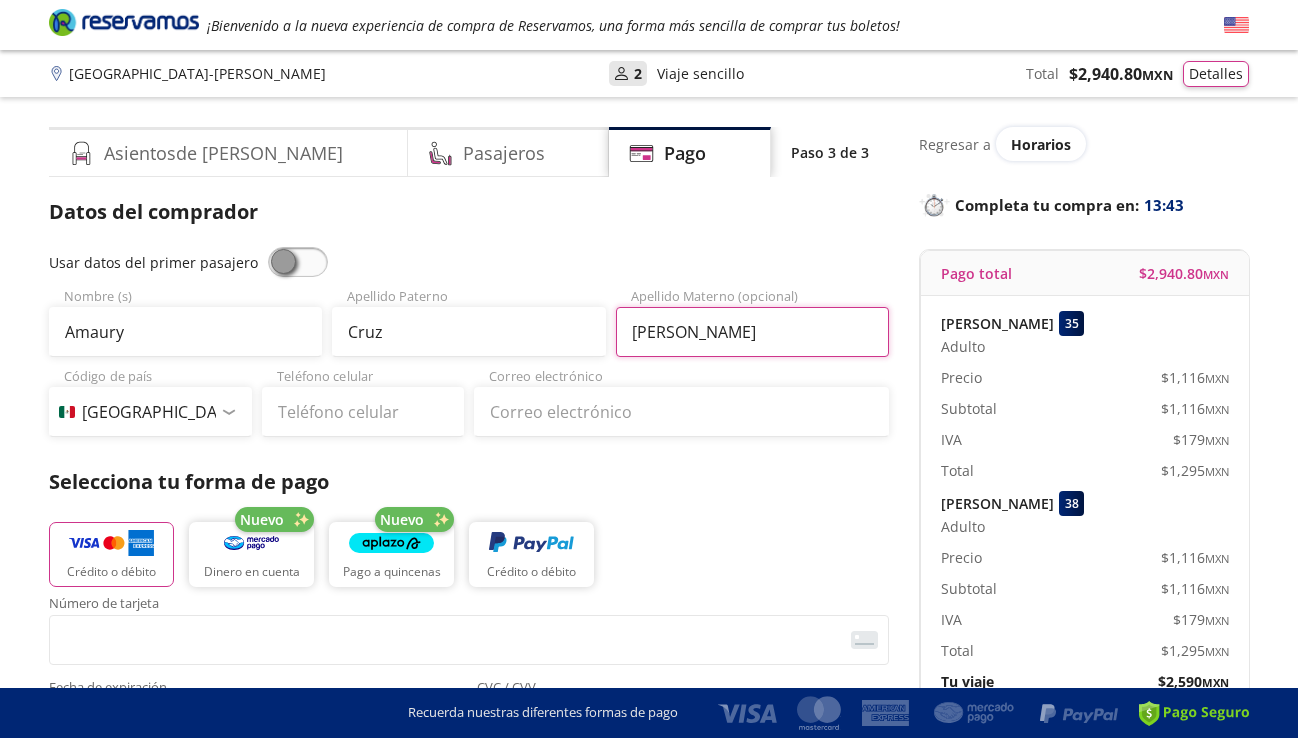 type on "Fernandez" 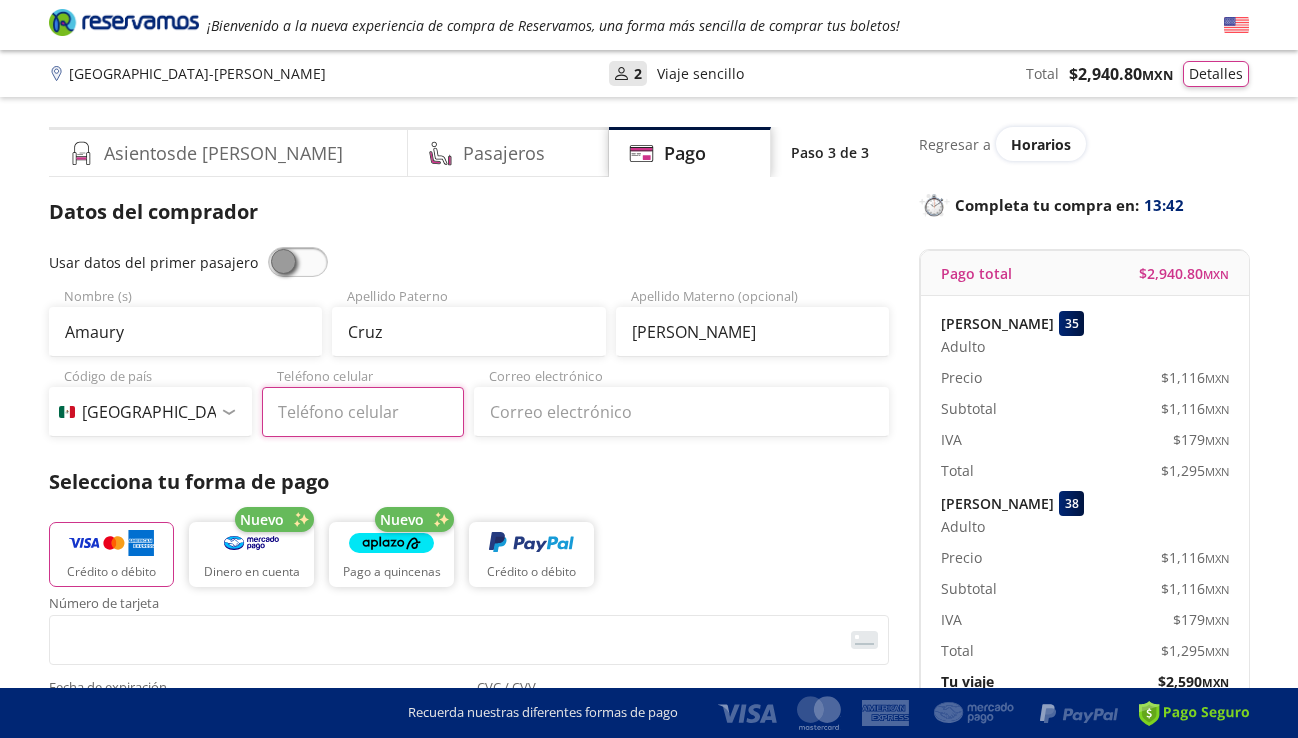 type on "5" 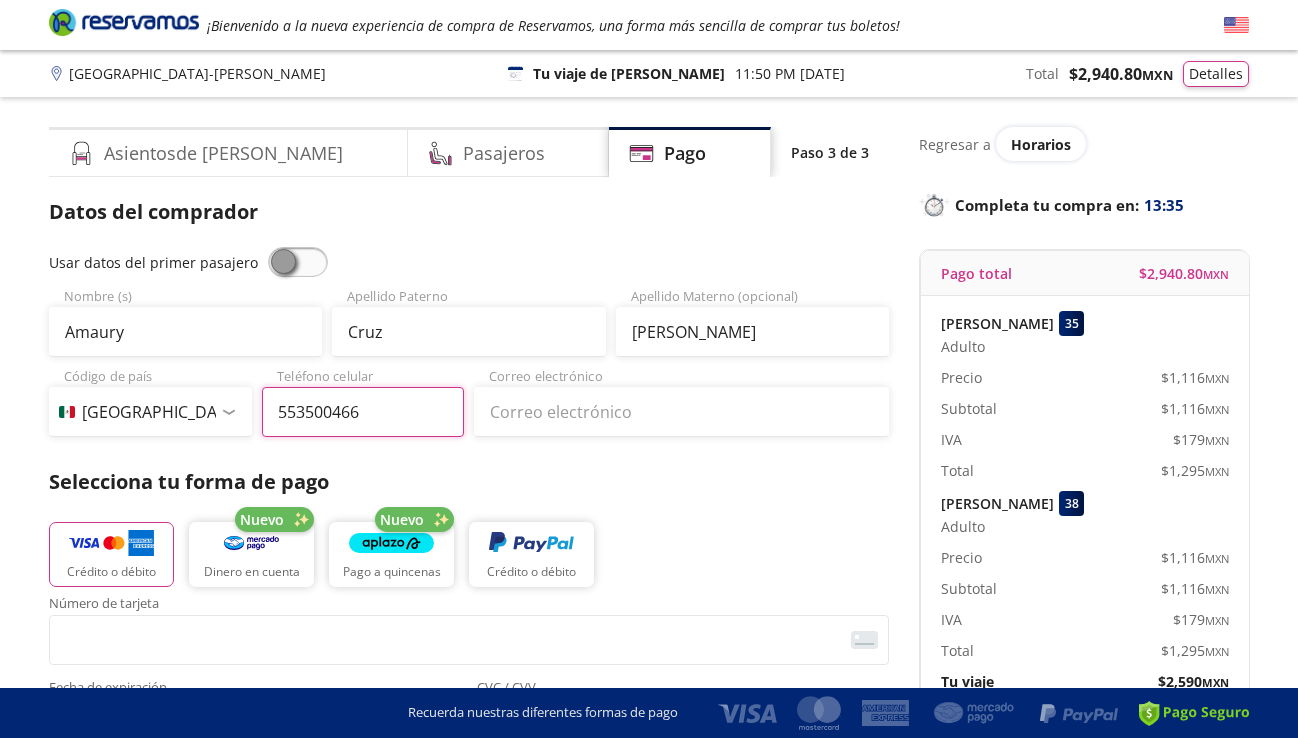 type on "55 3500 4664" 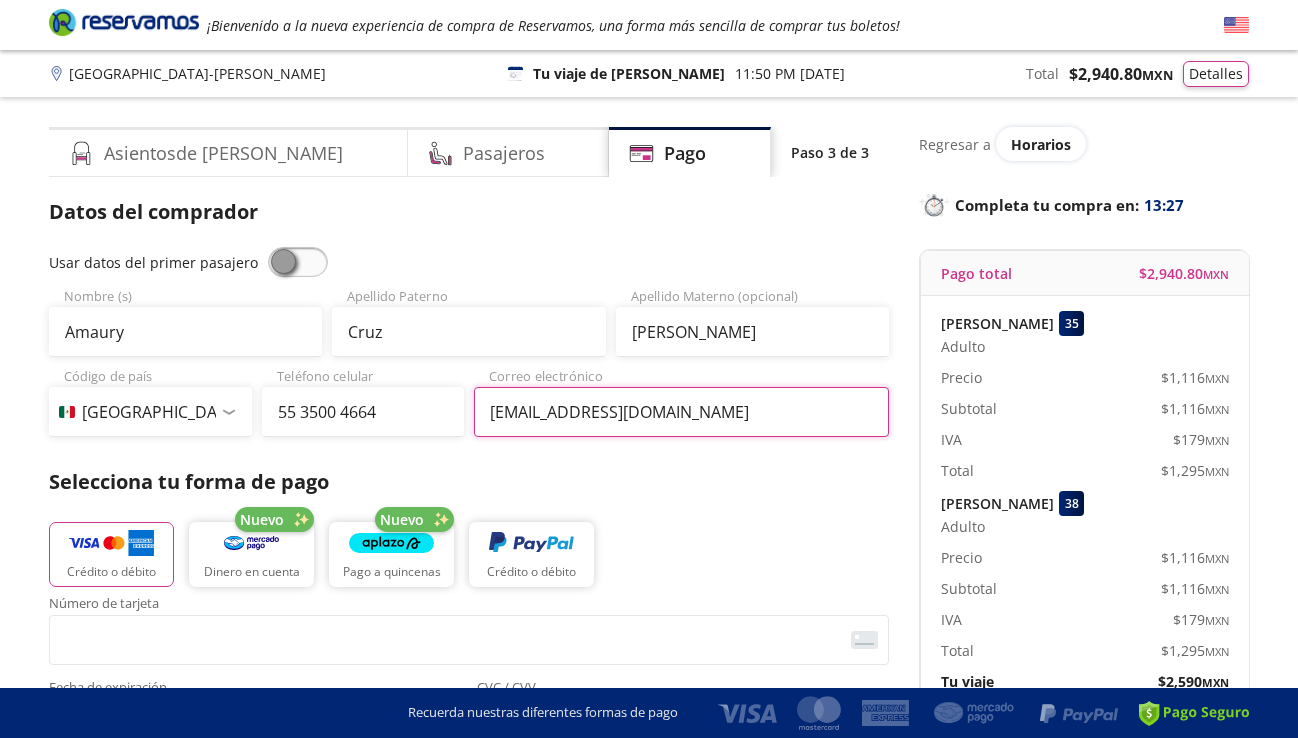 type on "[EMAIL_ADDRESS][DOMAIN_NAME]" 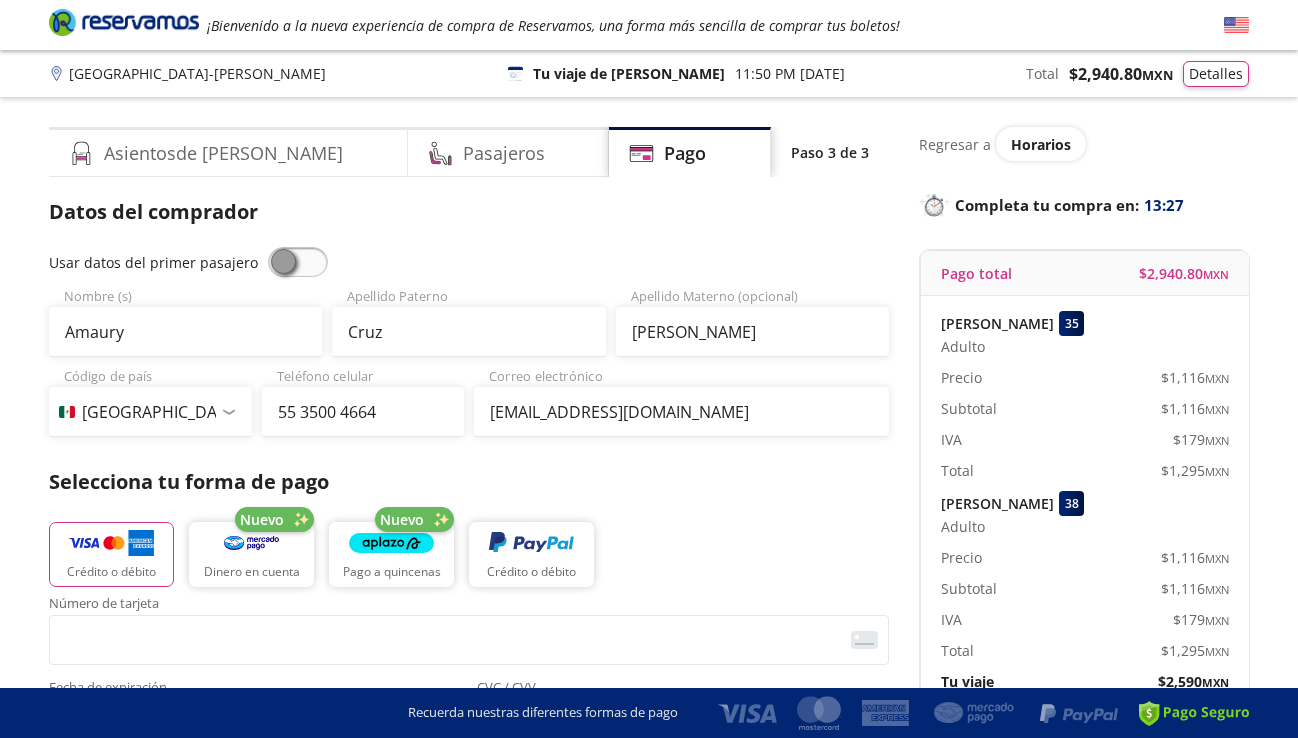 click on "Selecciona tu forma de pago Crédito o débito Nuevo Dinero en cuenta Nuevo Pago a quincenas Crédito o débito" at bounding box center (469, 532) 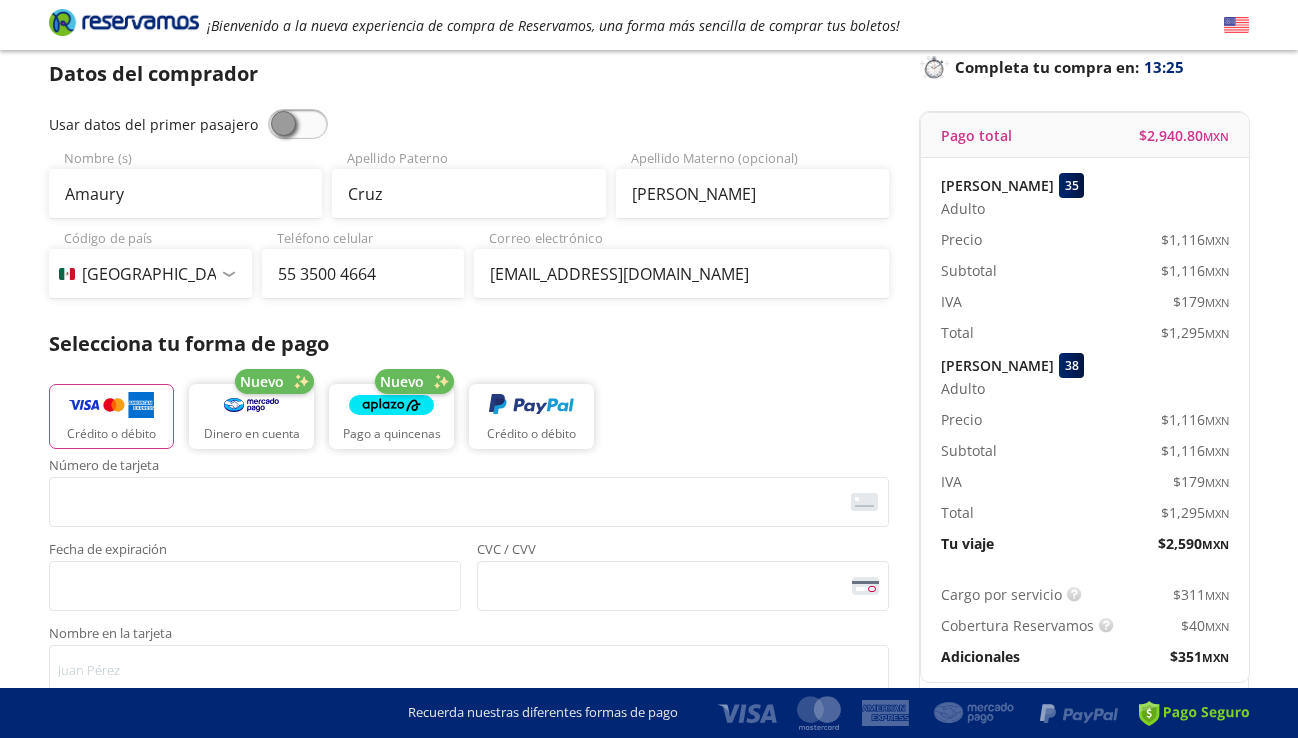 scroll, scrollTop: 206, scrollLeft: 0, axis: vertical 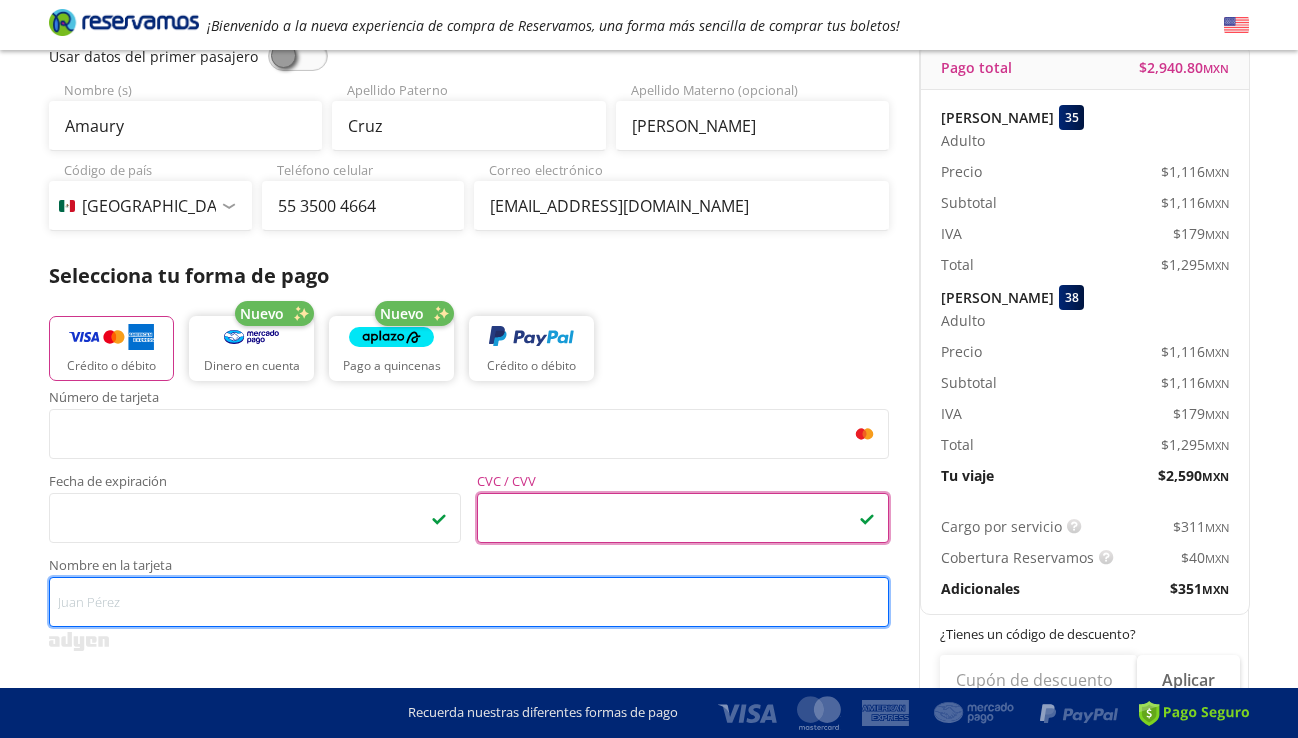 click on "Nombre en la tarjeta" at bounding box center [469, 602] 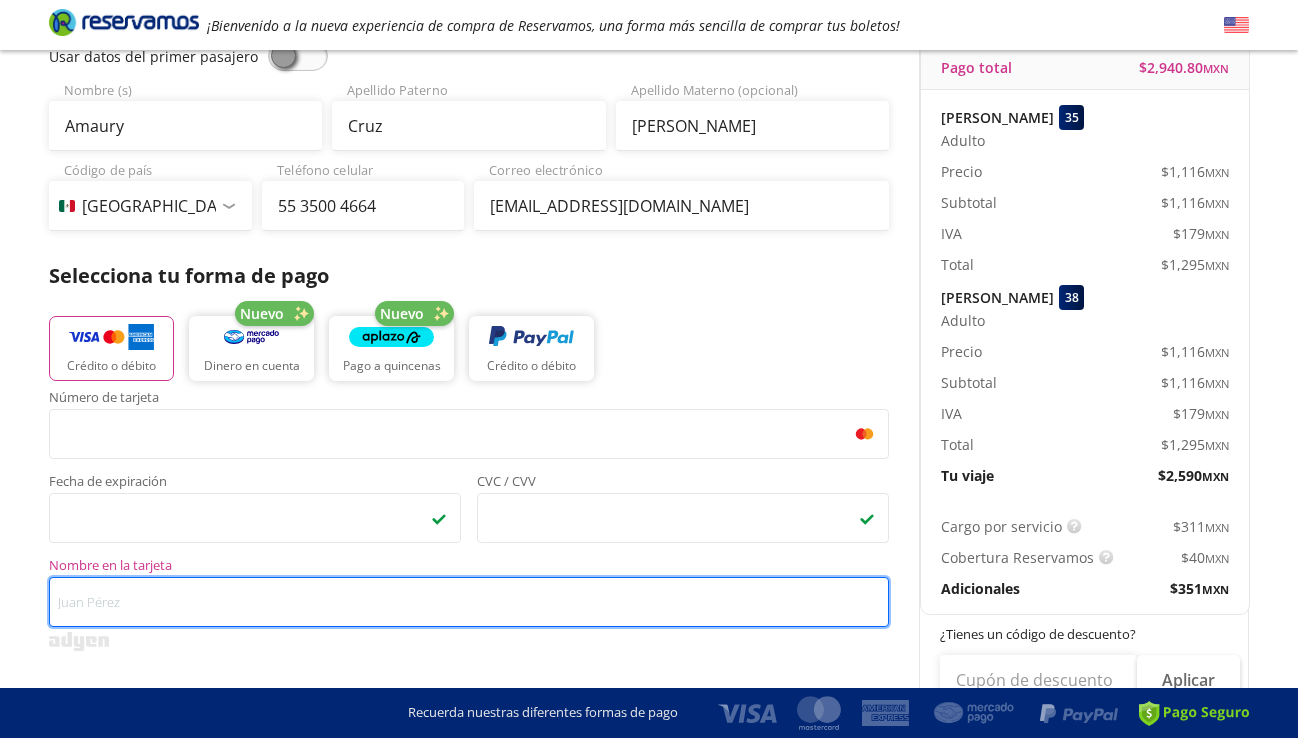 type on "A" 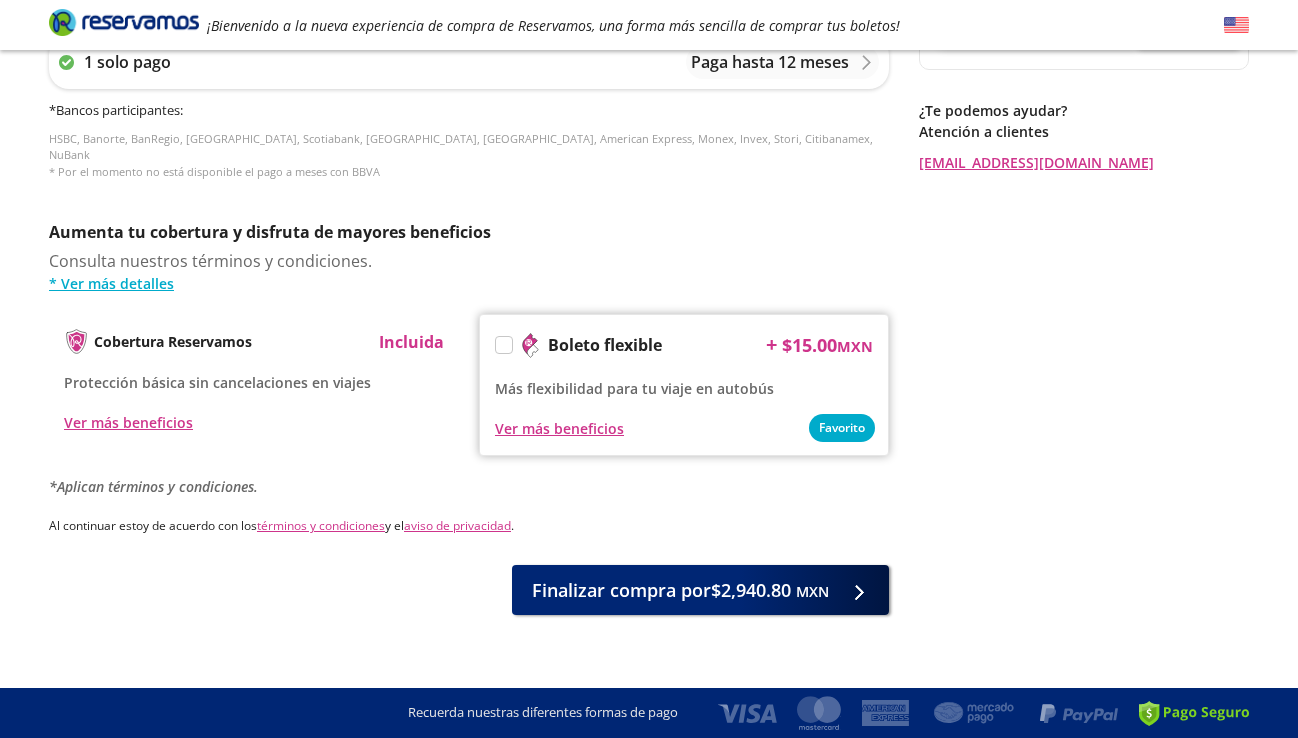 scroll, scrollTop: 861, scrollLeft: 0, axis: vertical 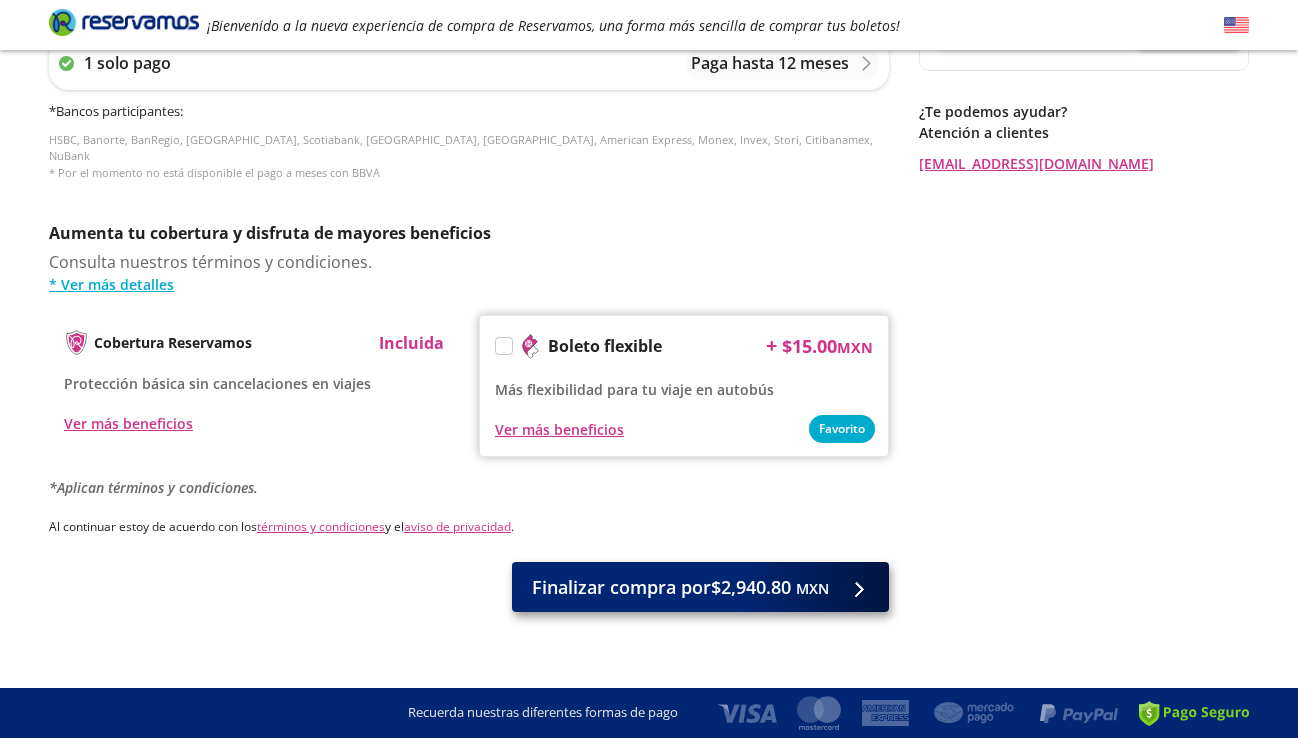type on "Amaury Cruz Fernandez" 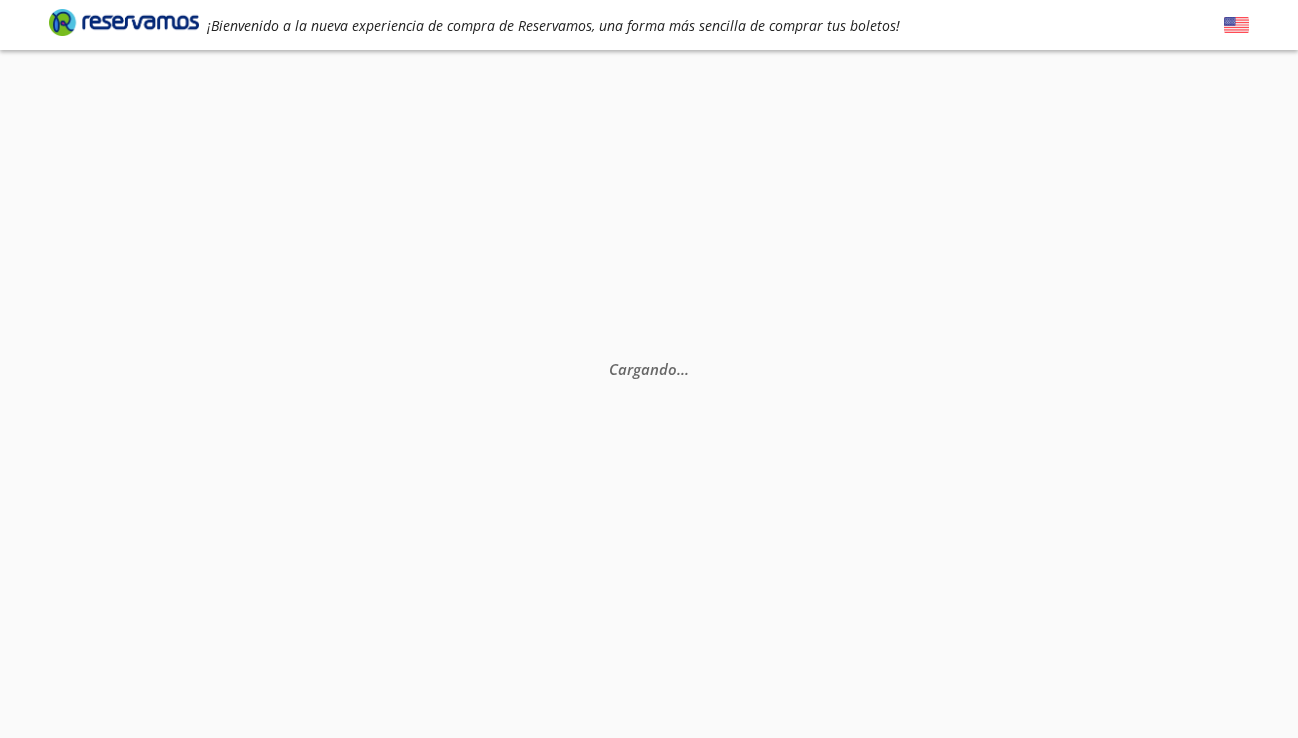 scroll, scrollTop: 845, scrollLeft: 0, axis: vertical 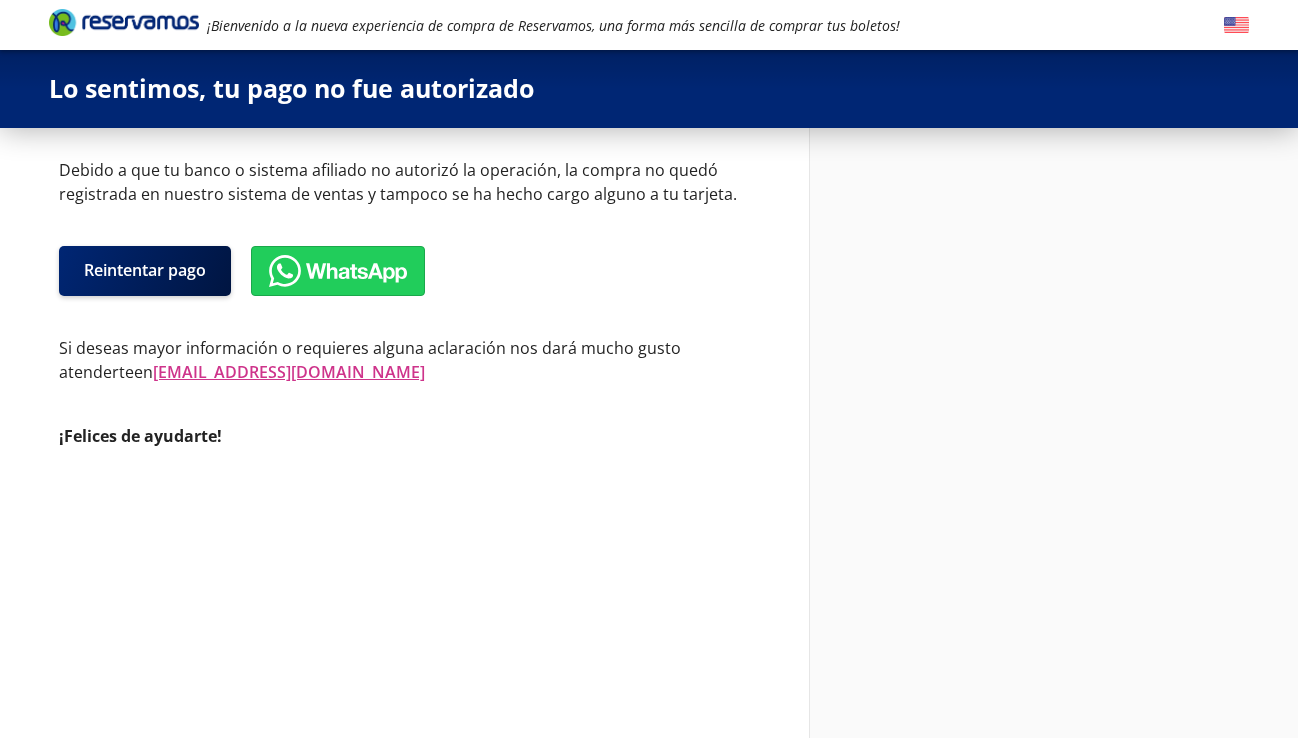 click at bounding box center (124, 22) 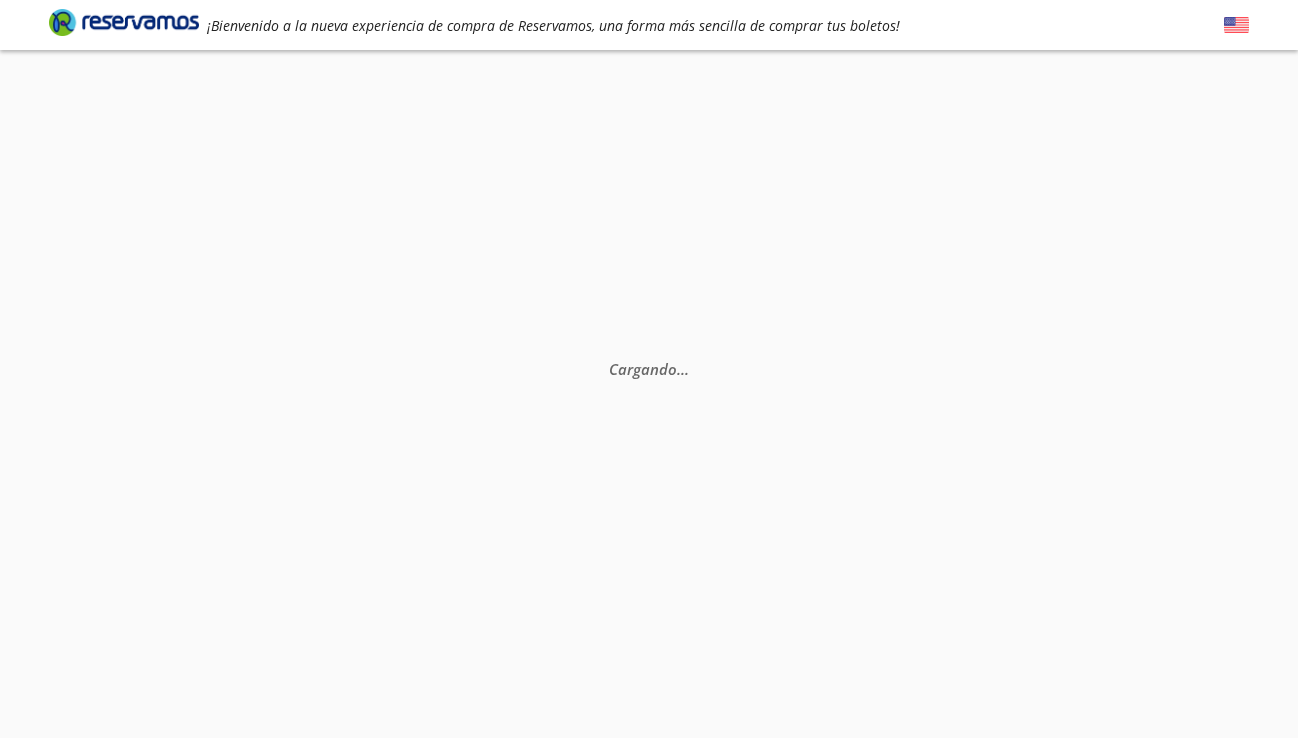 scroll, scrollTop: 0, scrollLeft: 0, axis: both 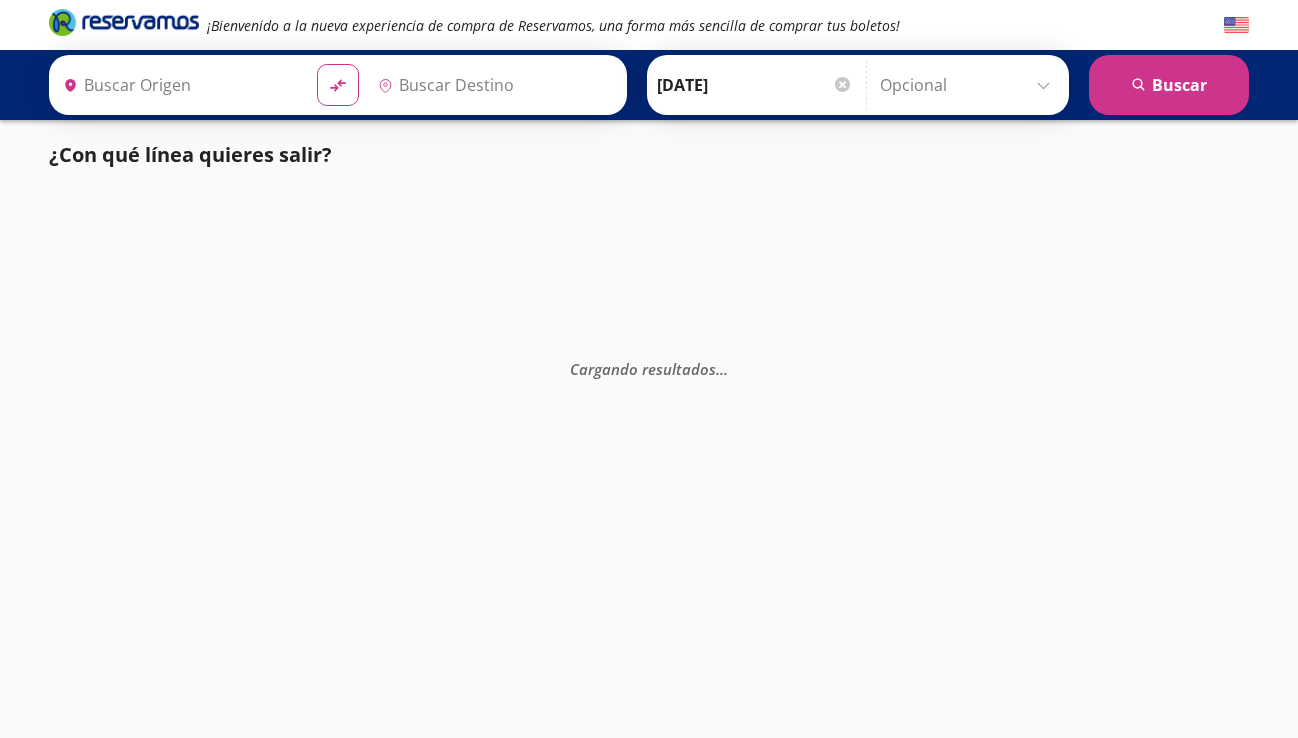 type on "Ciudad de México, Distrito Federal" 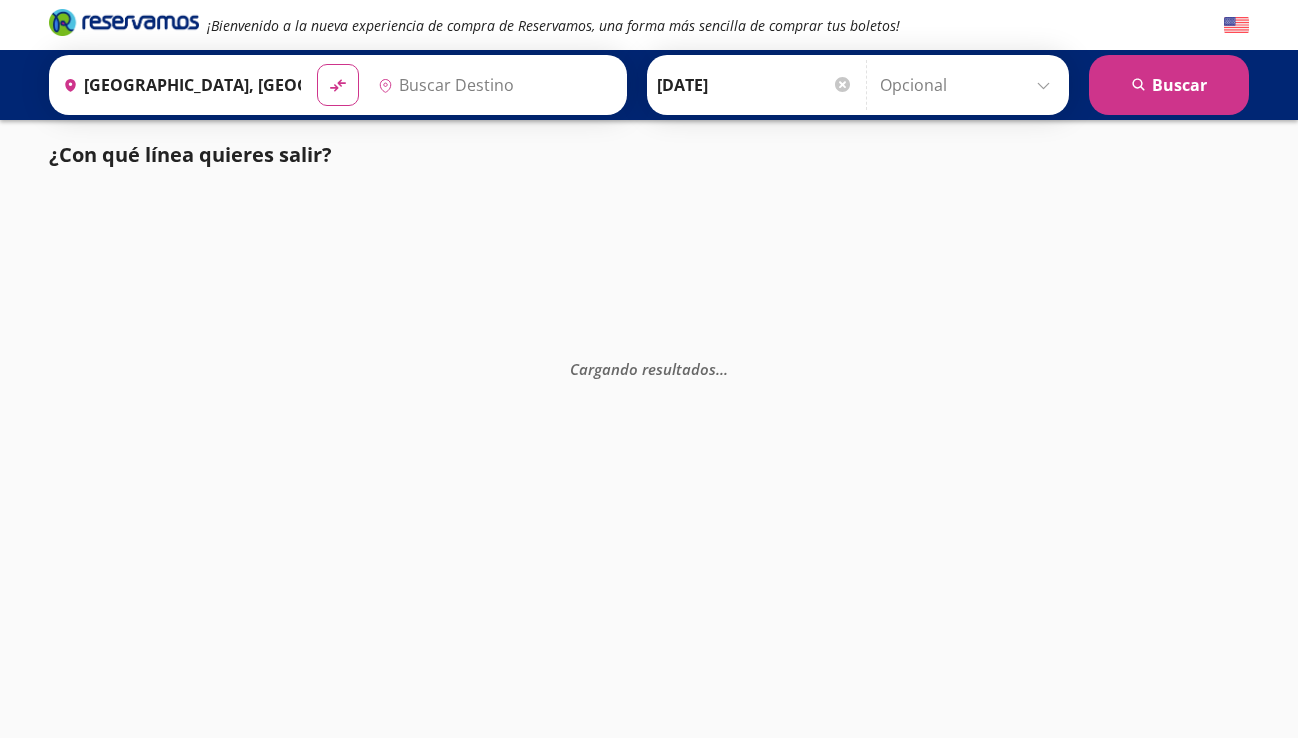 type on "Lázaro Cárdenas, Michoacán" 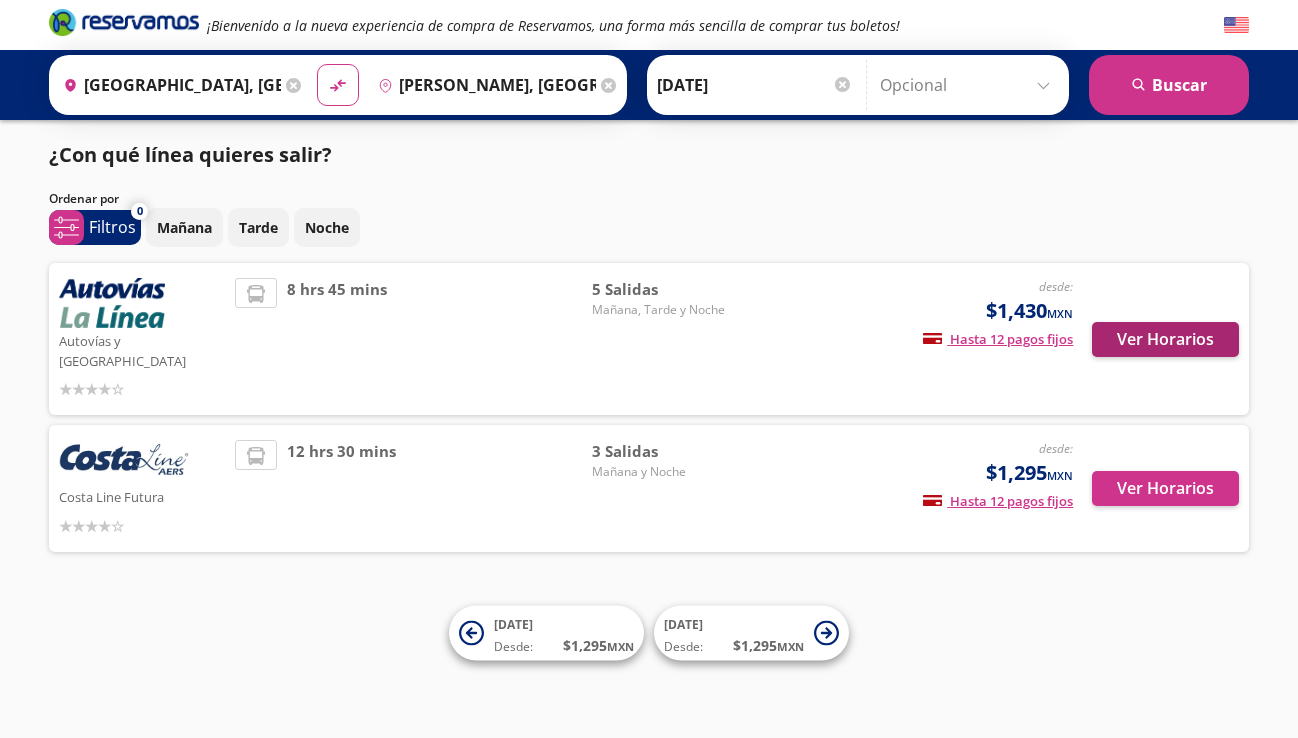 click on "Ver Horarios" at bounding box center (1165, 339) 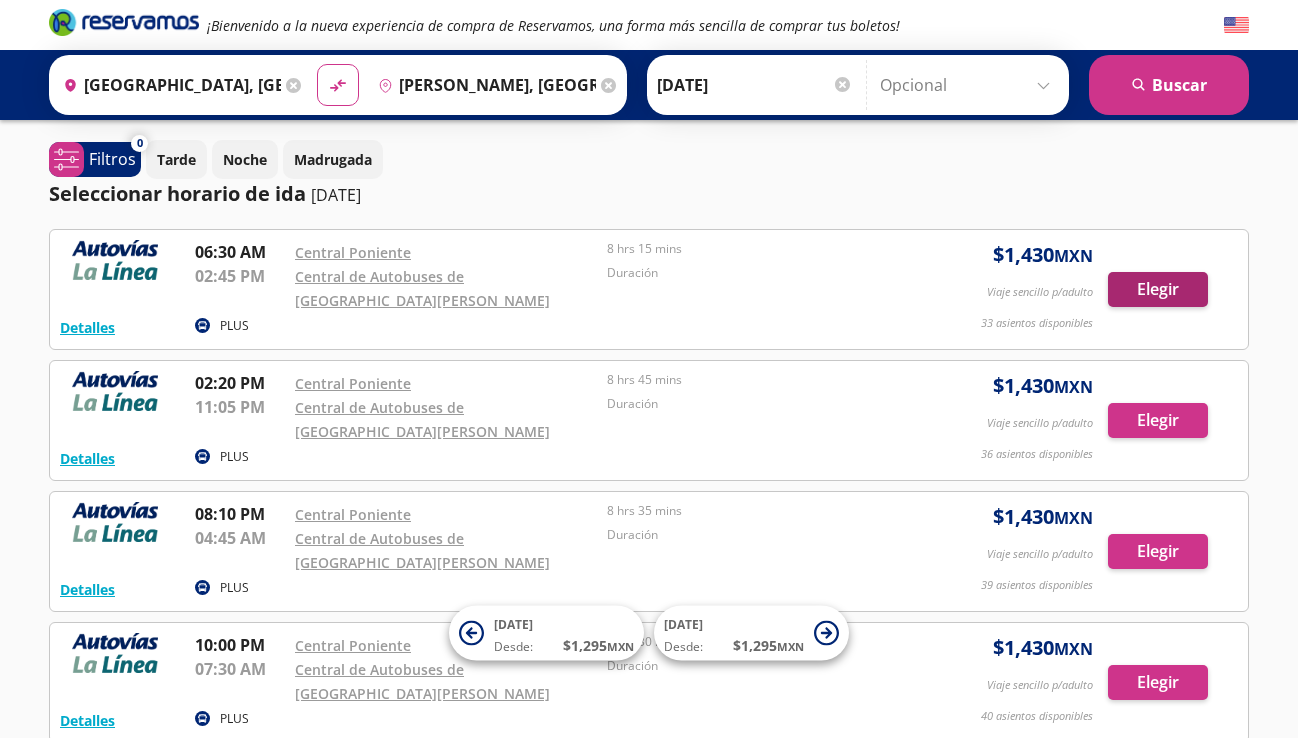 click on "Elegir" at bounding box center (1158, 289) 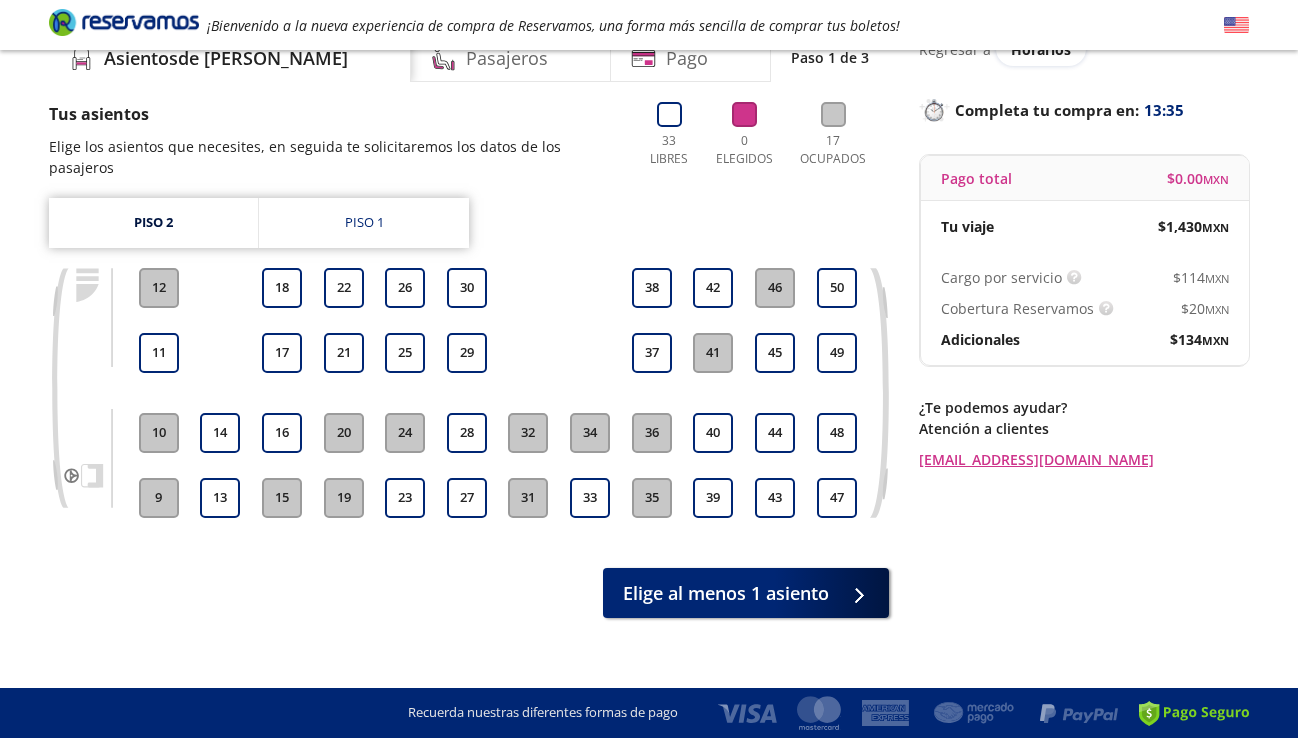 scroll, scrollTop: 94, scrollLeft: 0, axis: vertical 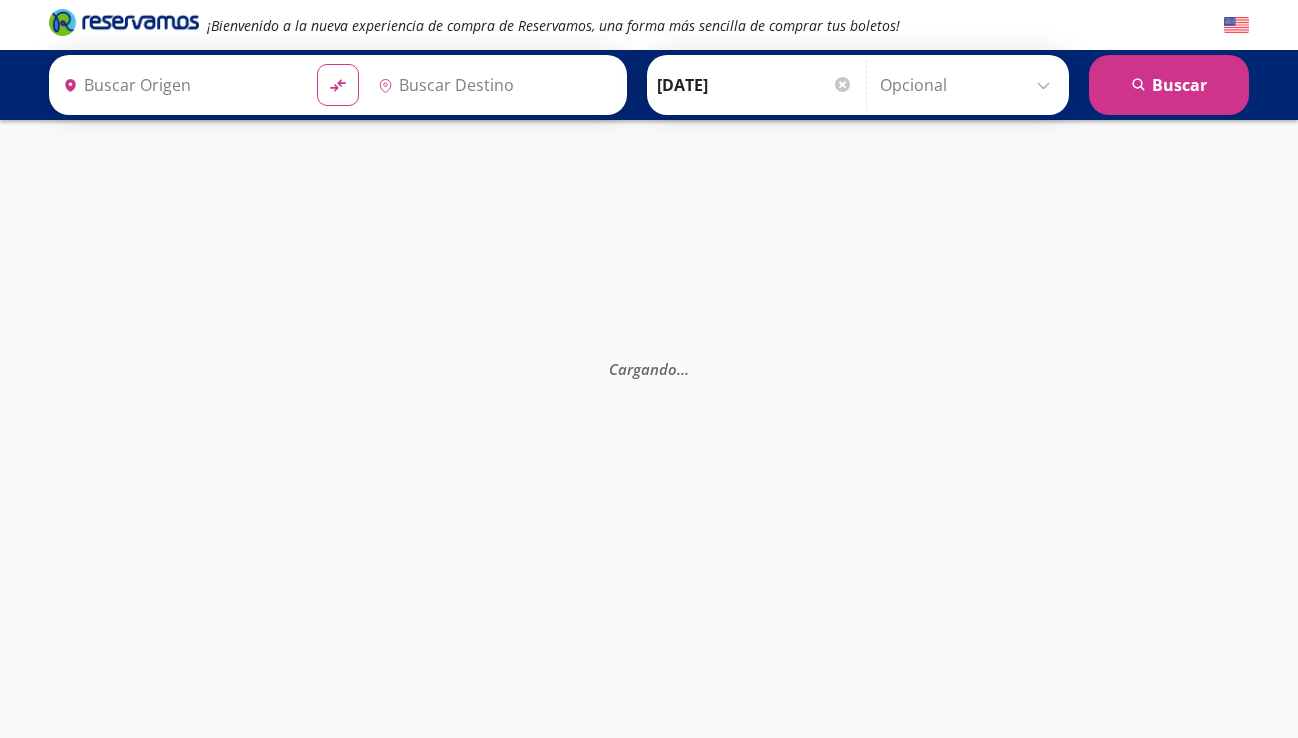 type on "Ciudad de México, Distrito Federal" 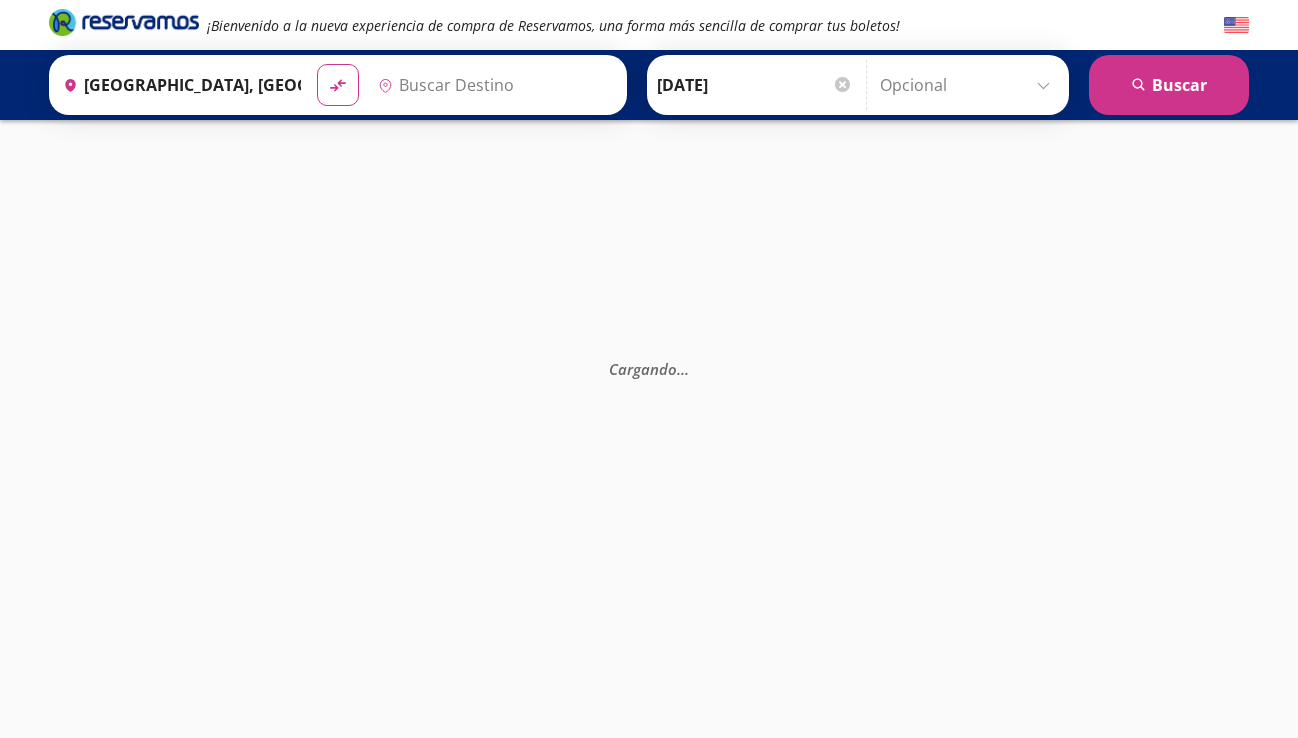 type on "Lázaro Cárdenas, Michoacán" 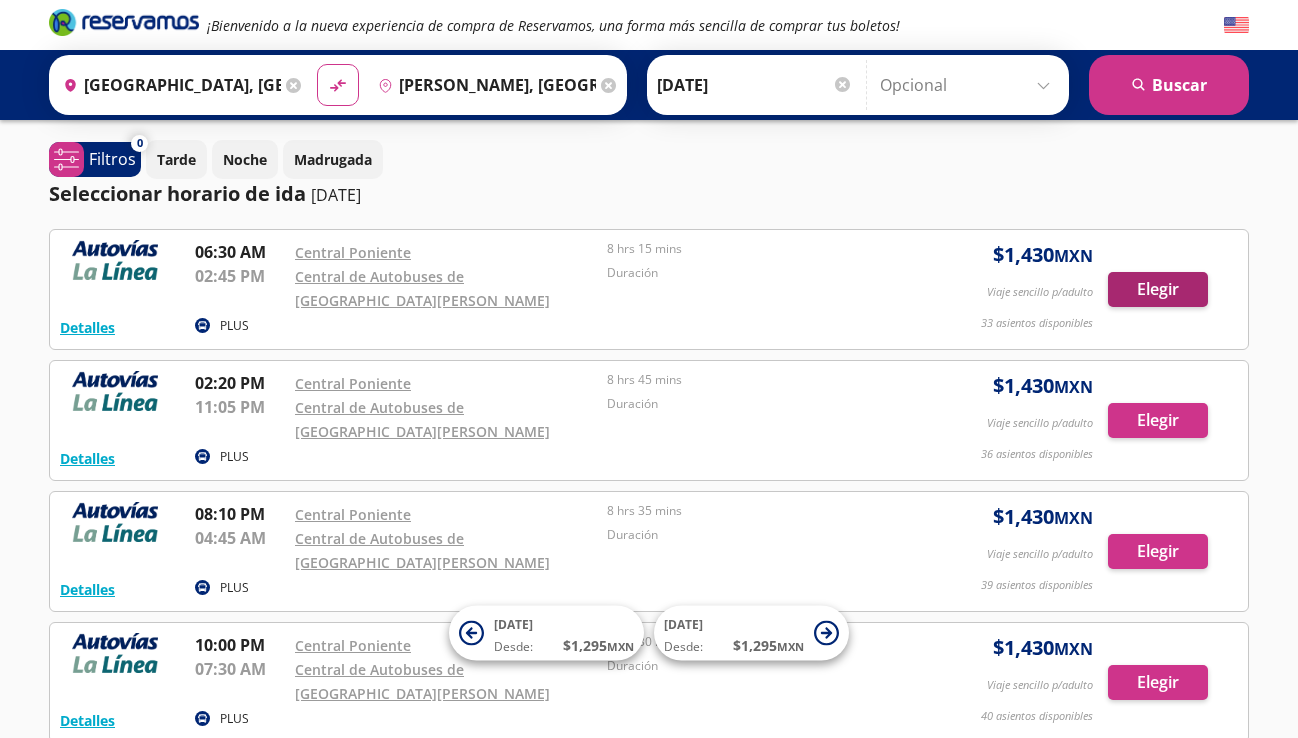 click on "Elegir" at bounding box center (1158, 289) 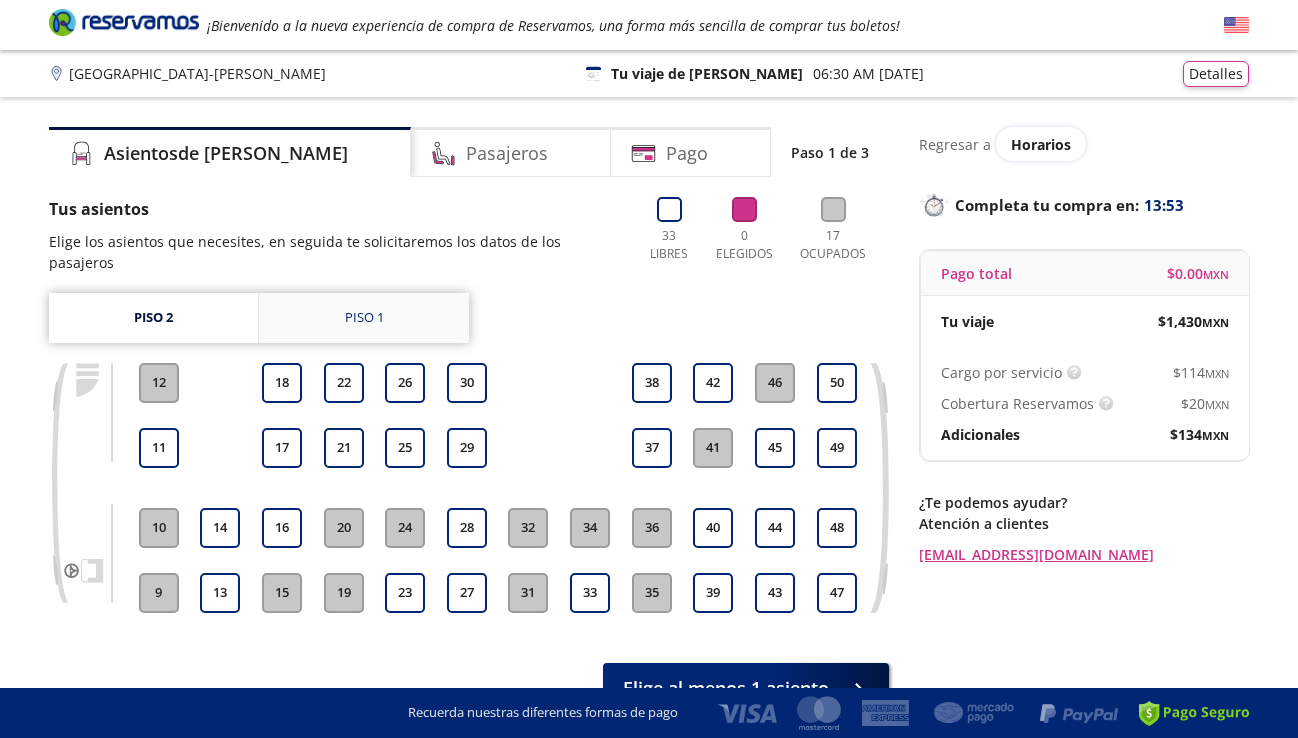 click on "Piso 1" at bounding box center (364, 318) 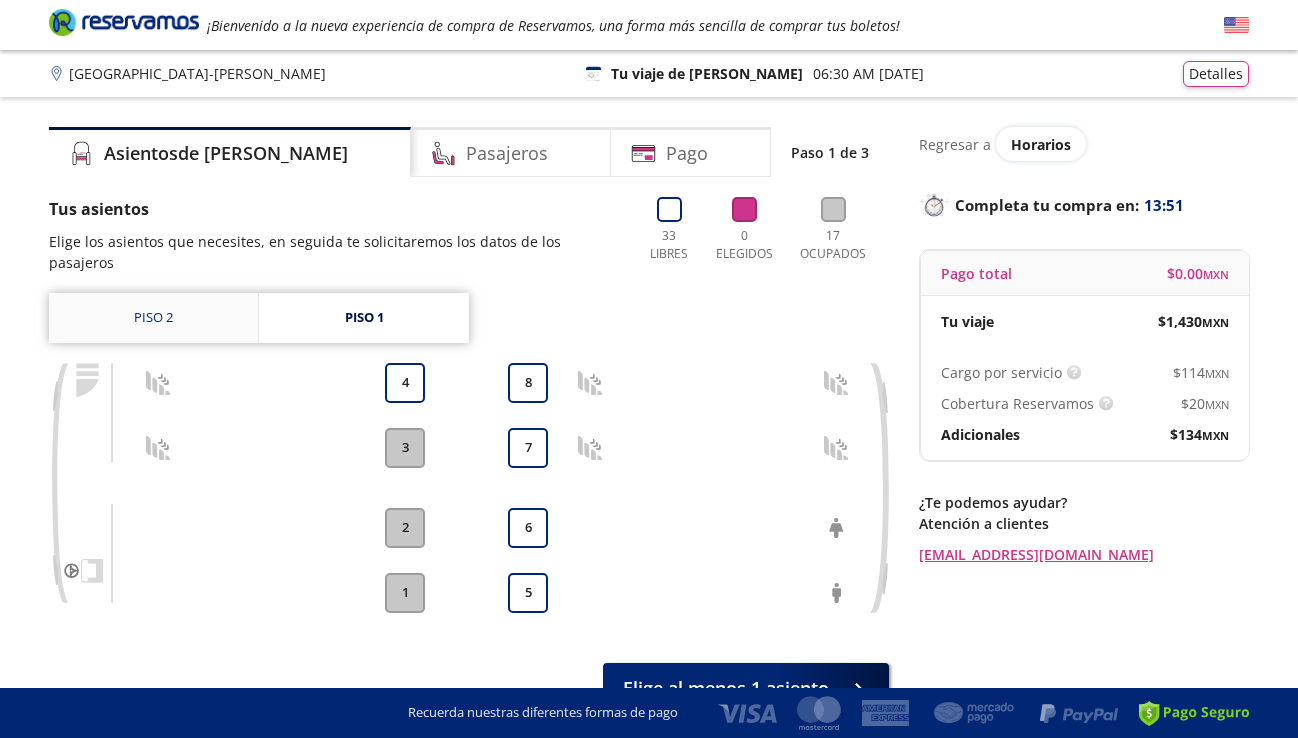 click on "Piso 2" at bounding box center (153, 318) 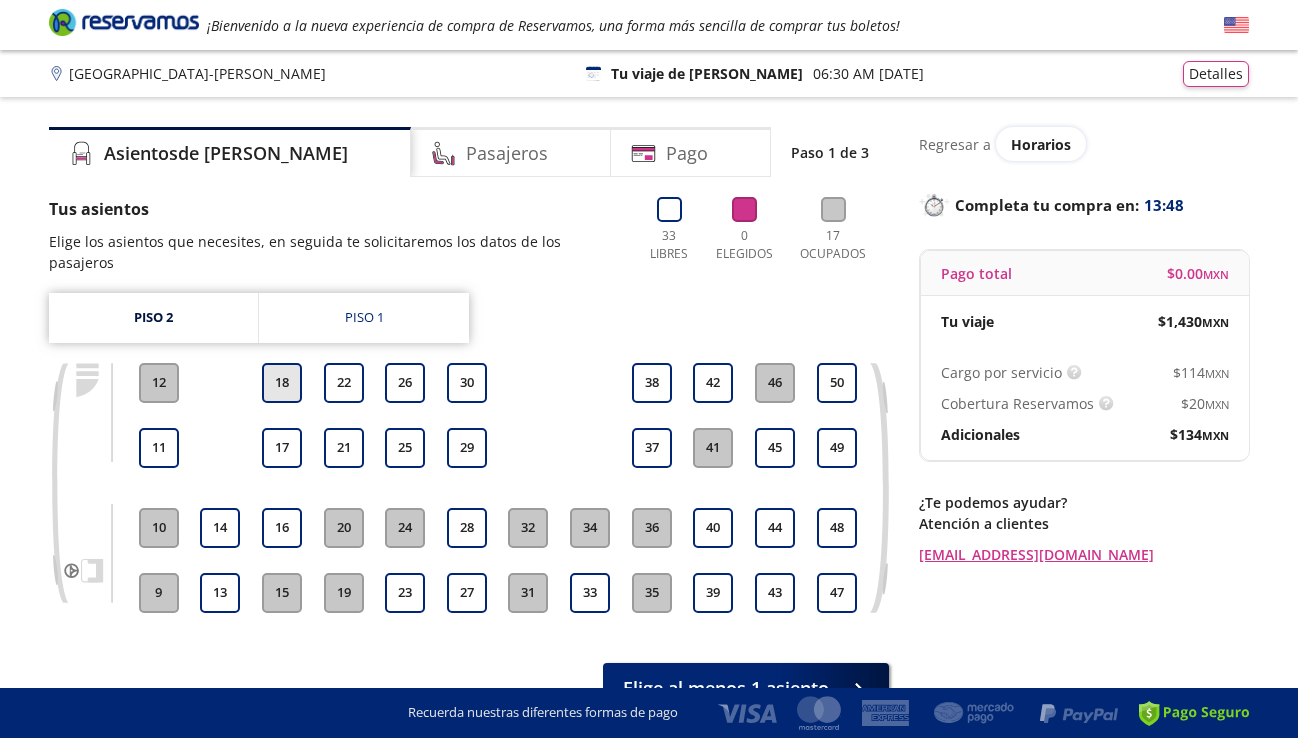 click on "18" at bounding box center [282, 383] 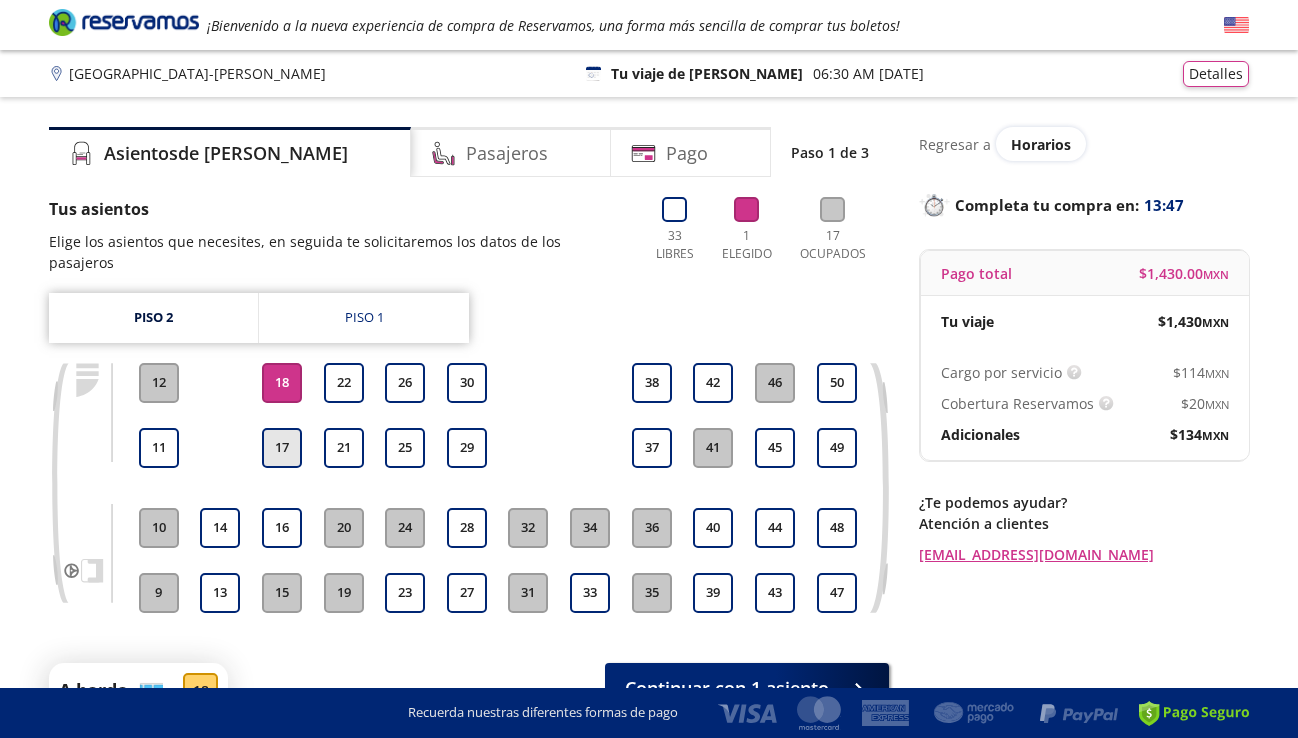 click on "17" at bounding box center (282, 448) 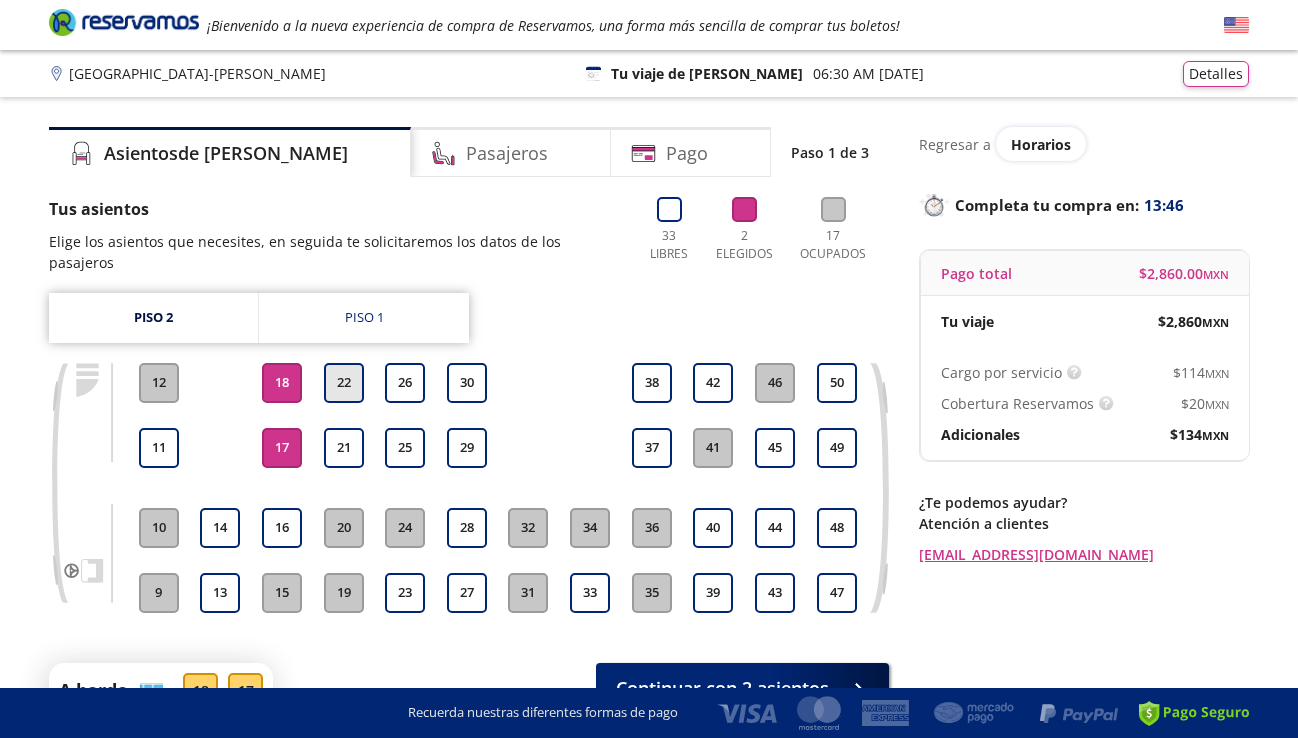 click on "22" at bounding box center (344, 383) 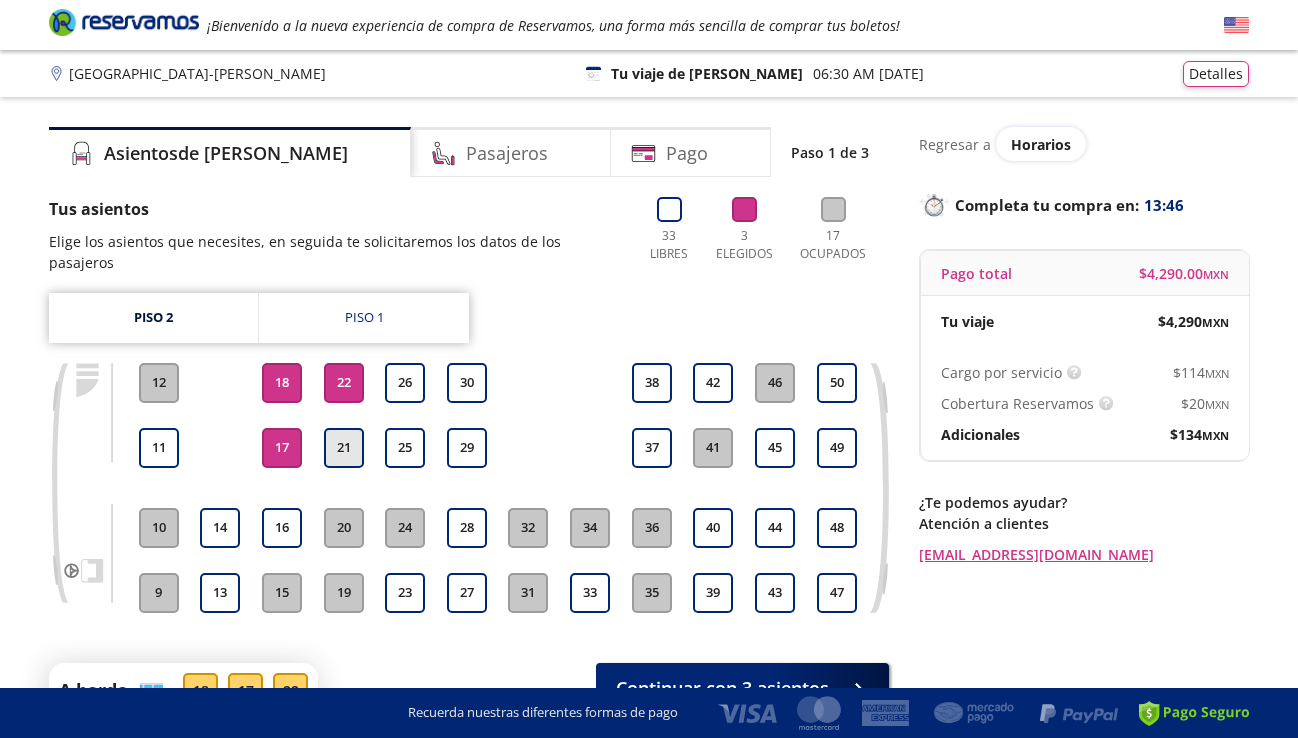 click on "21" at bounding box center [344, 448] 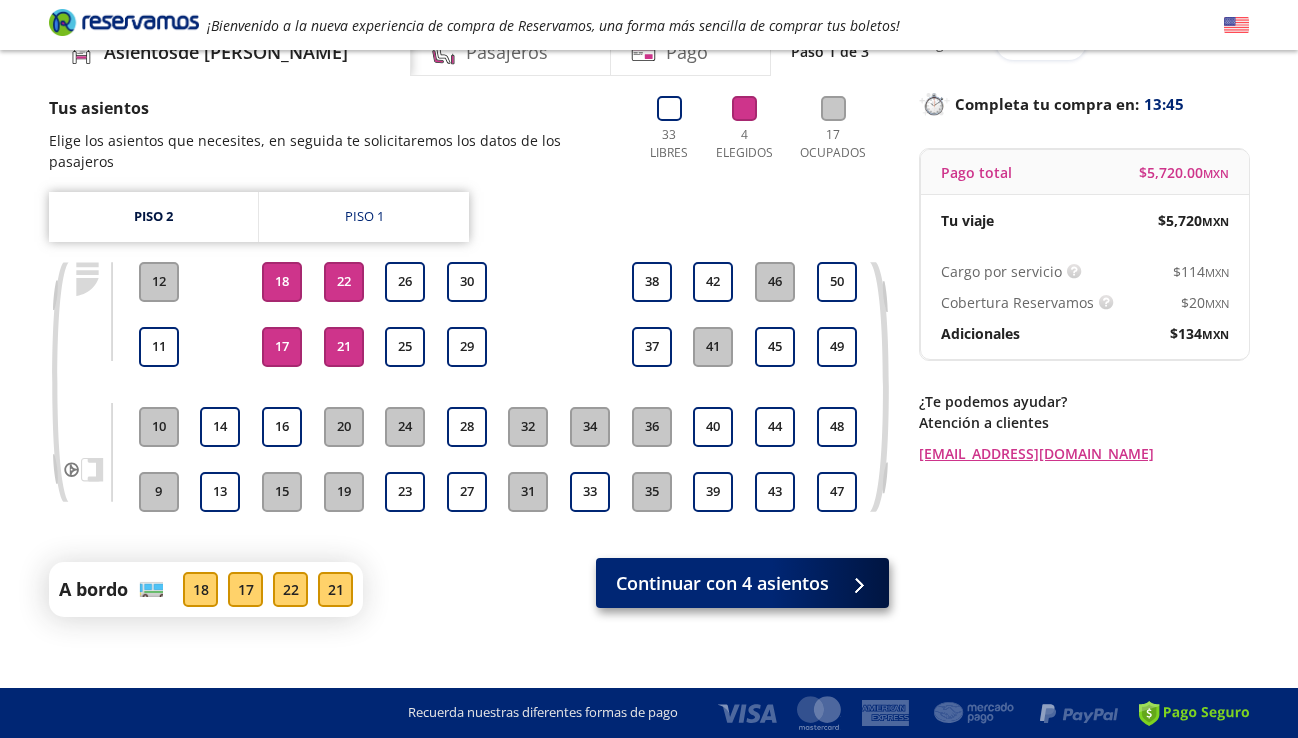 scroll, scrollTop: 99, scrollLeft: 0, axis: vertical 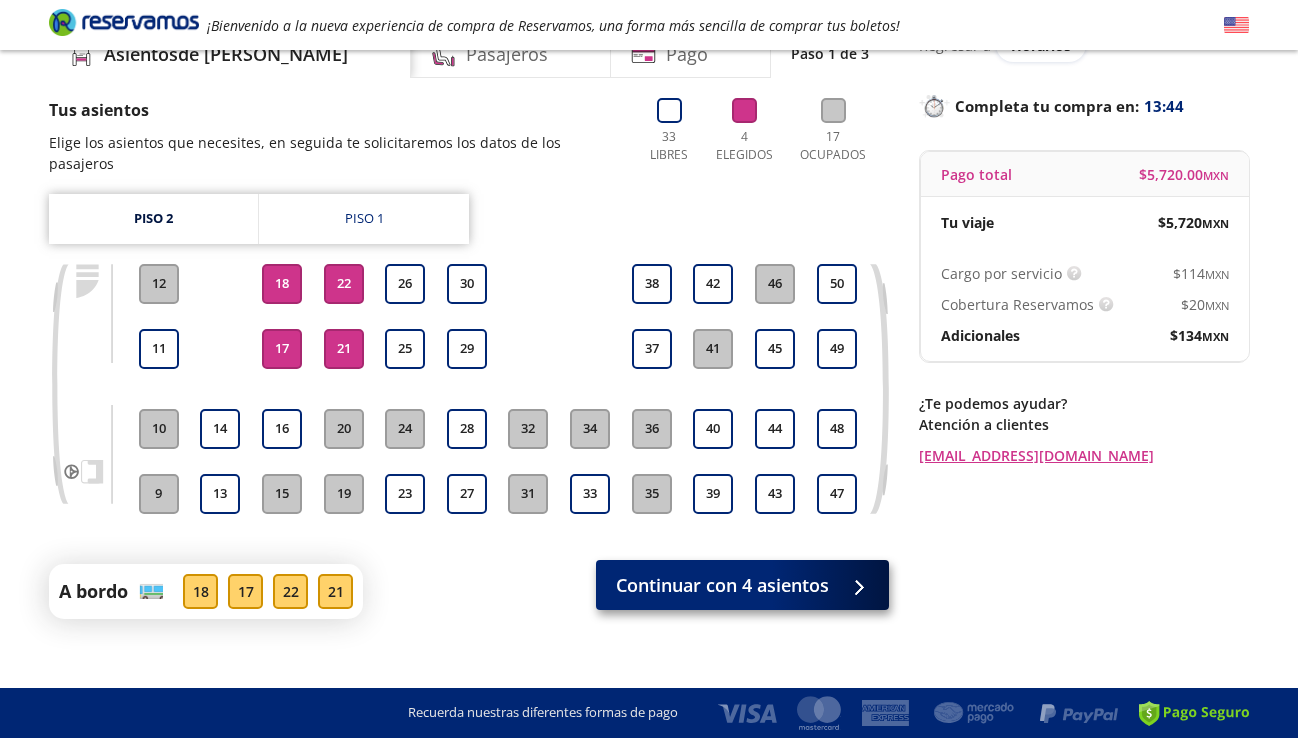 click on "Continuar con 4 asientos" at bounding box center [722, 585] 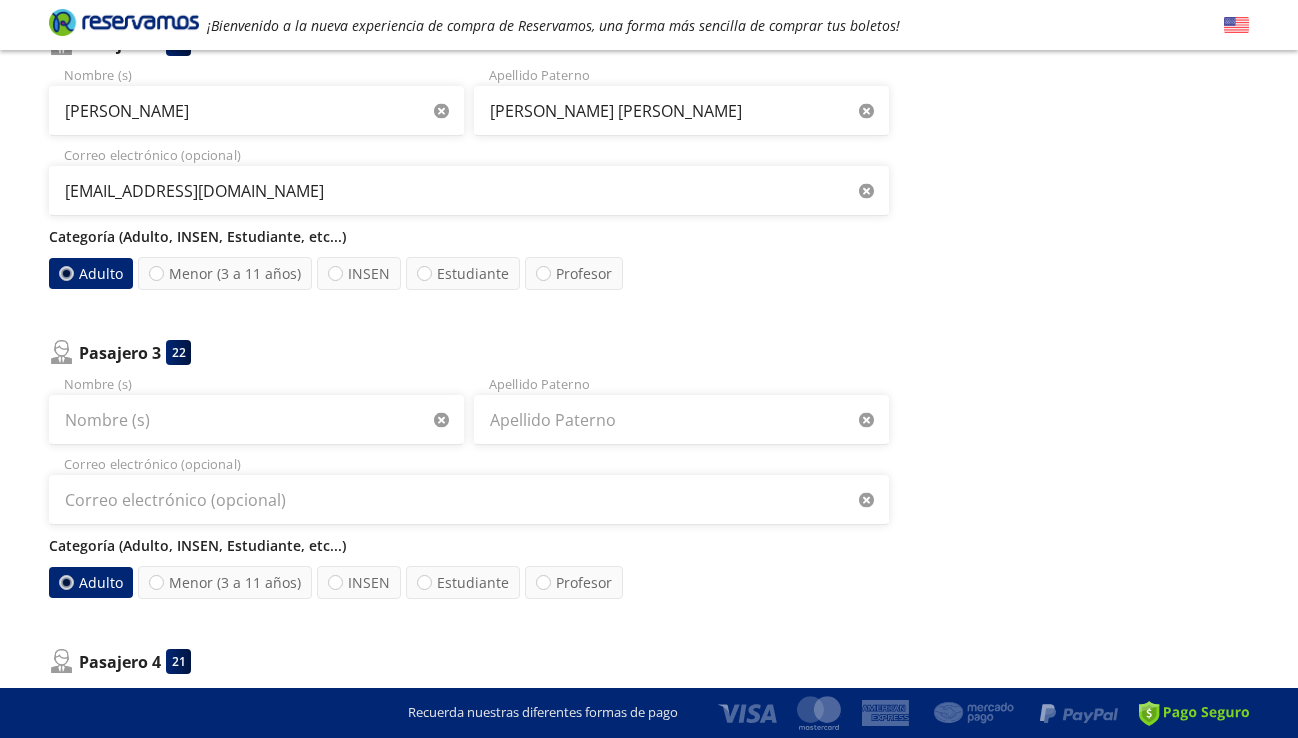 scroll, scrollTop: 568, scrollLeft: 0, axis: vertical 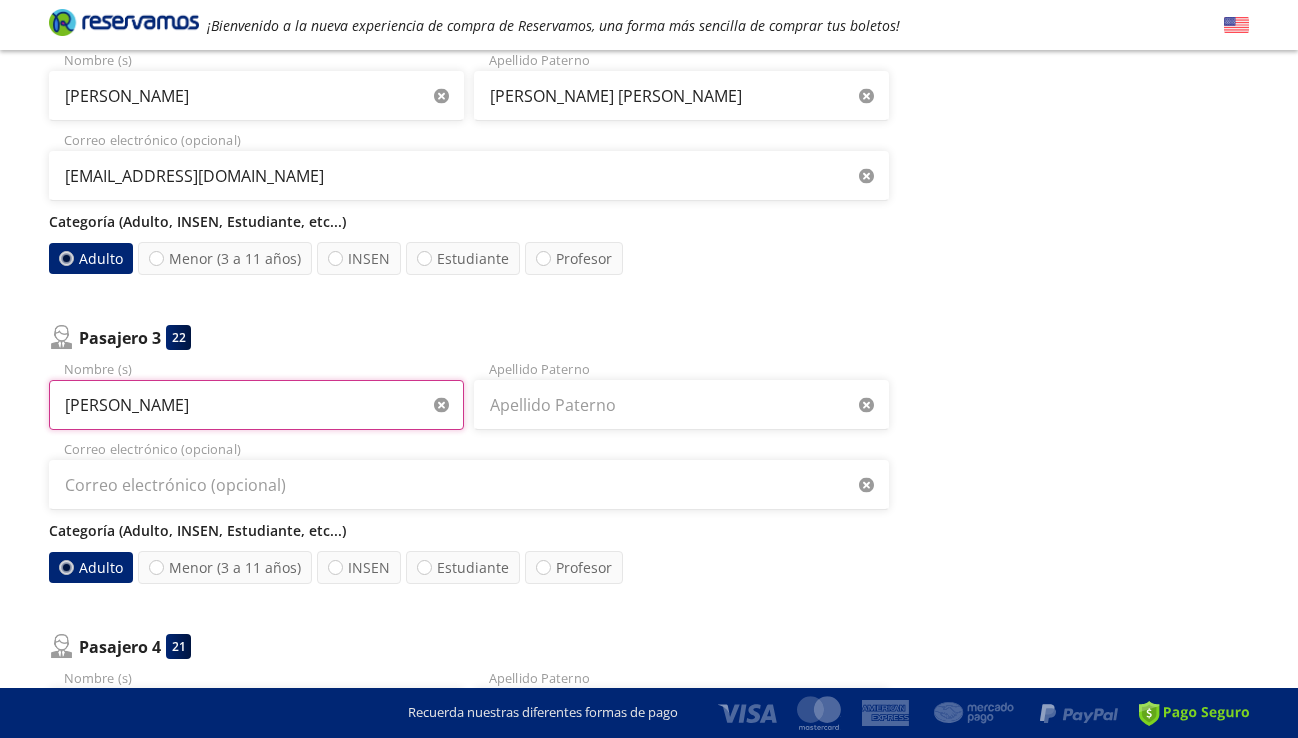 type on "María Amparo" 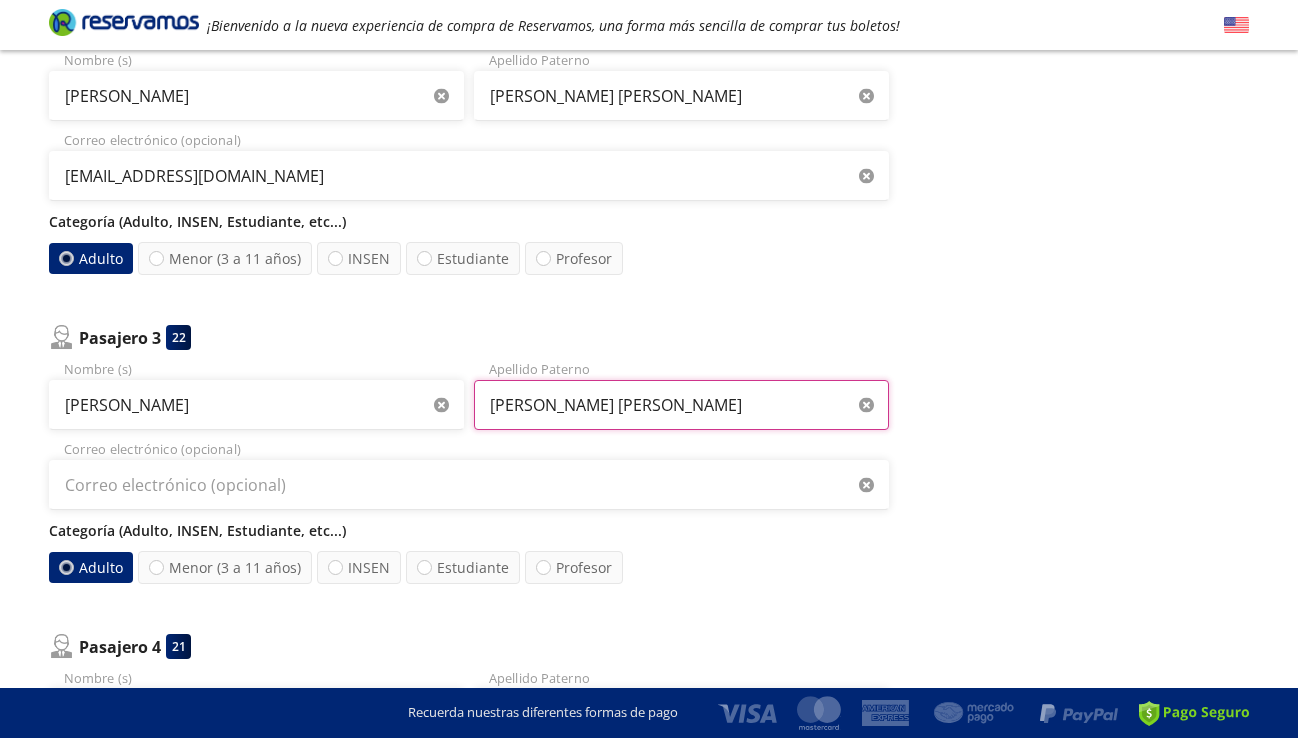 type on "Fernandez López" 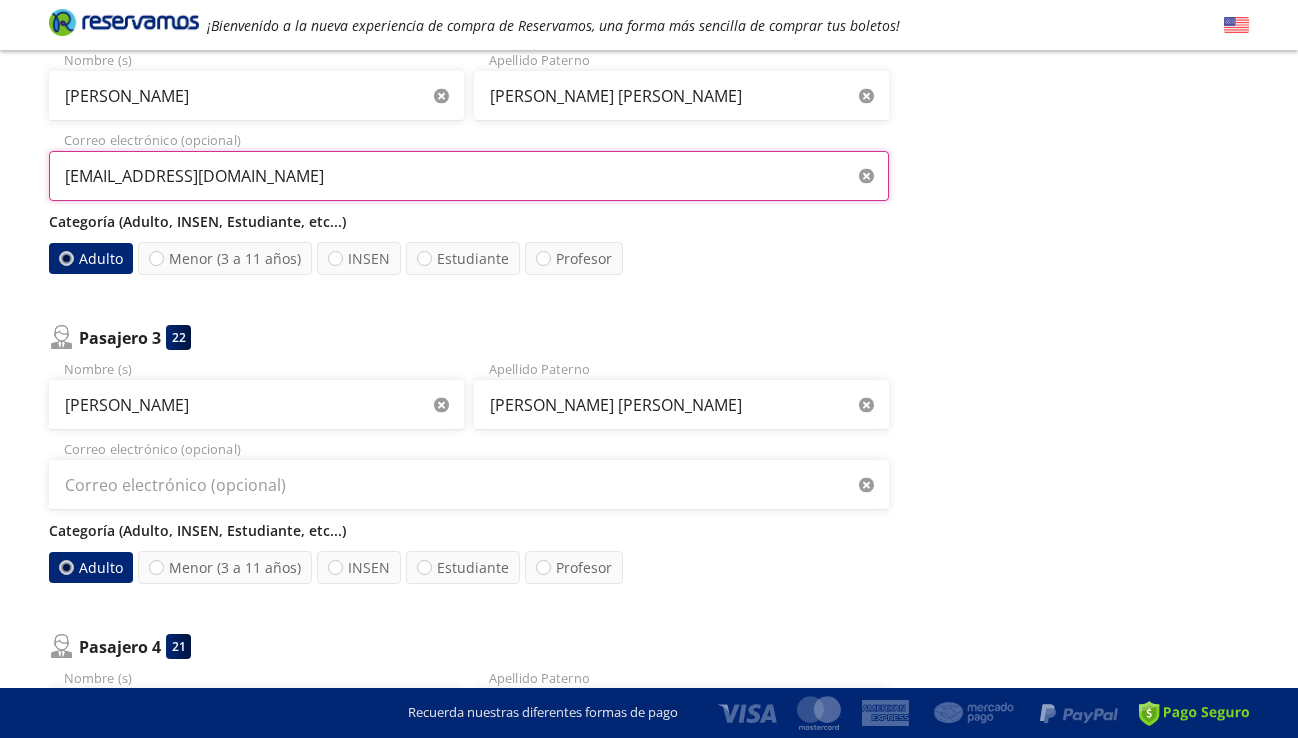 drag, startPoint x: 277, startPoint y: 180, endPoint x: 0, endPoint y: 171, distance: 277.14618 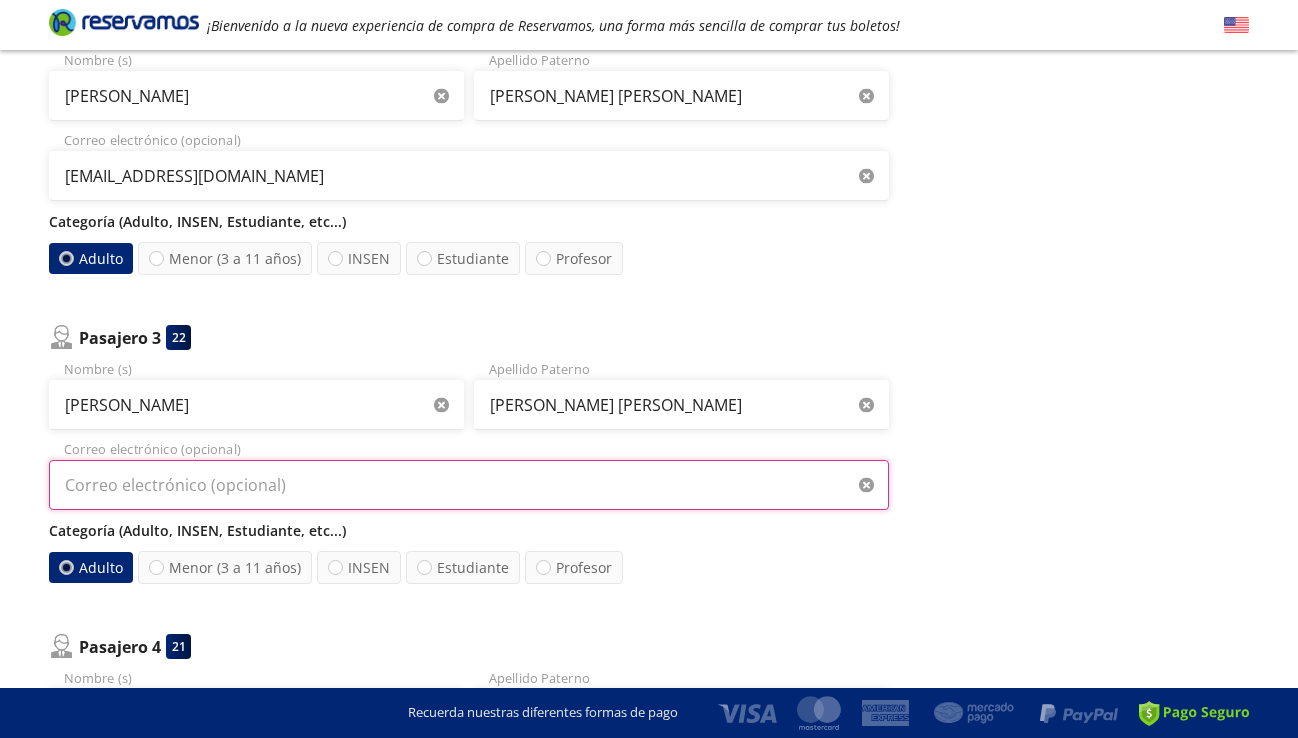 click on "Correo electrónico (opcional)" at bounding box center [469, 485] 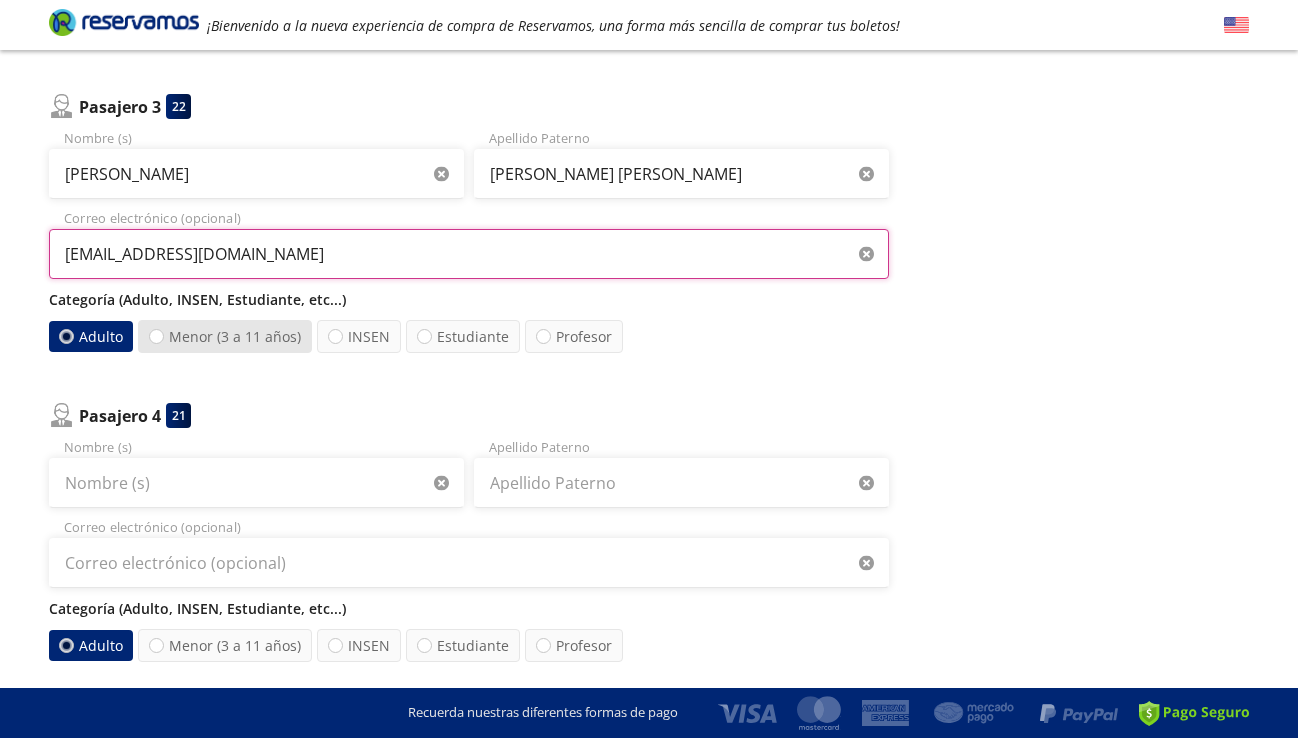 scroll, scrollTop: 798, scrollLeft: 0, axis: vertical 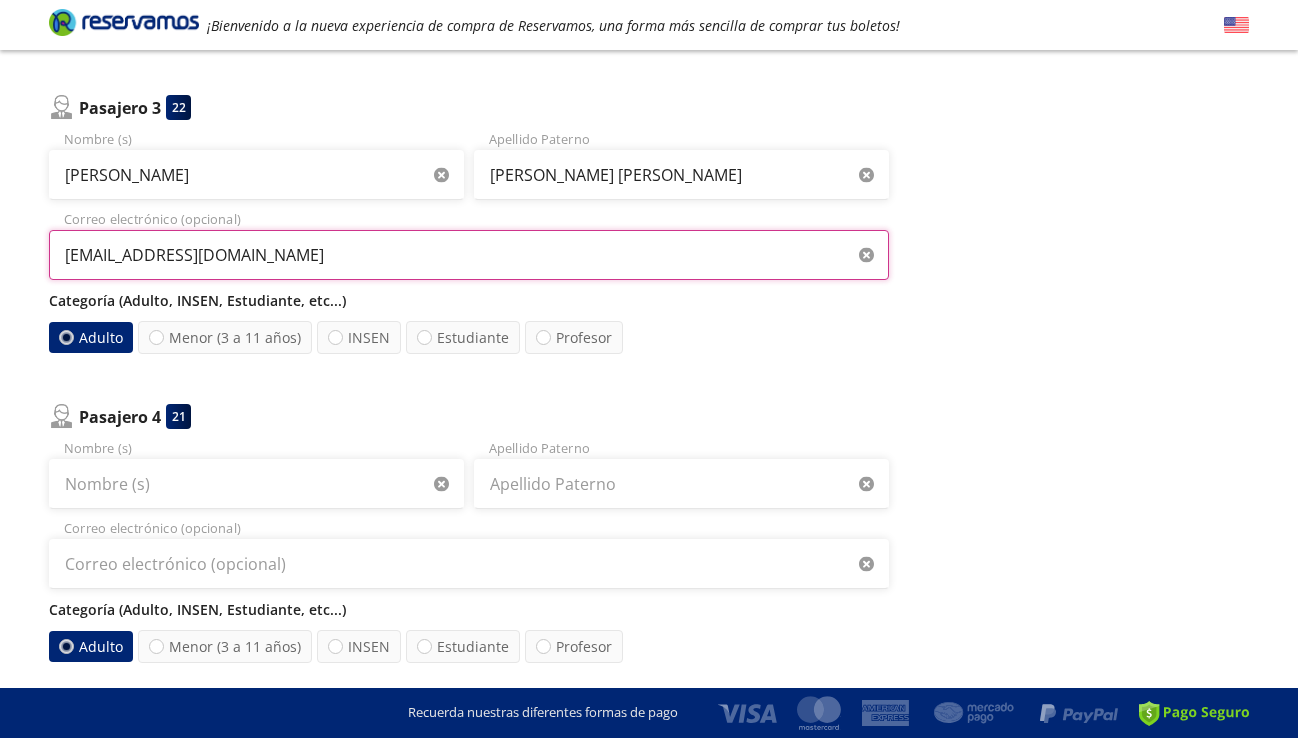 type on "valromsa1321@gmail.com" 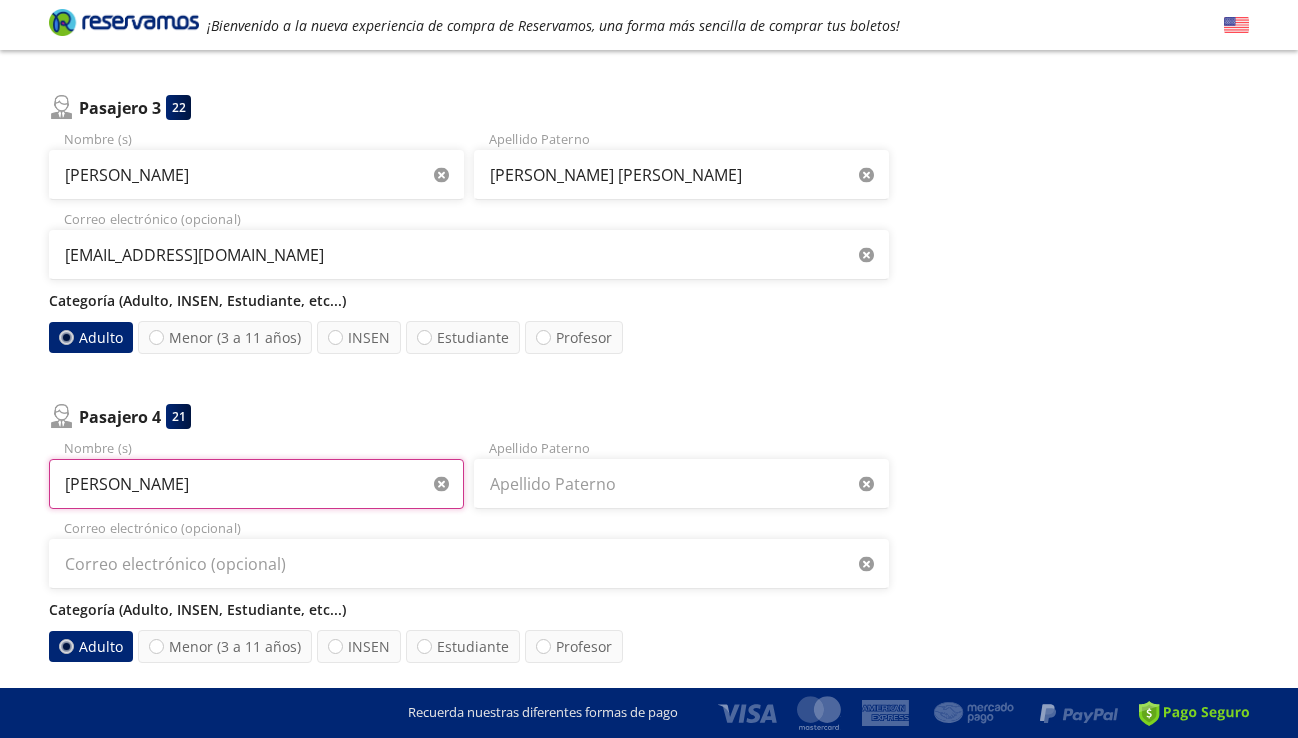 type on "Guadalupe" 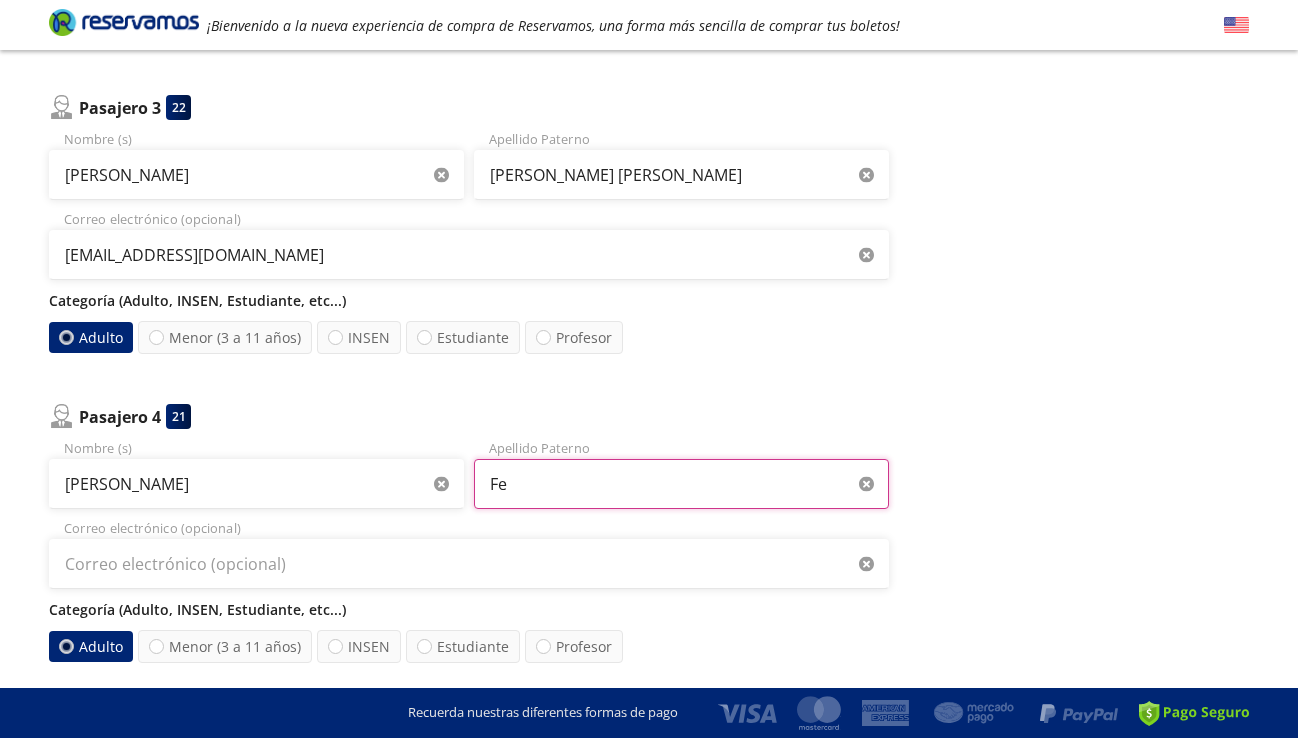 type on "F" 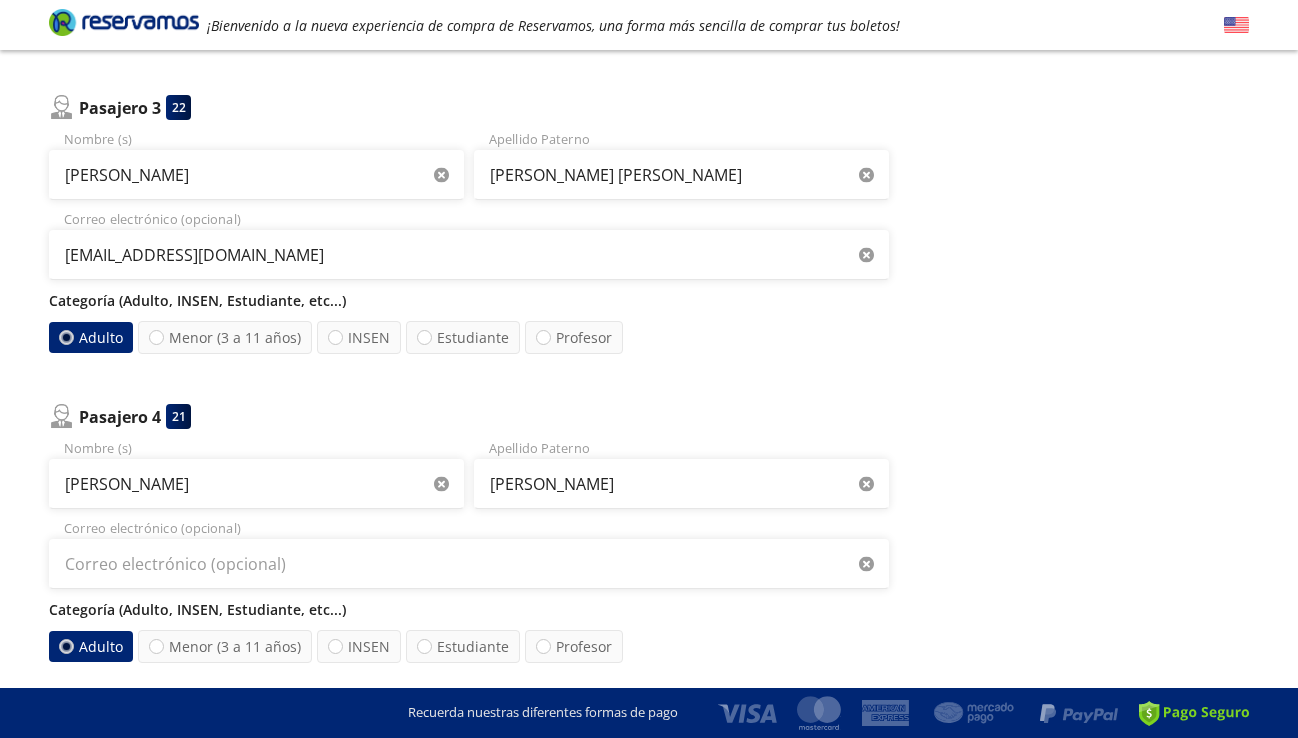 click on "Correo electrónico (opcional)" at bounding box center [469, 554] 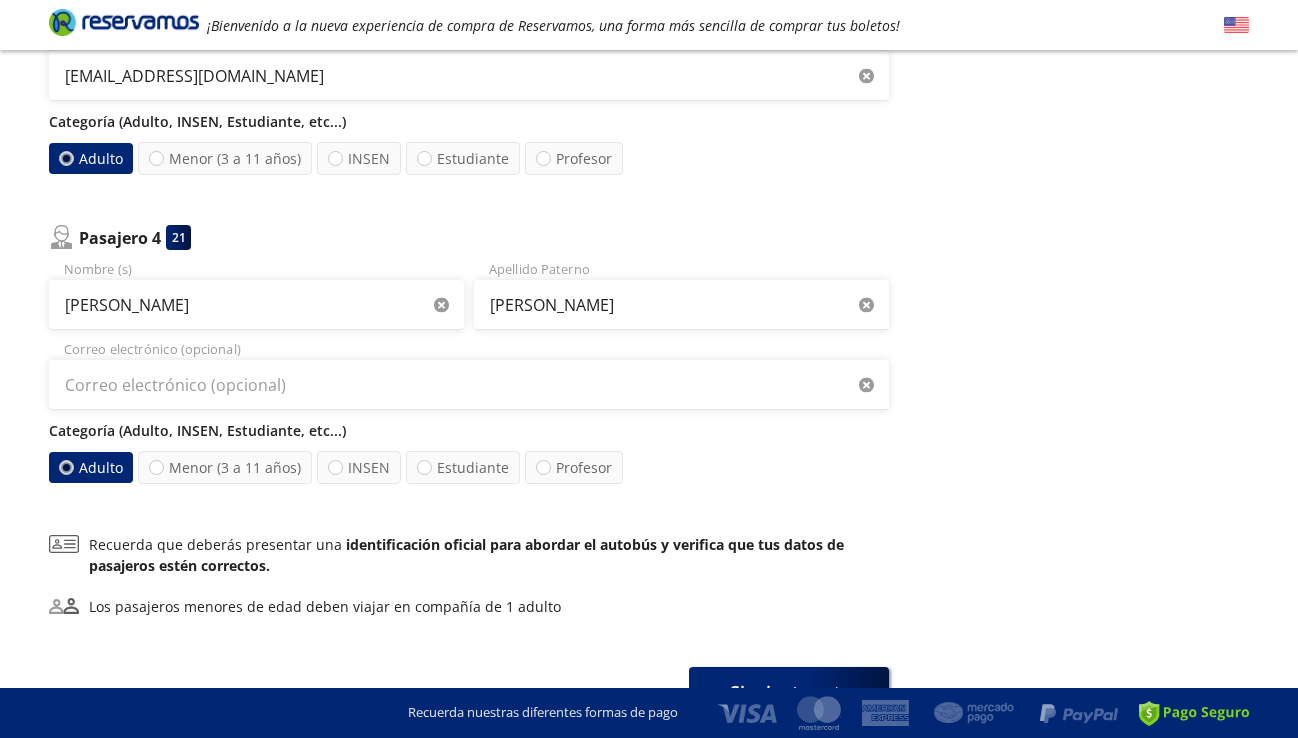 scroll, scrollTop: 980, scrollLeft: 0, axis: vertical 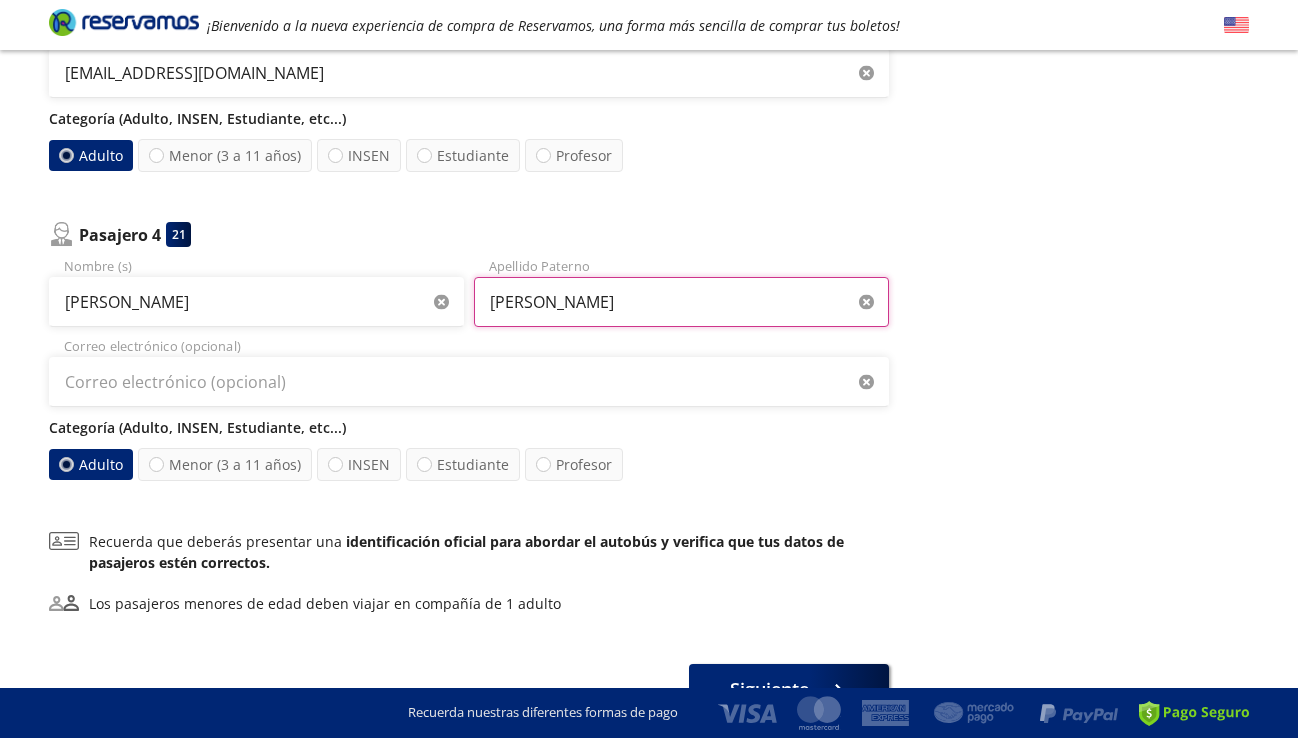 click on "Delgadillo Fernandez" at bounding box center [681, 302] 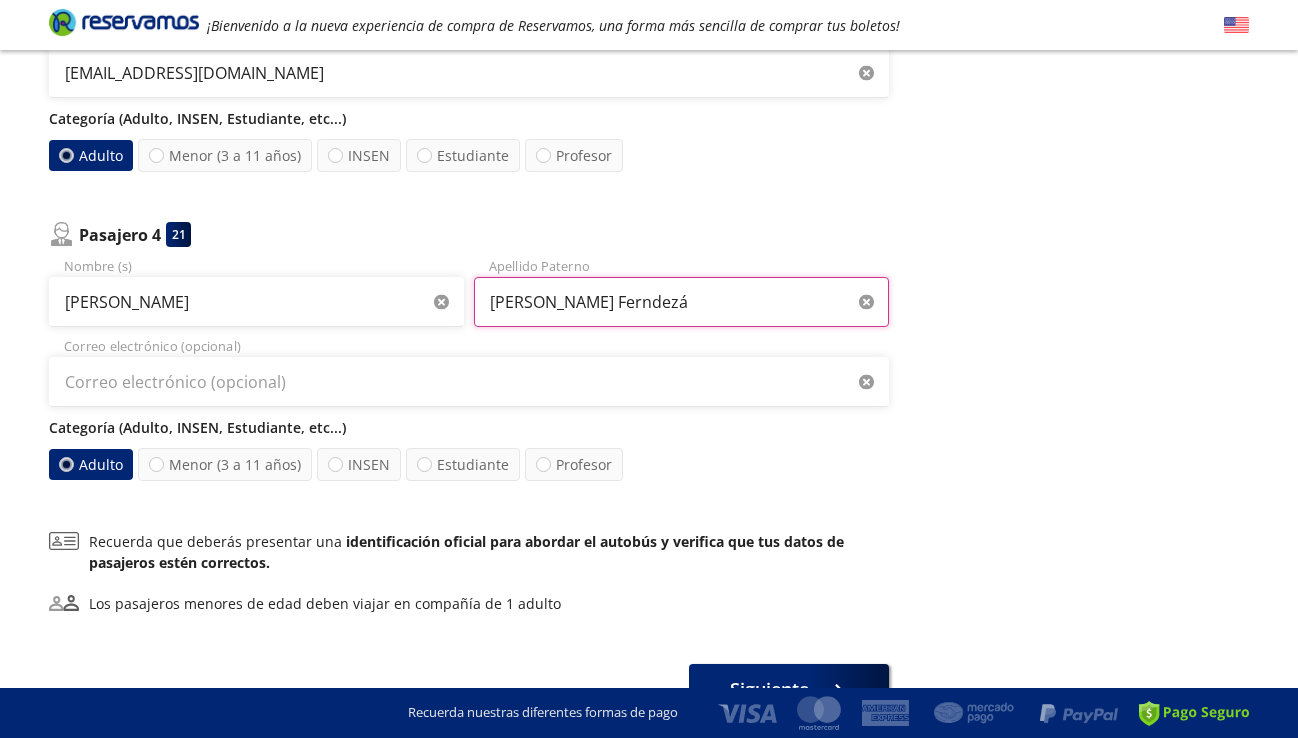 type on "Delgadillo Ferndezá" 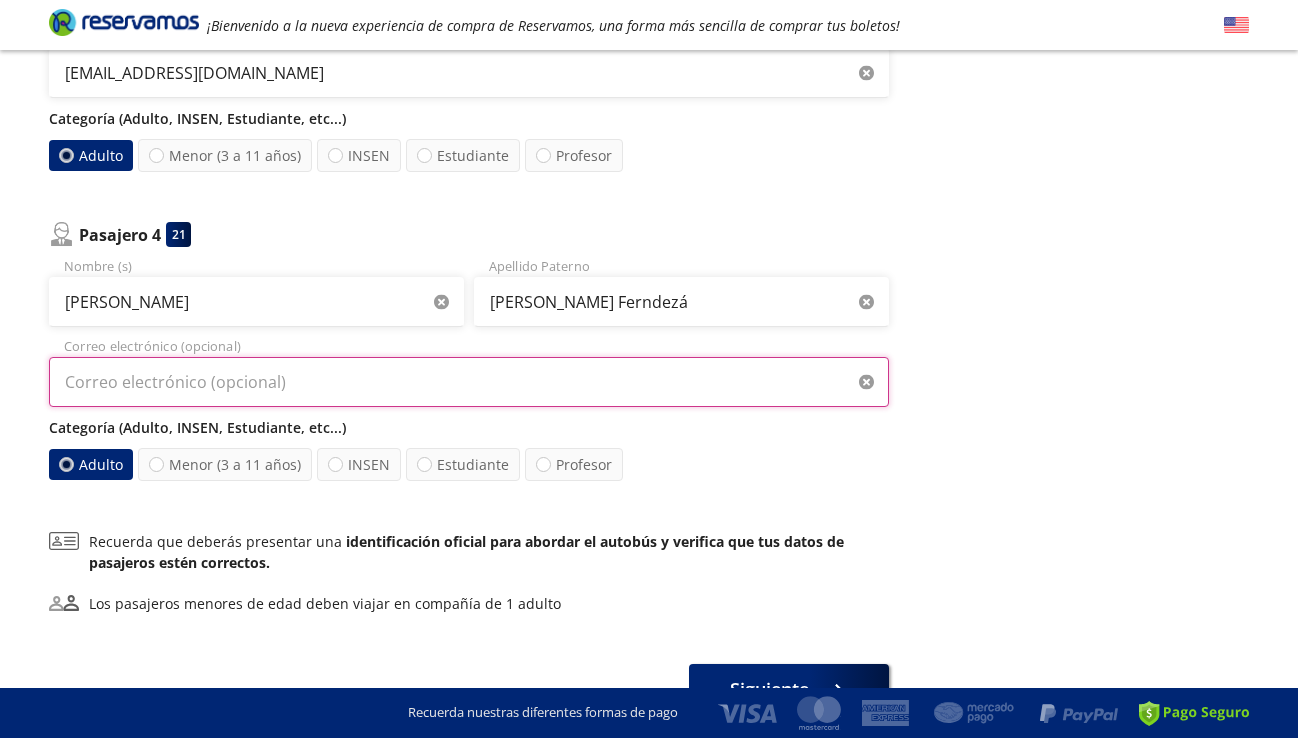 paste on "valromsa1321@gmail.com" 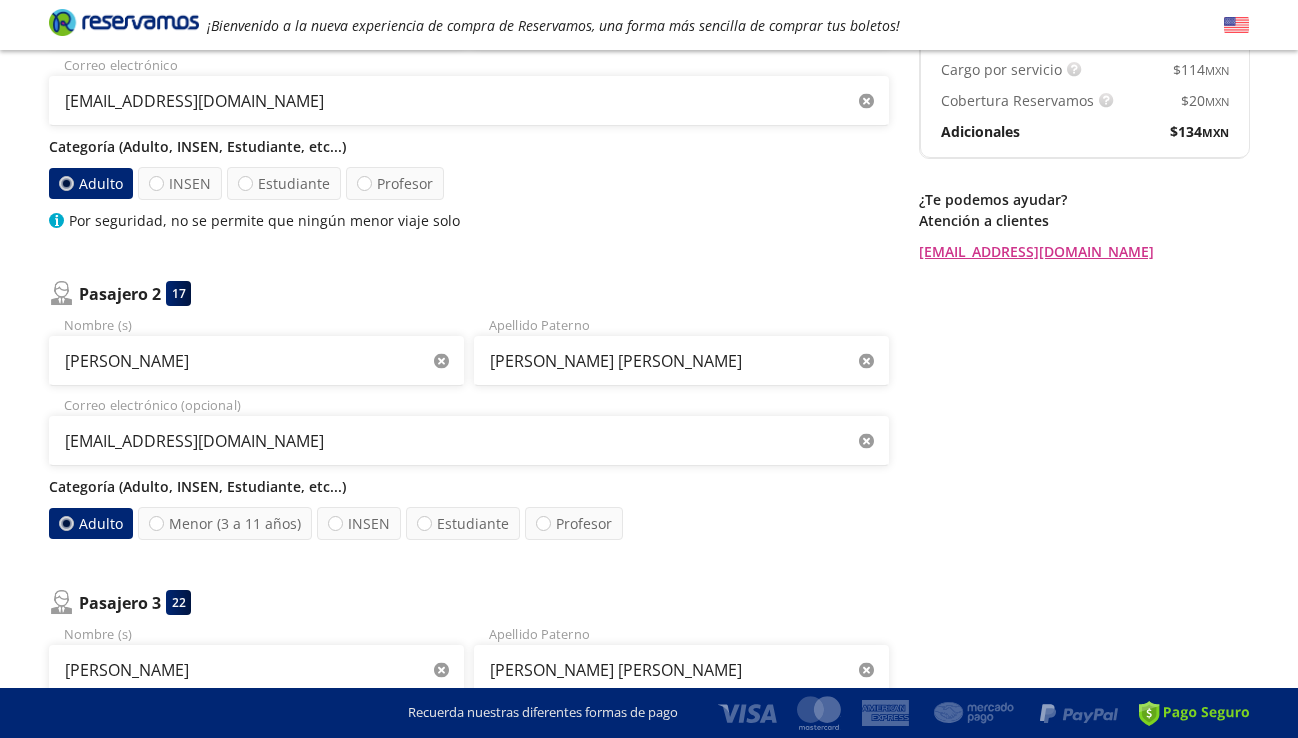 scroll, scrollTop: 347, scrollLeft: 0, axis: vertical 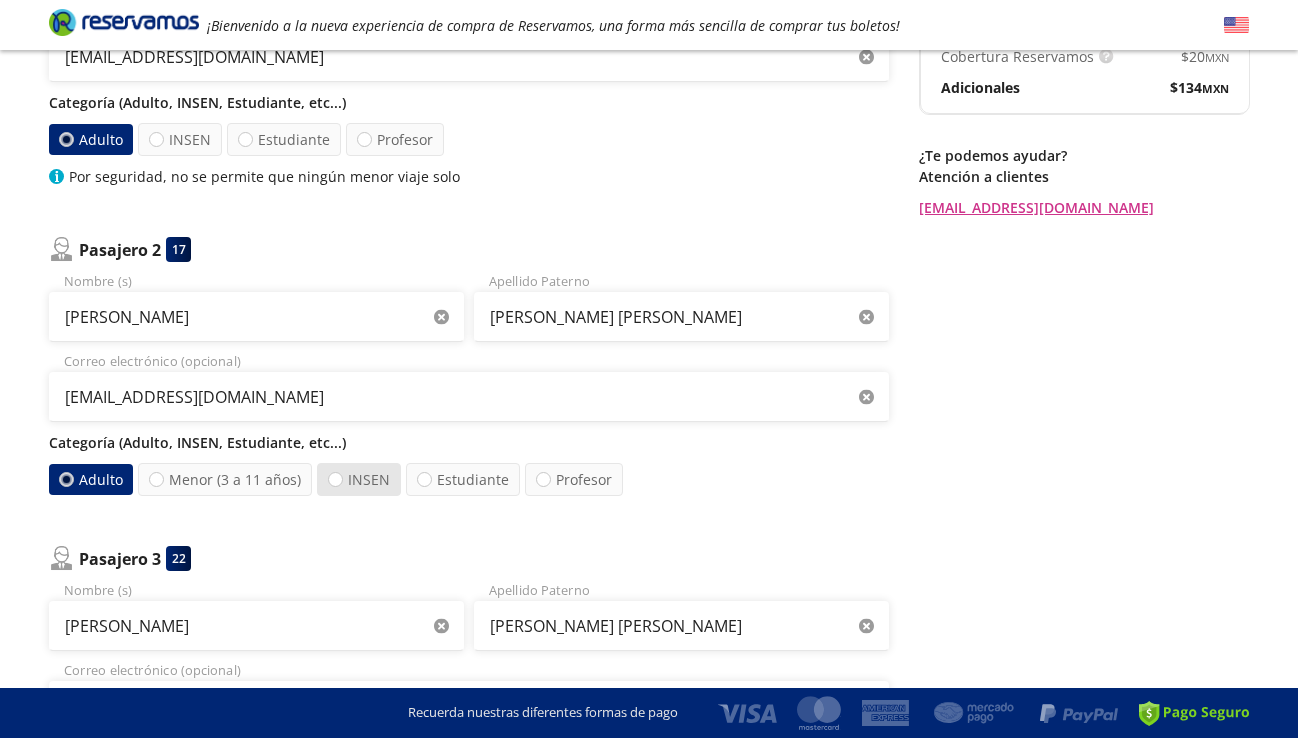 type on "valromsa1321@gmail.com" 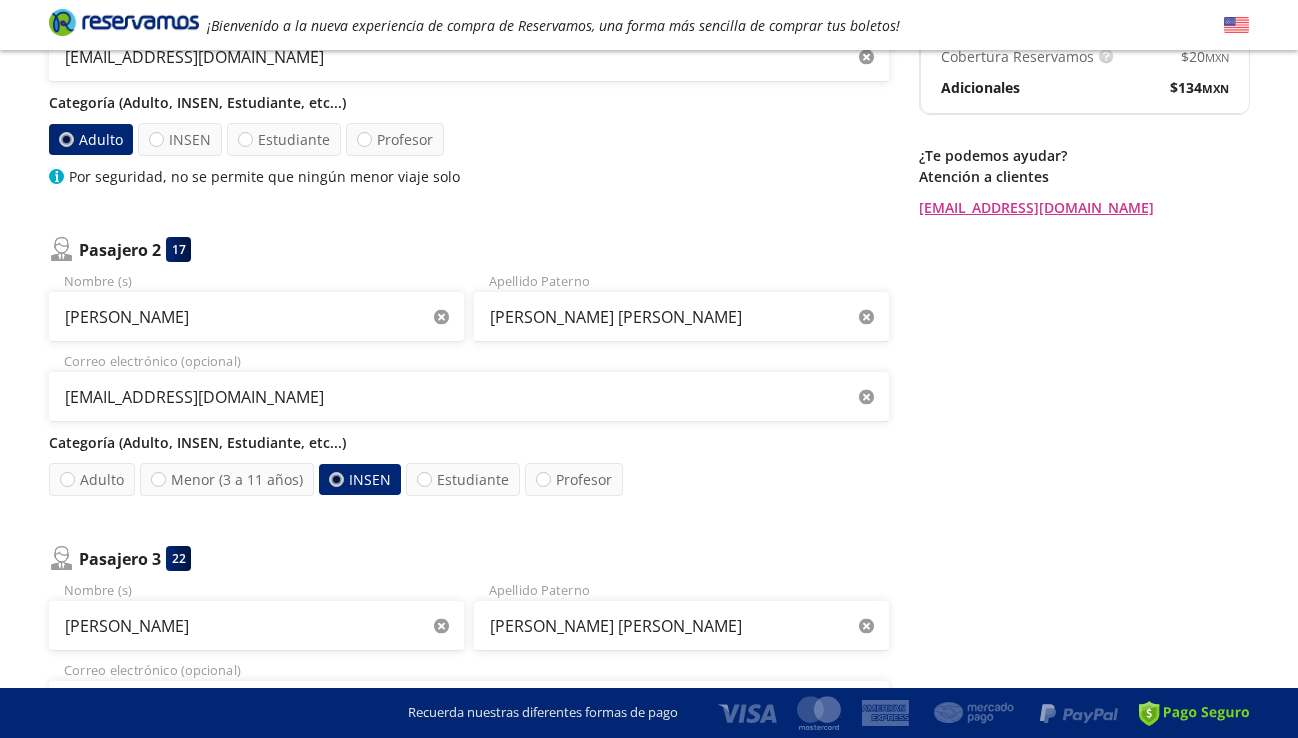 radio on "false" 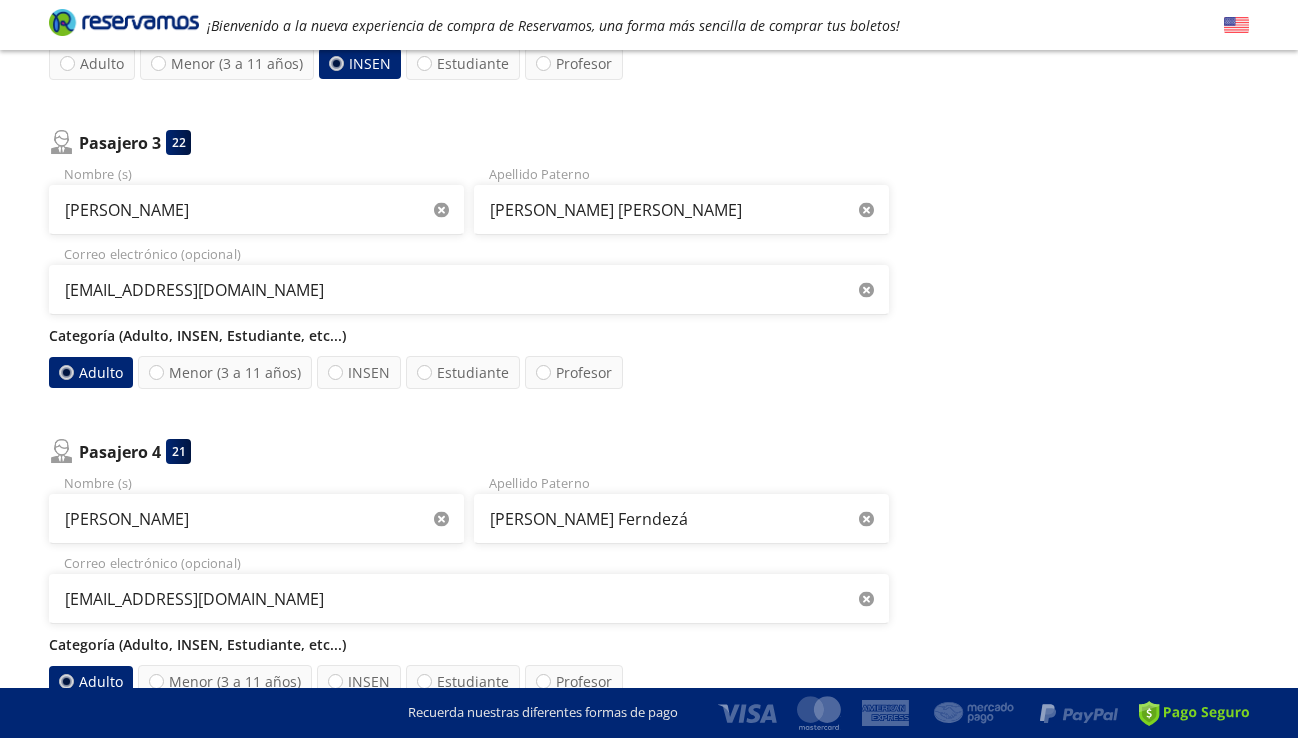 scroll, scrollTop: 761, scrollLeft: 0, axis: vertical 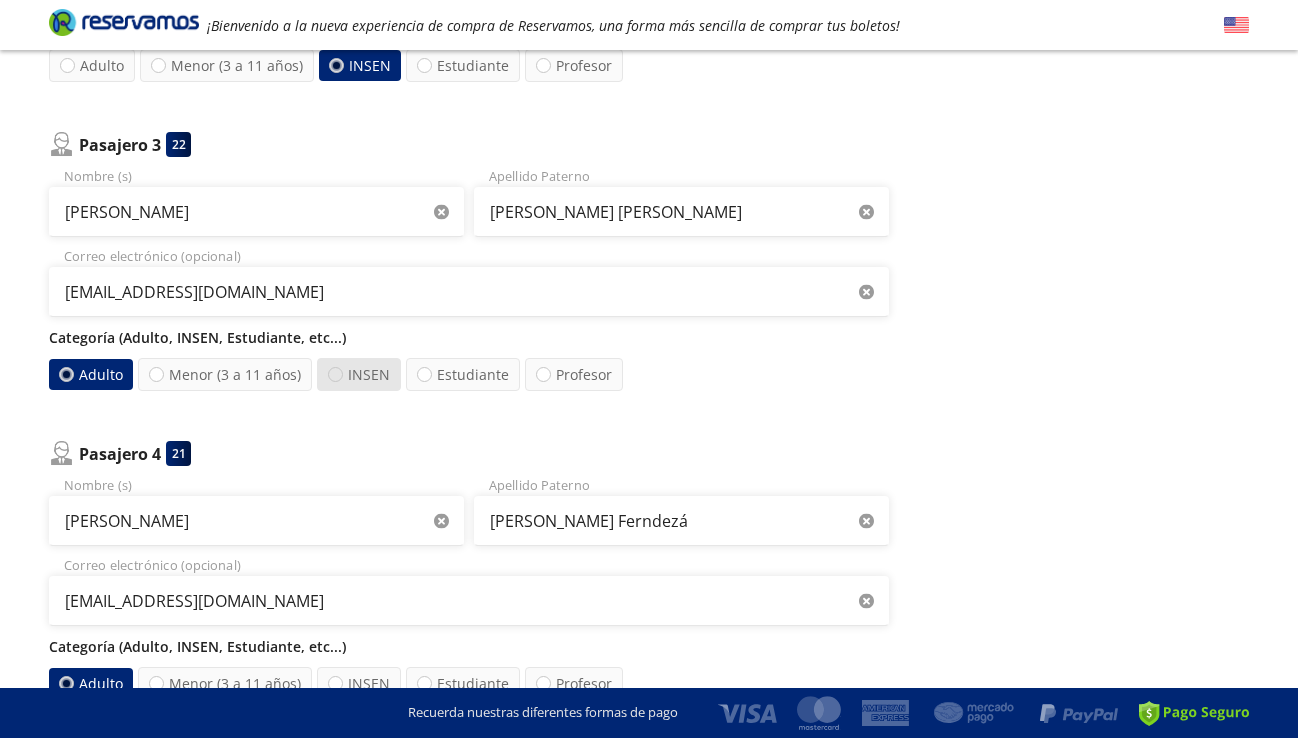 click at bounding box center (335, 374) 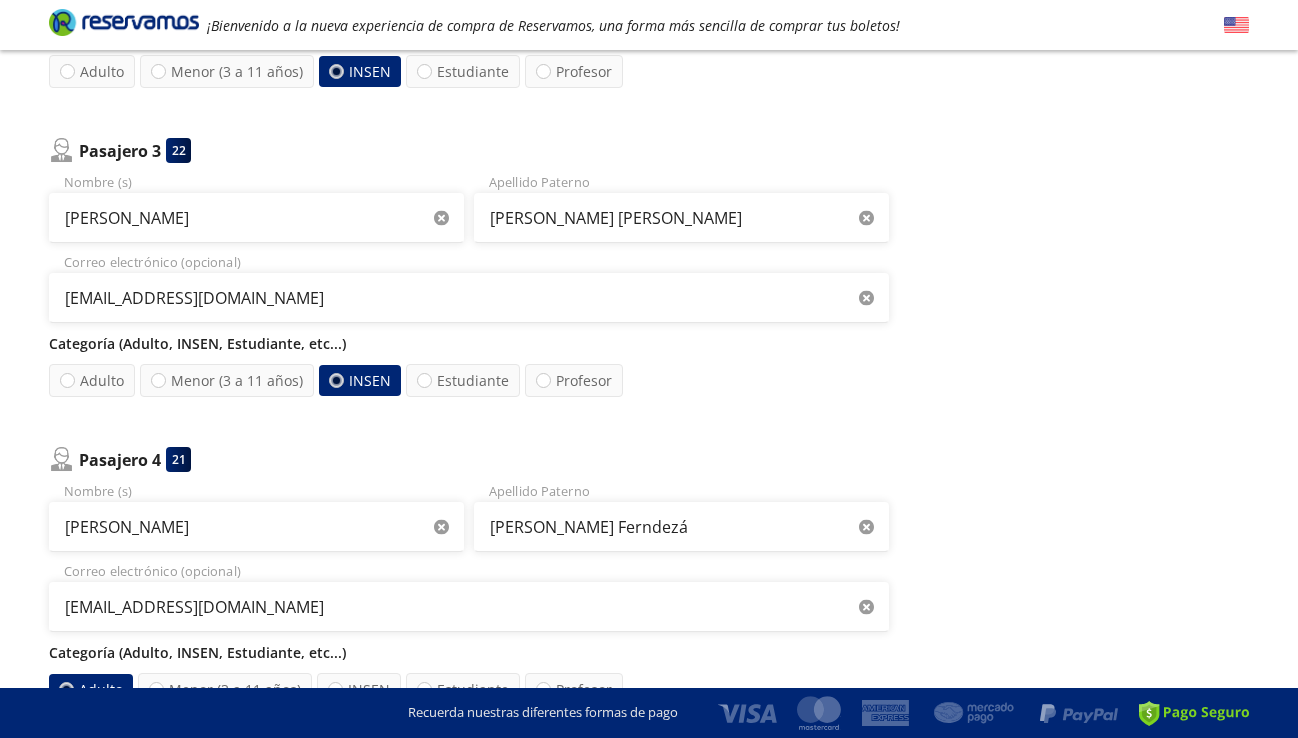 scroll, scrollTop: 1072, scrollLeft: 0, axis: vertical 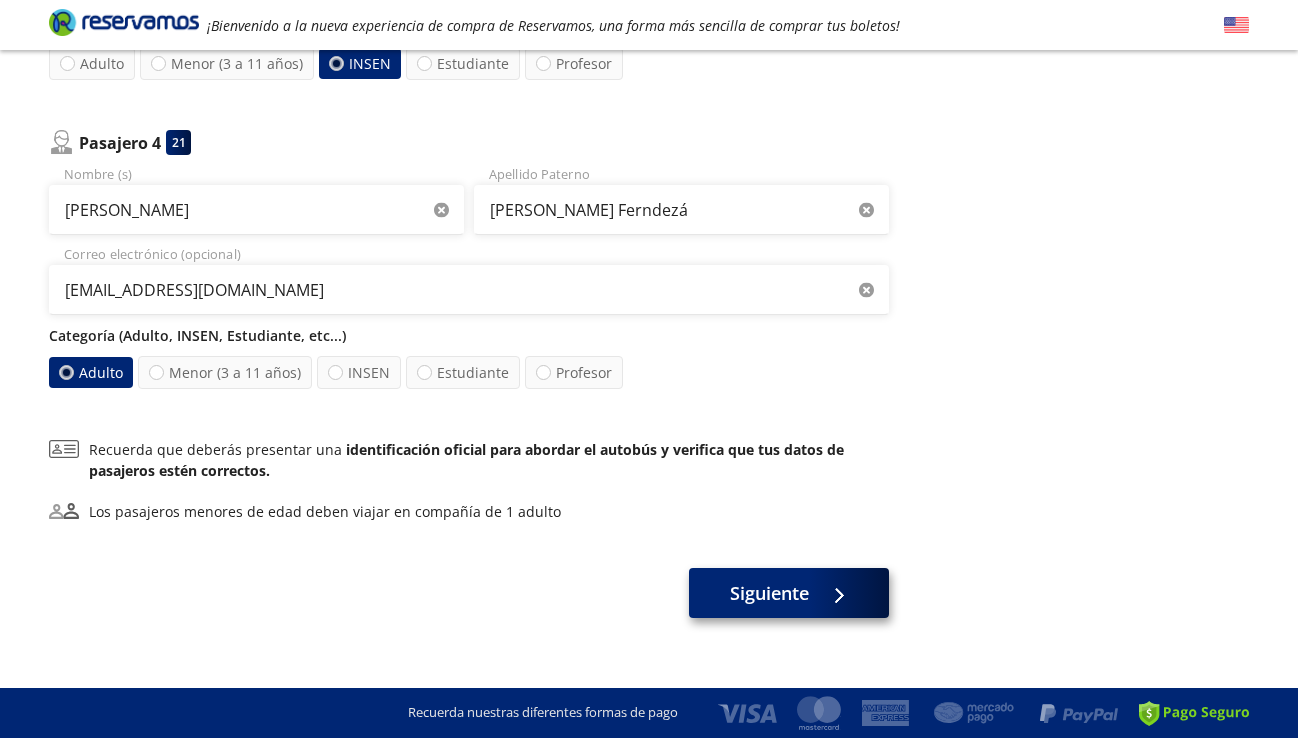 click on "Siguiente" at bounding box center [789, 593] 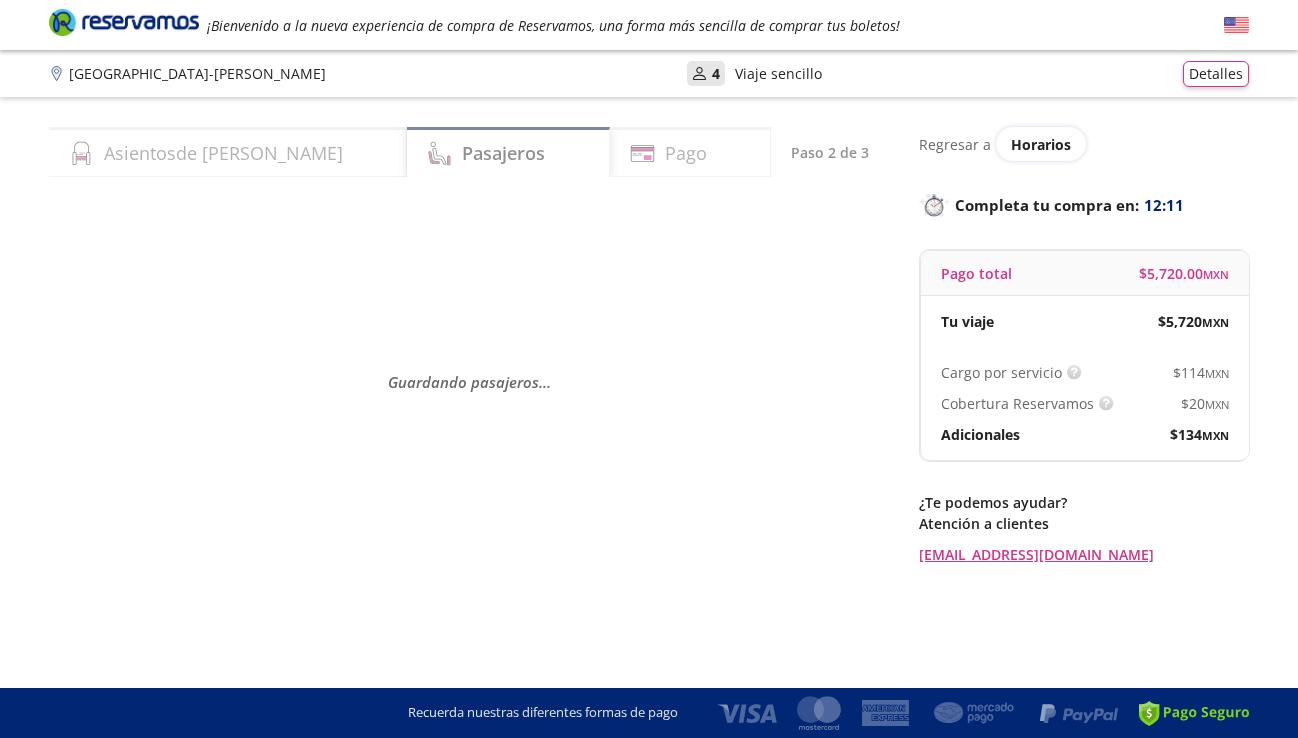 scroll, scrollTop: 0, scrollLeft: 0, axis: both 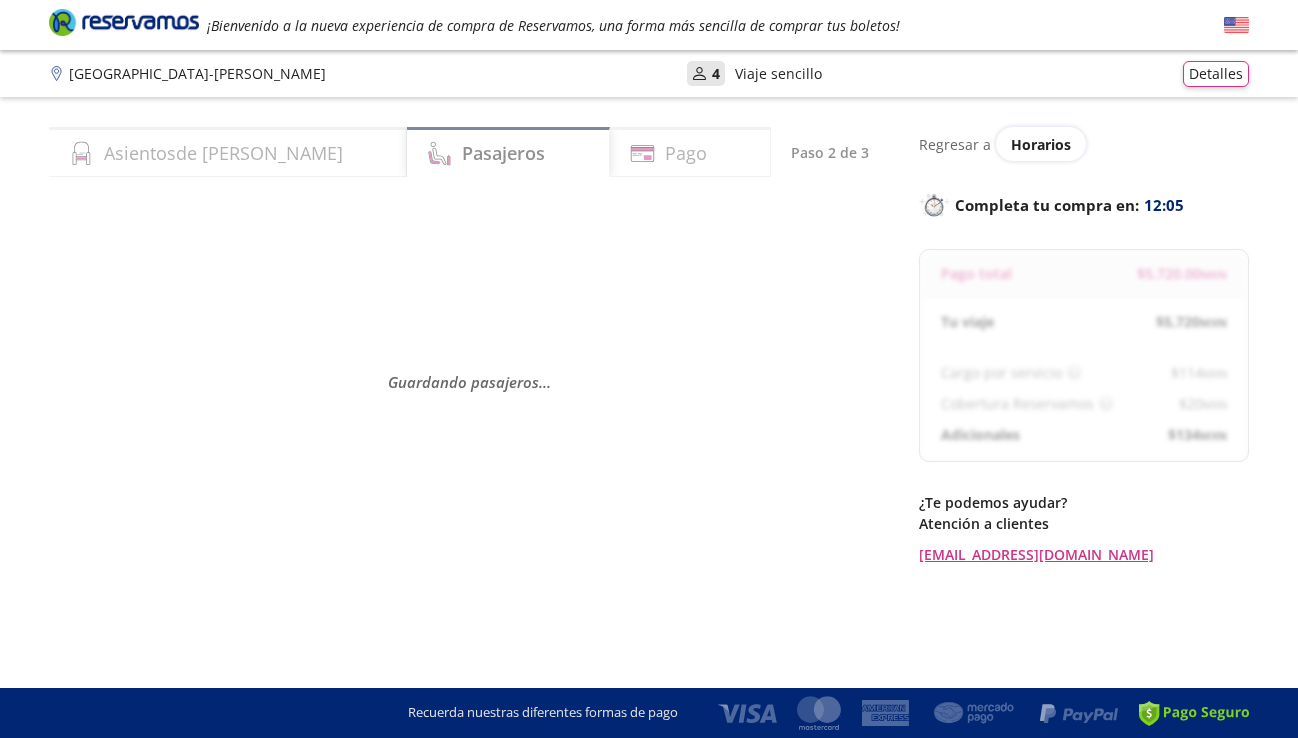 select on "MX" 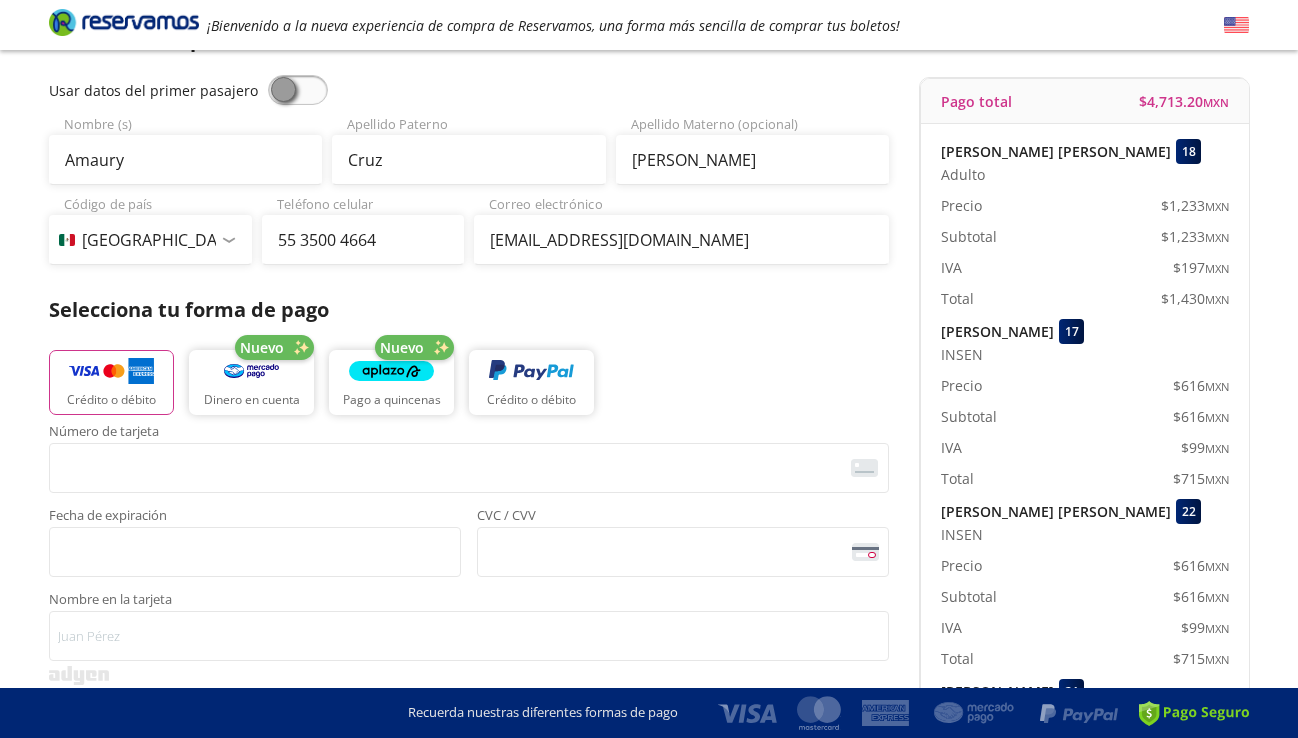 scroll, scrollTop: 252, scrollLeft: 0, axis: vertical 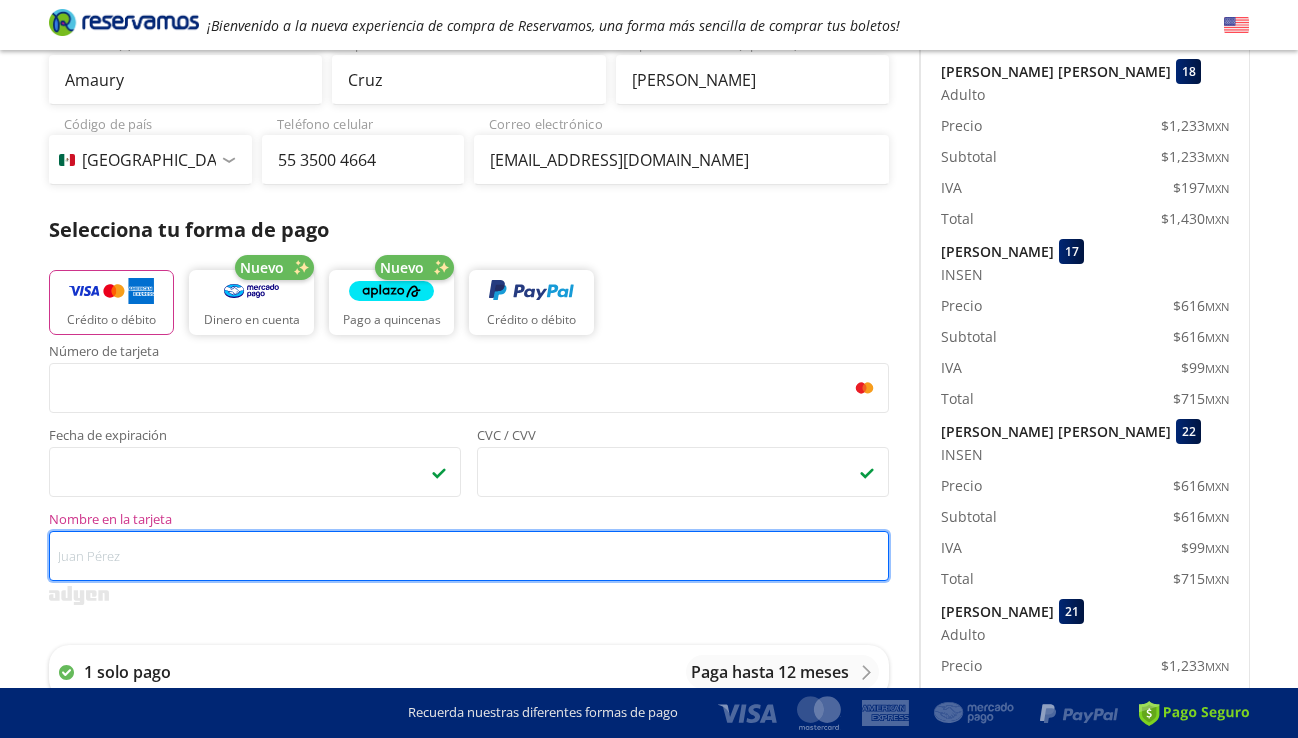 click on "Nombre en la tarjeta" at bounding box center (469, 556) 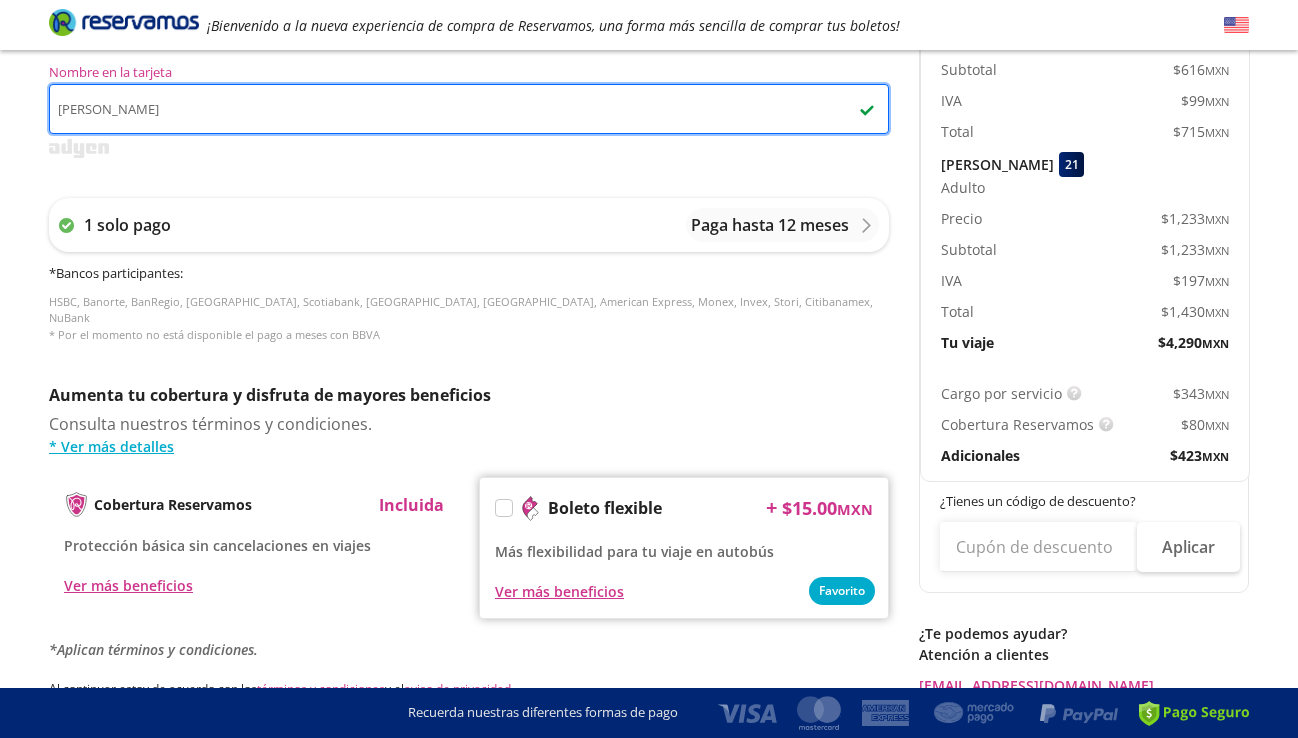 scroll, scrollTop: 700, scrollLeft: 0, axis: vertical 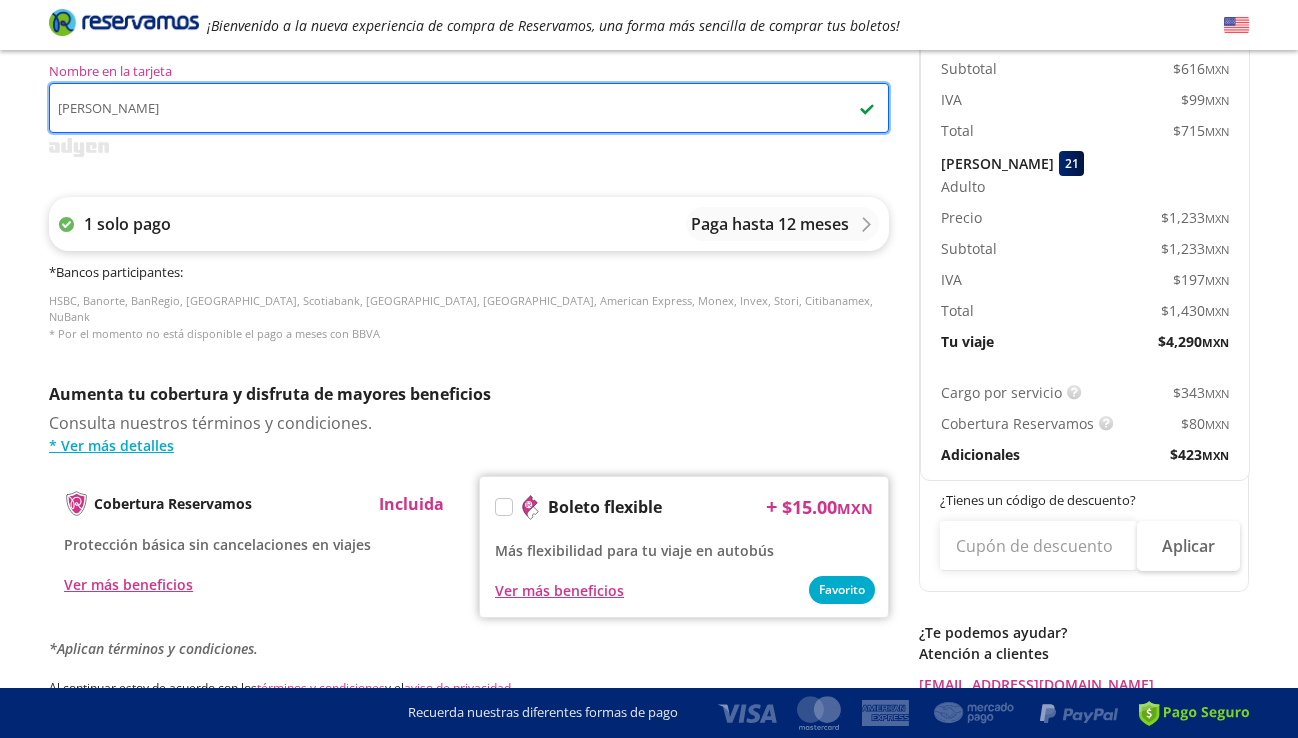 type on "Amaury Cruz Fernandez" 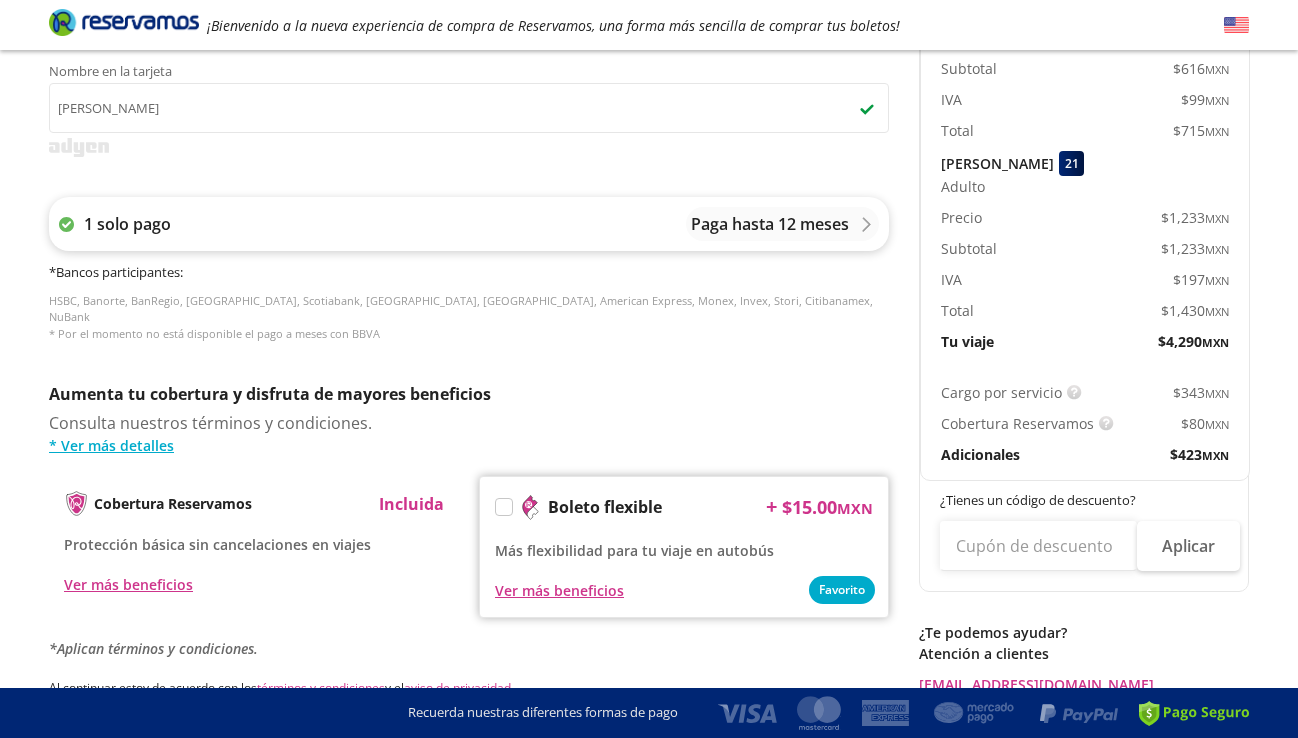 click 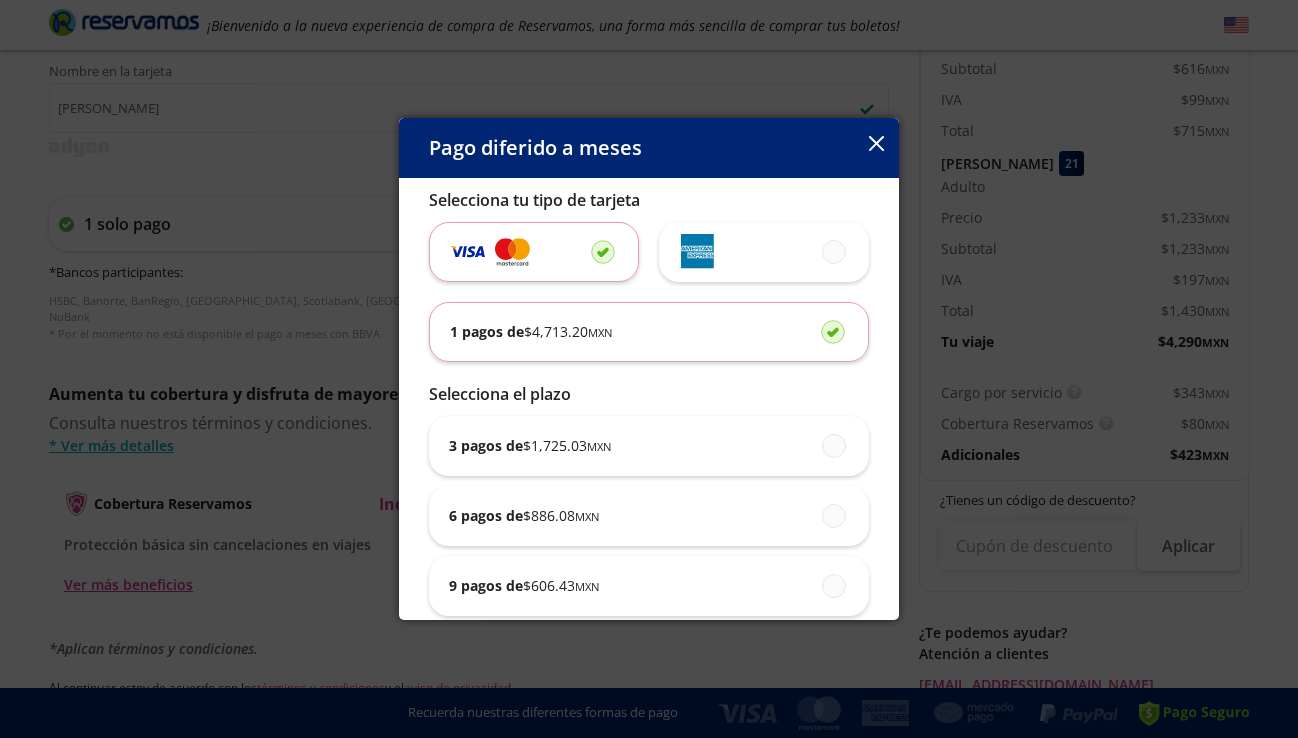 click at bounding box center [876, 145] 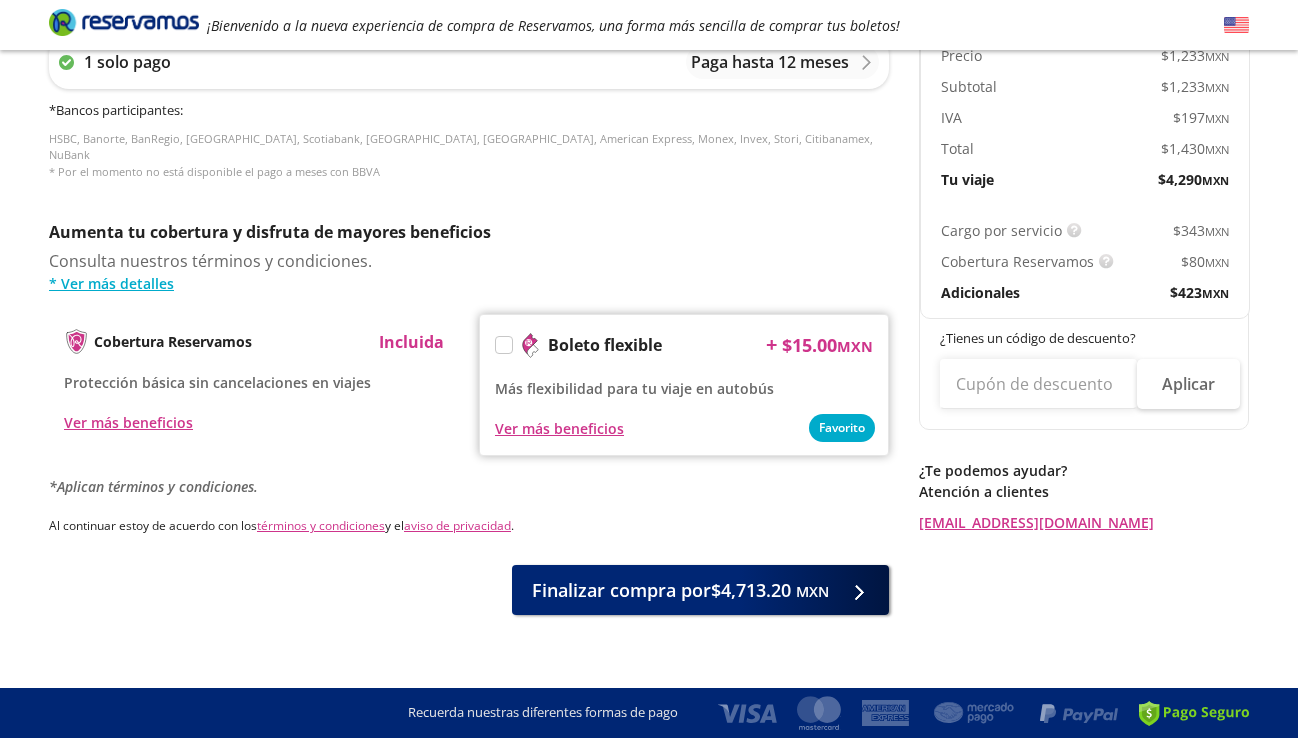 scroll, scrollTop: 861, scrollLeft: 0, axis: vertical 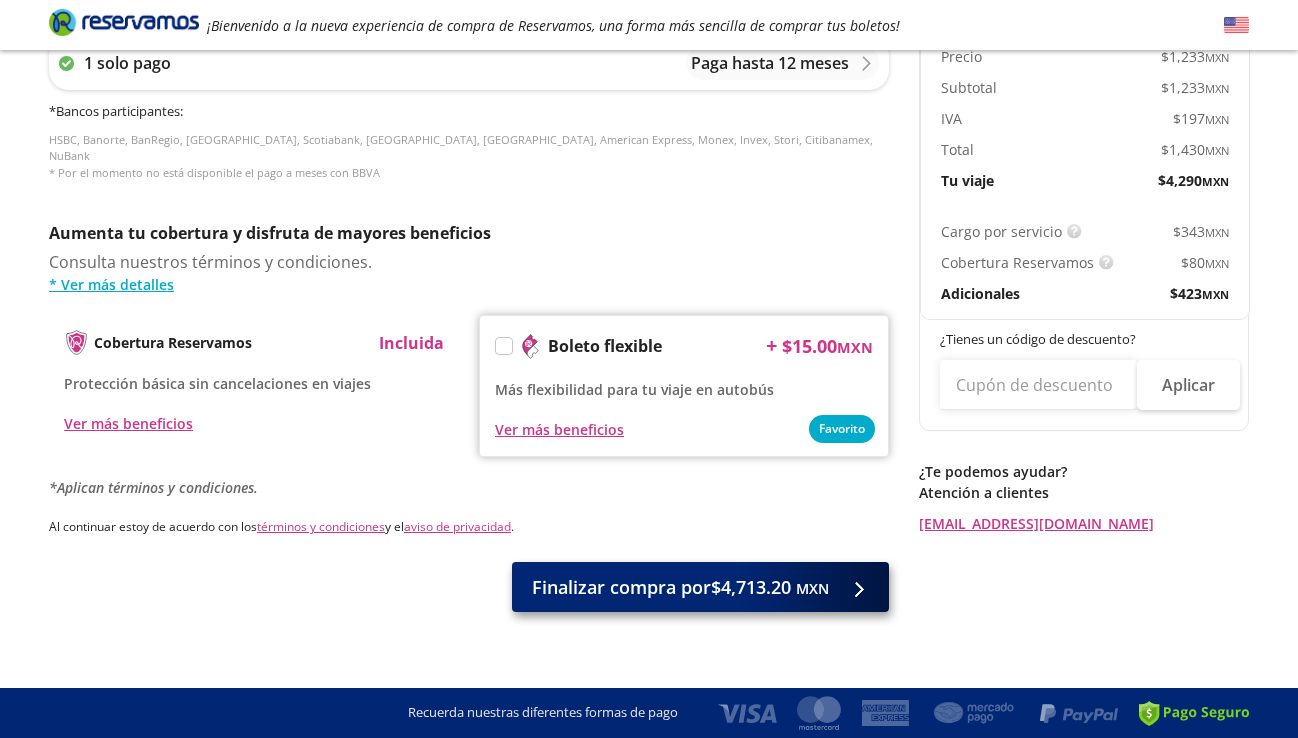 click on "Finalizar compra por  $4,713.20   MXN" at bounding box center [680, 587] 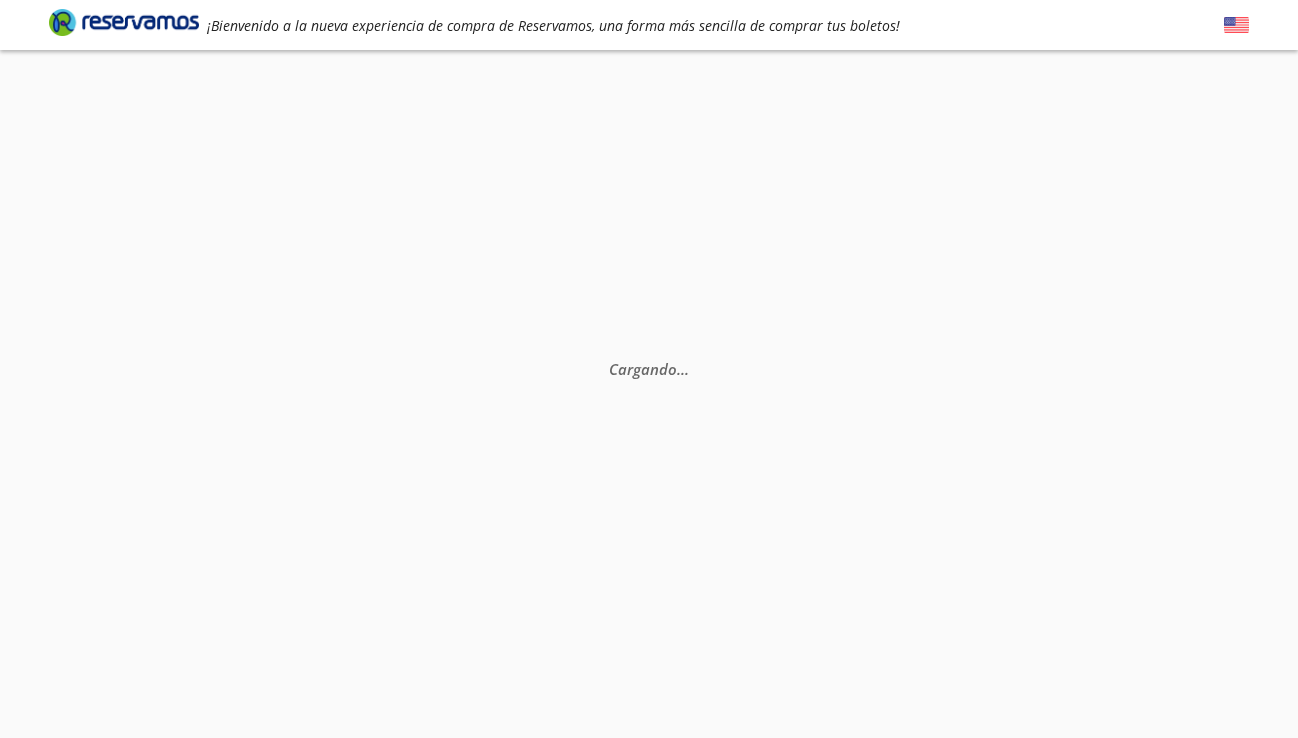 scroll, scrollTop: 0, scrollLeft: 0, axis: both 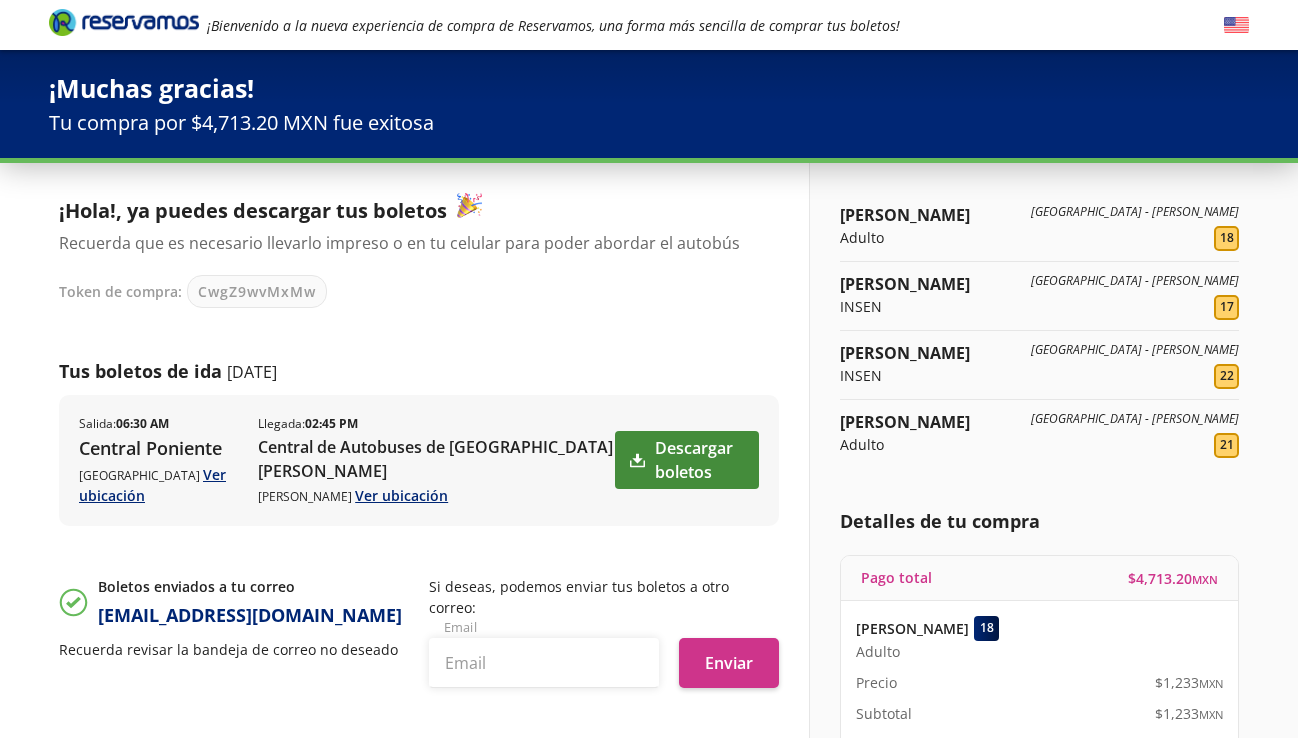 click on "Descargar boletos" at bounding box center [687, 460] 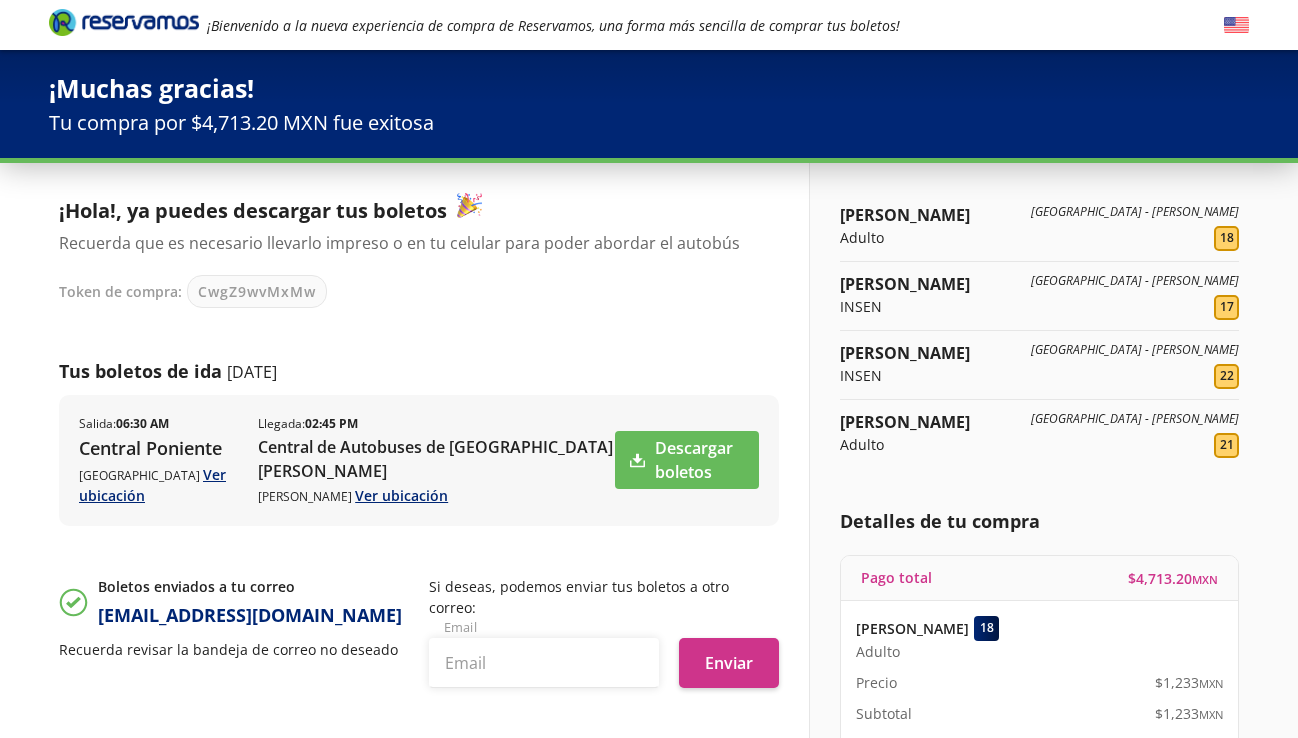 scroll, scrollTop: 0, scrollLeft: 0, axis: both 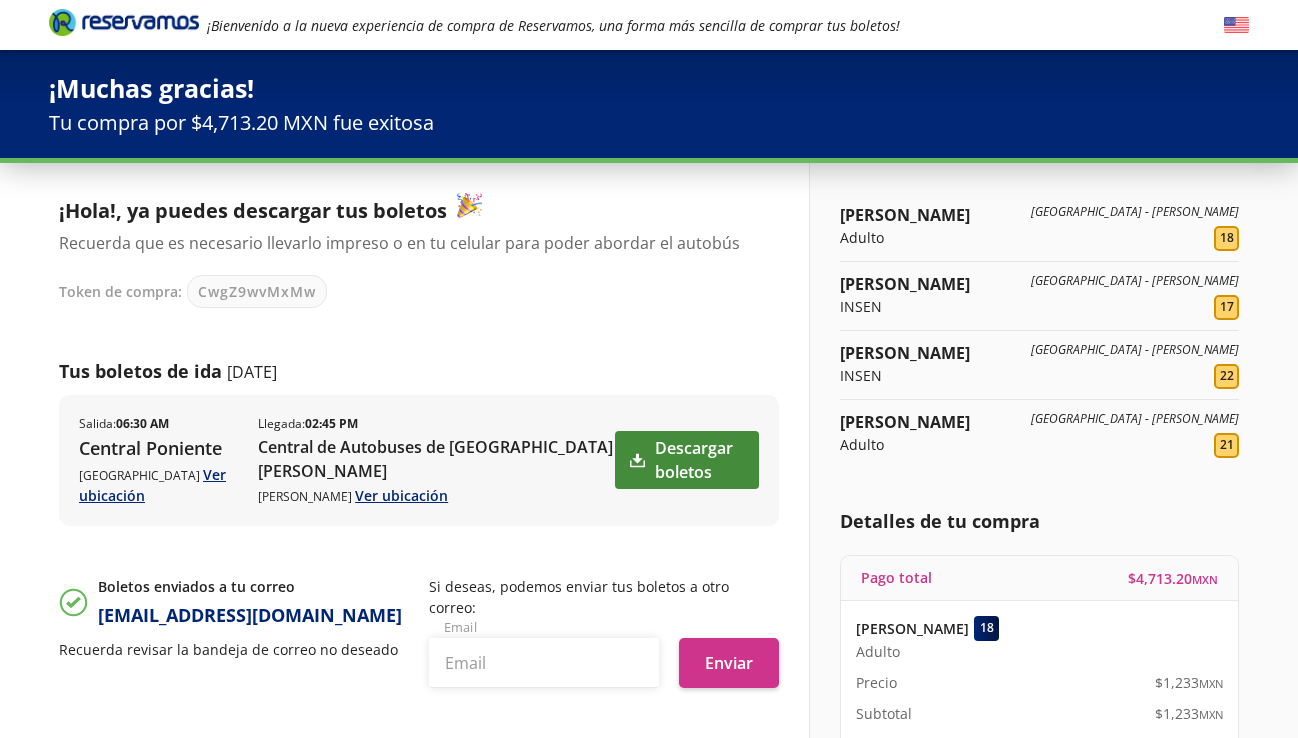 click on "Descargar boletos" at bounding box center [687, 460] 